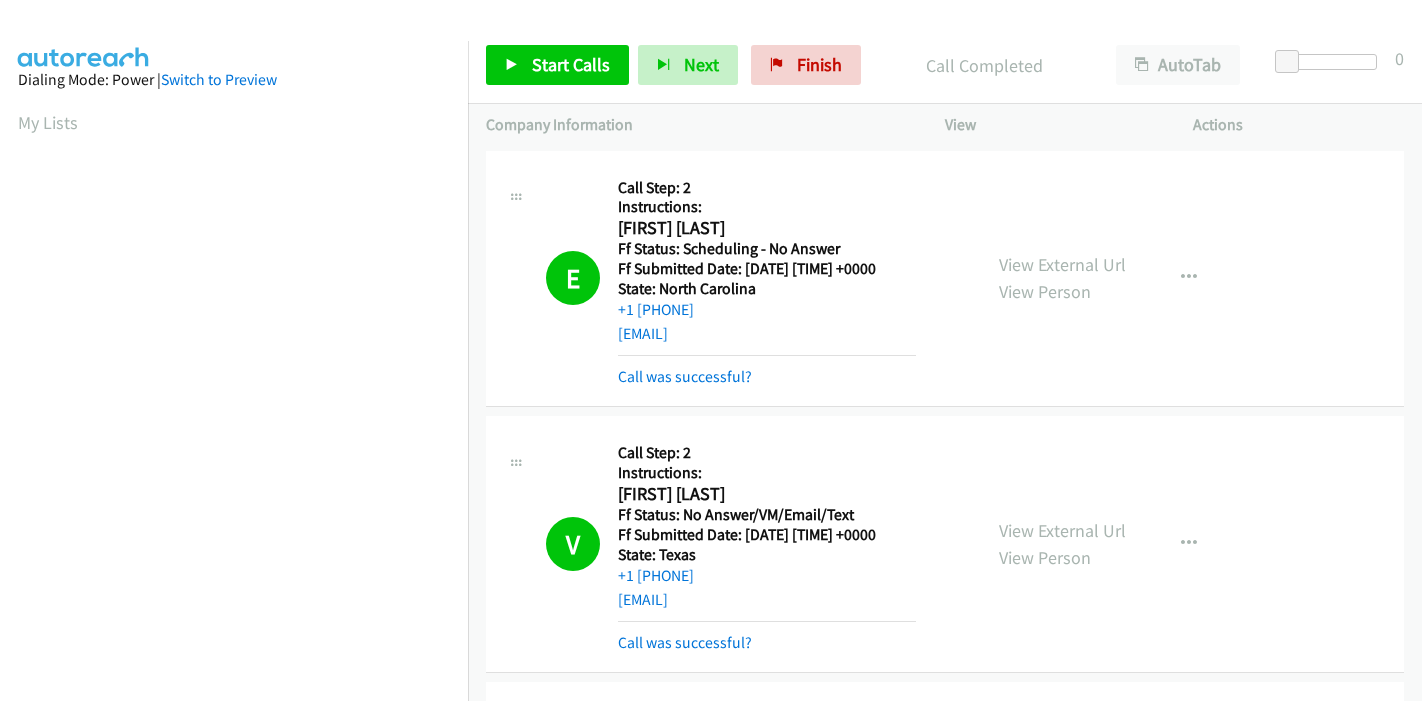 scroll, scrollTop: 0, scrollLeft: 0, axis: both 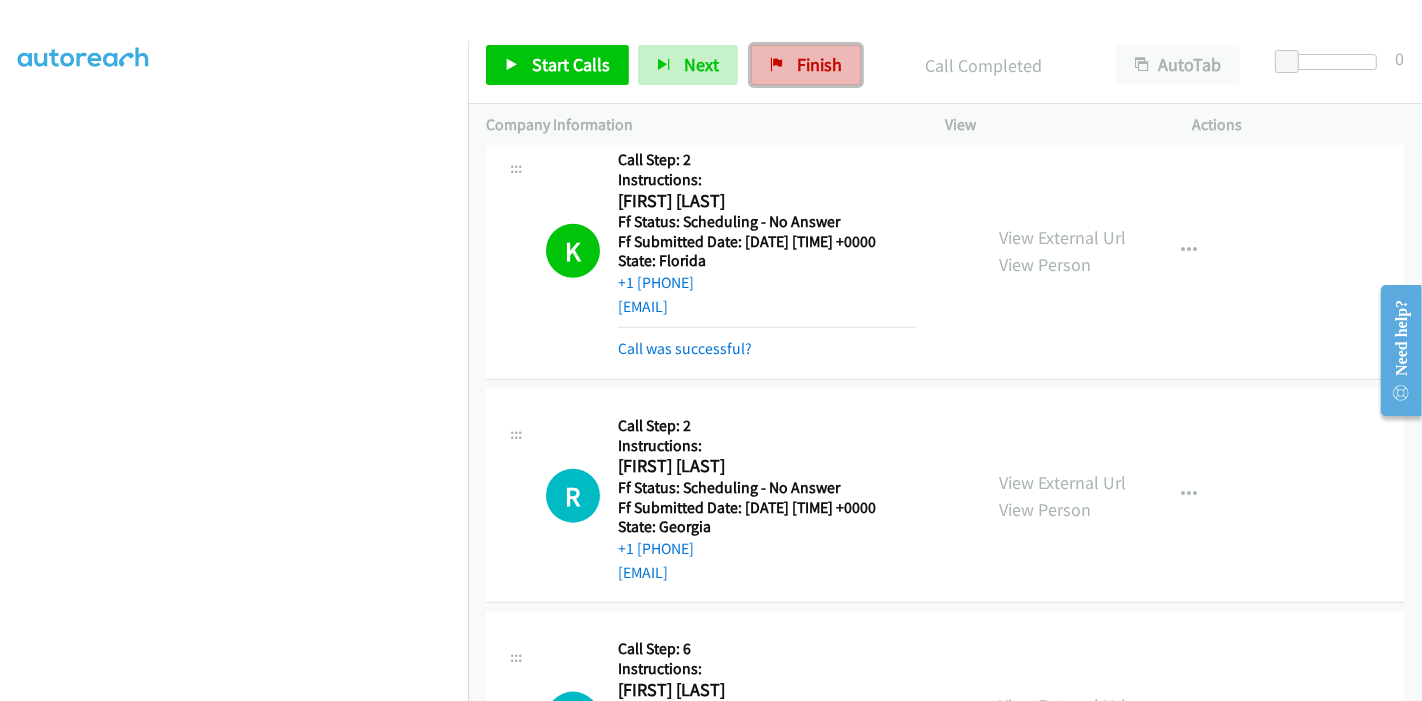 click on "Finish" at bounding box center (819, 64) 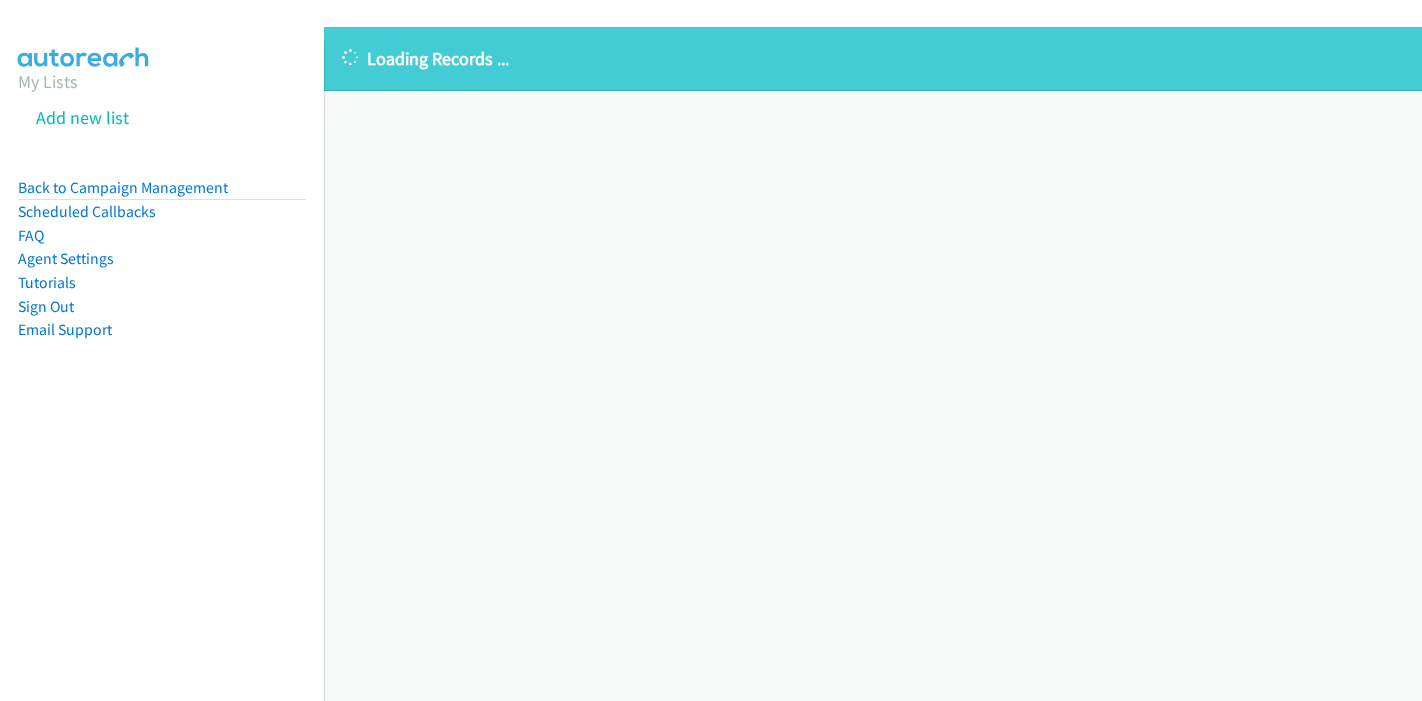 scroll, scrollTop: 0, scrollLeft: 0, axis: both 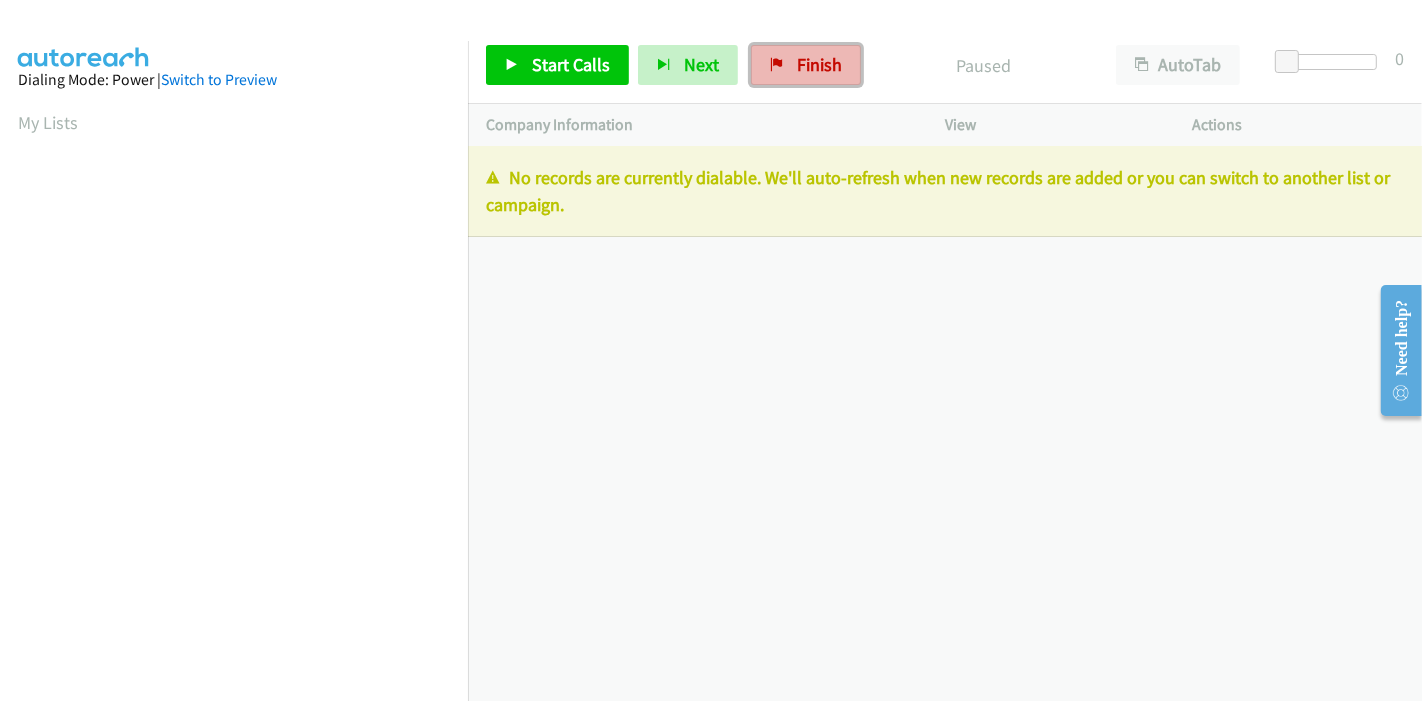click on "Finish" at bounding box center [819, 64] 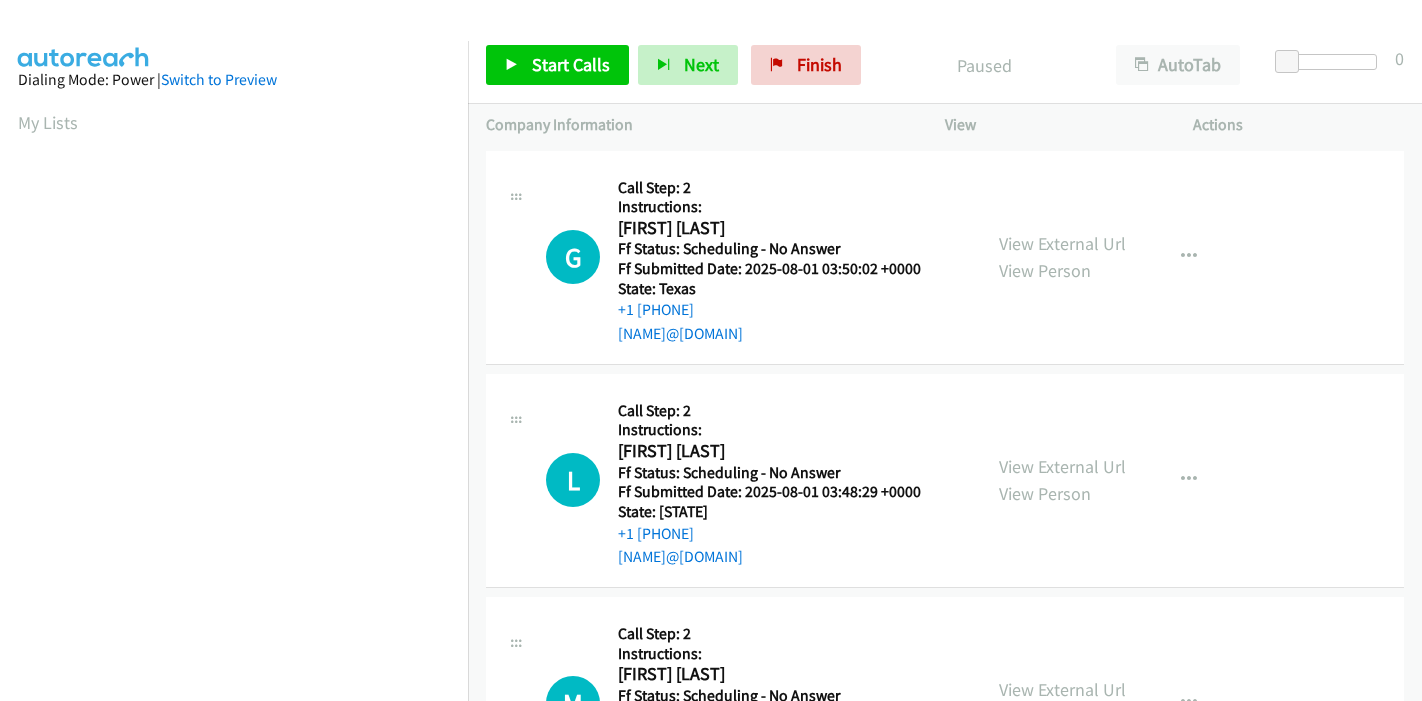 scroll, scrollTop: 0, scrollLeft: 0, axis: both 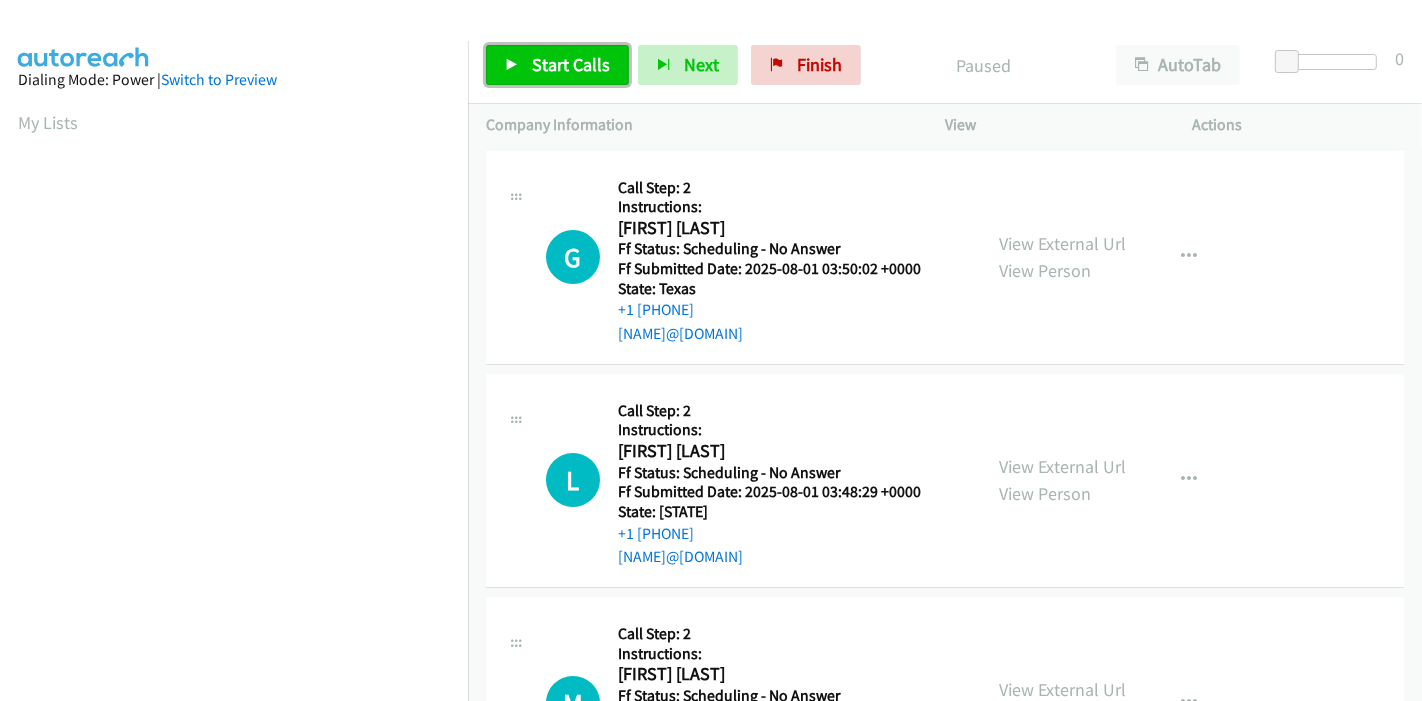 click on "Start Calls" at bounding box center [571, 64] 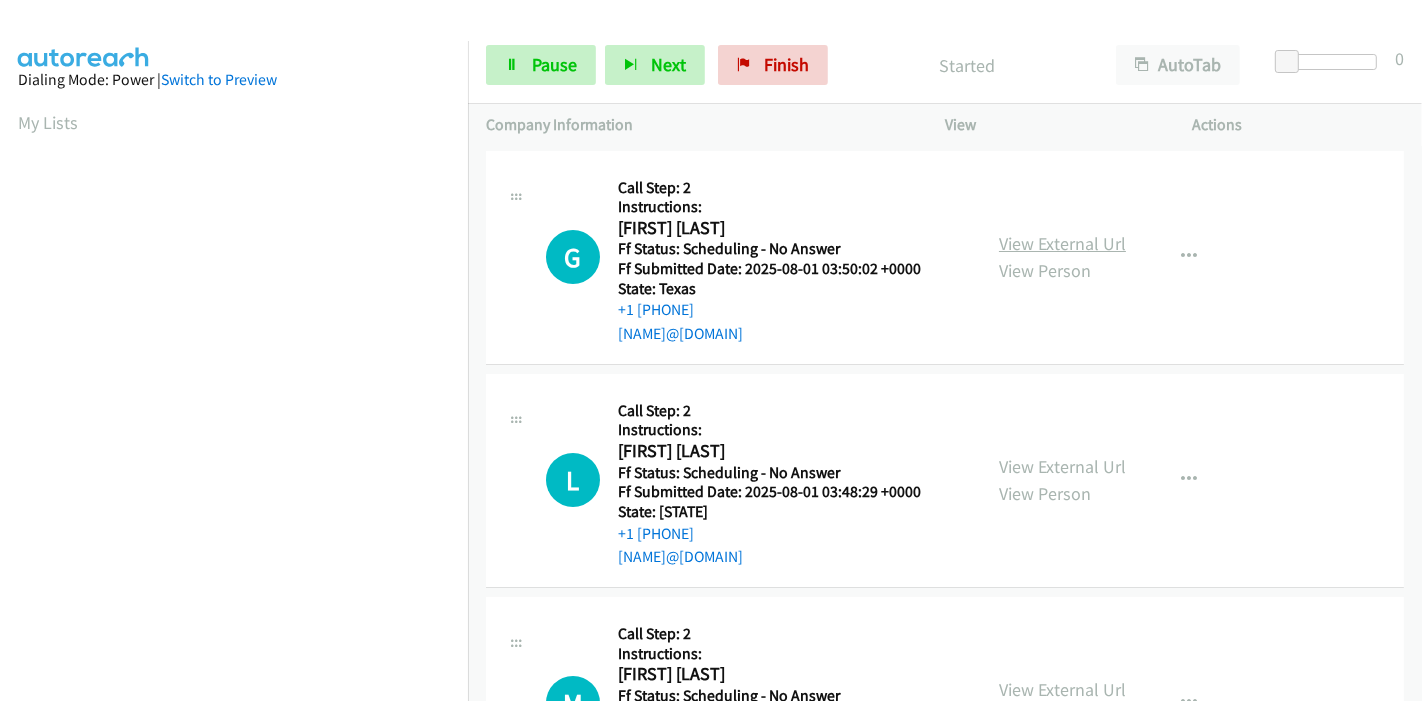 click on "View External Url" at bounding box center (1062, 243) 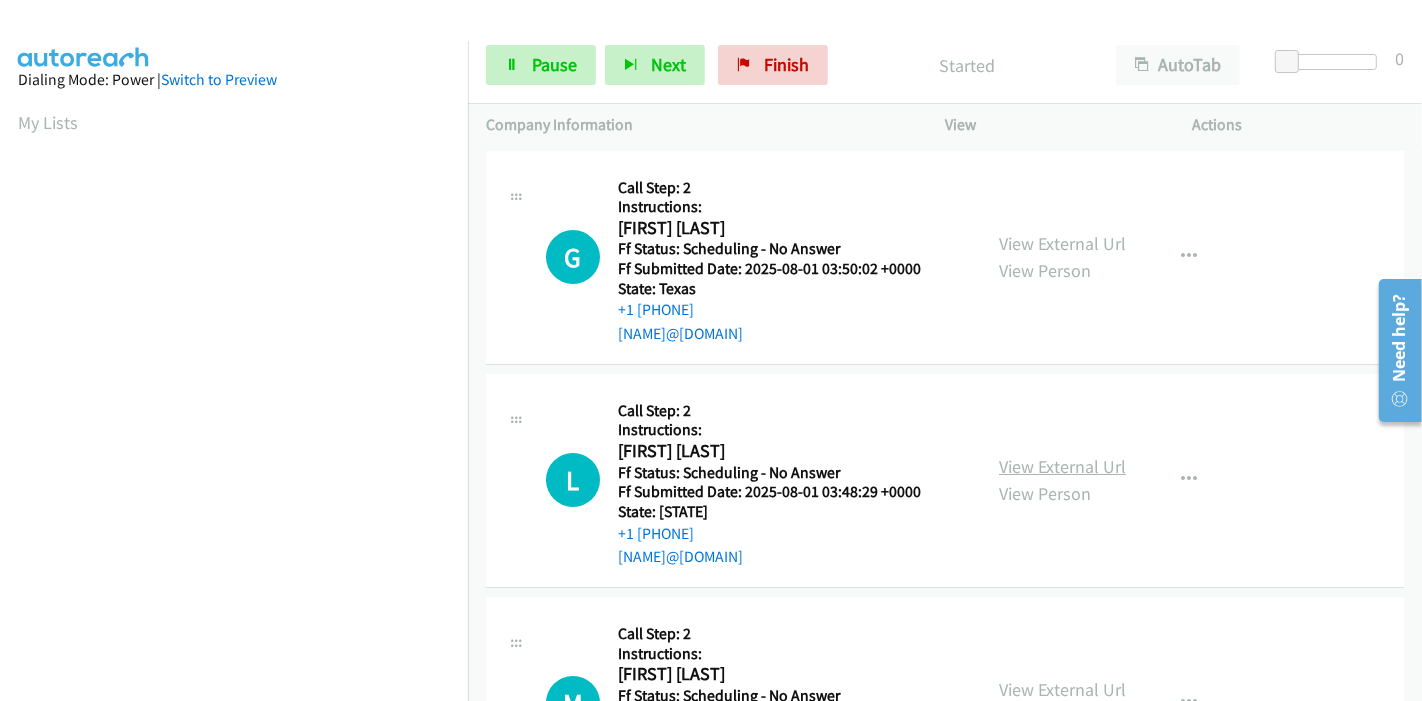 click on "View External Url" at bounding box center (1062, 466) 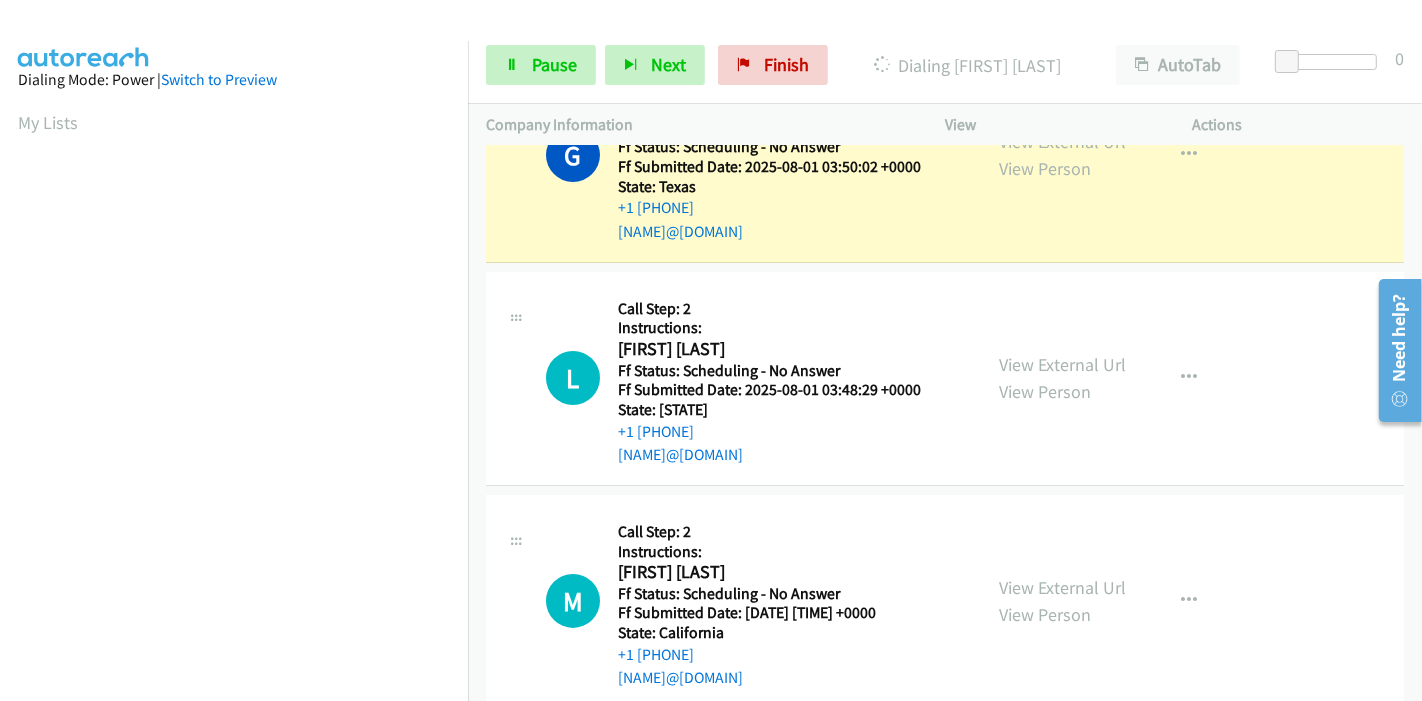 scroll, scrollTop: 222, scrollLeft: 0, axis: vertical 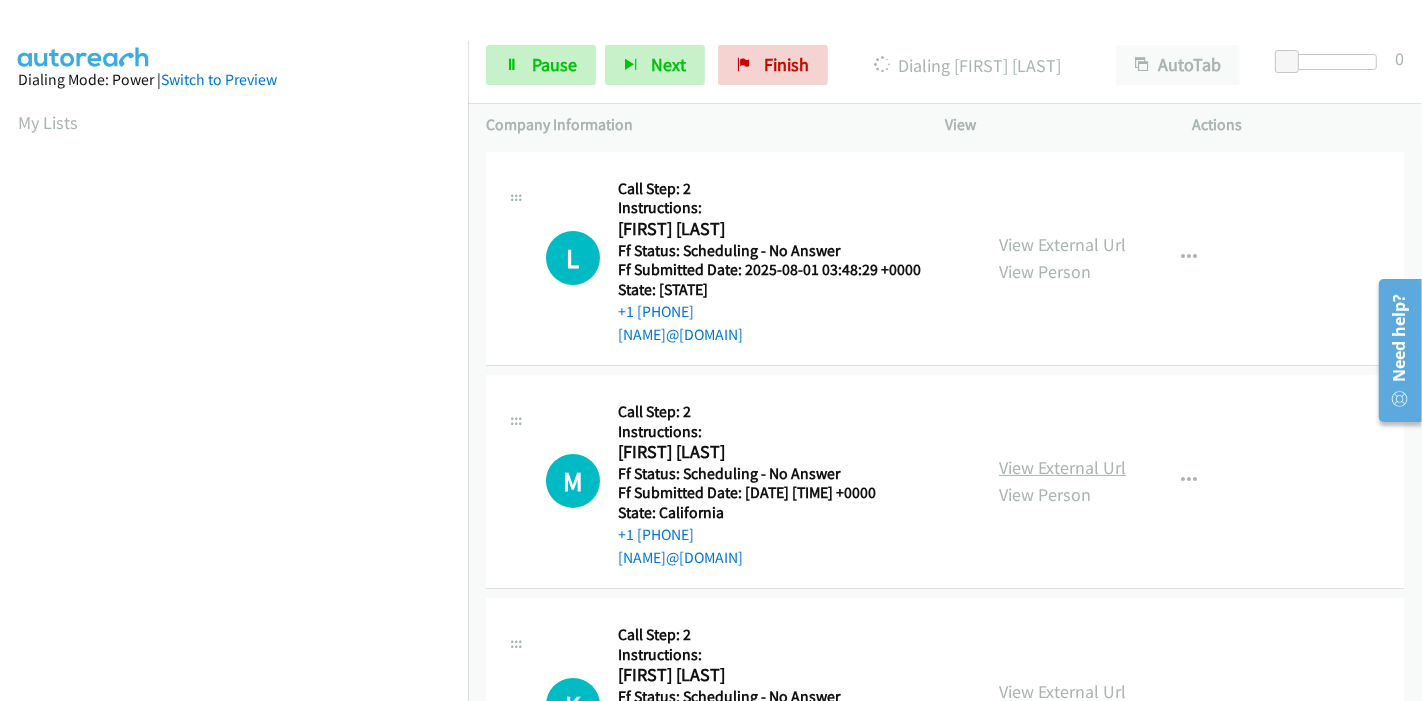 click on "View External Url" at bounding box center (1062, 467) 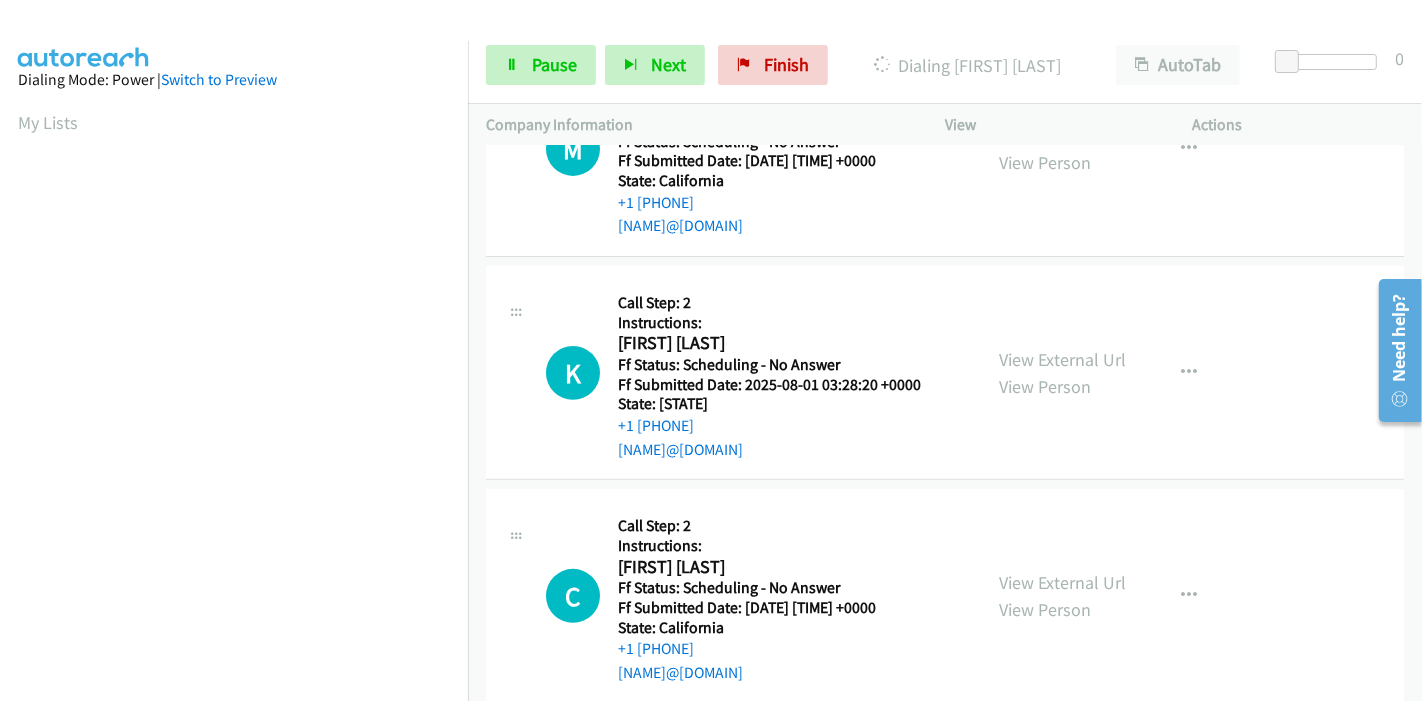 scroll, scrollTop: 555, scrollLeft: 0, axis: vertical 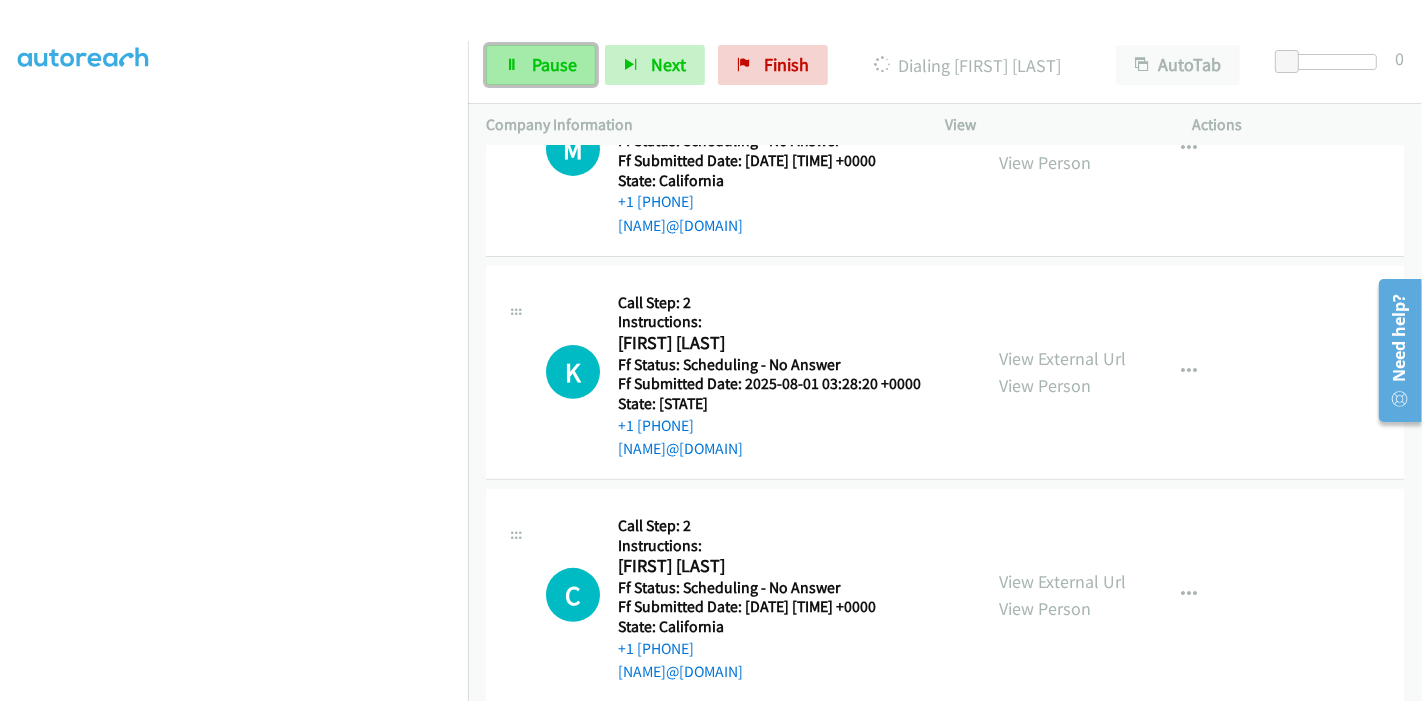 click on "Pause" at bounding box center [554, 64] 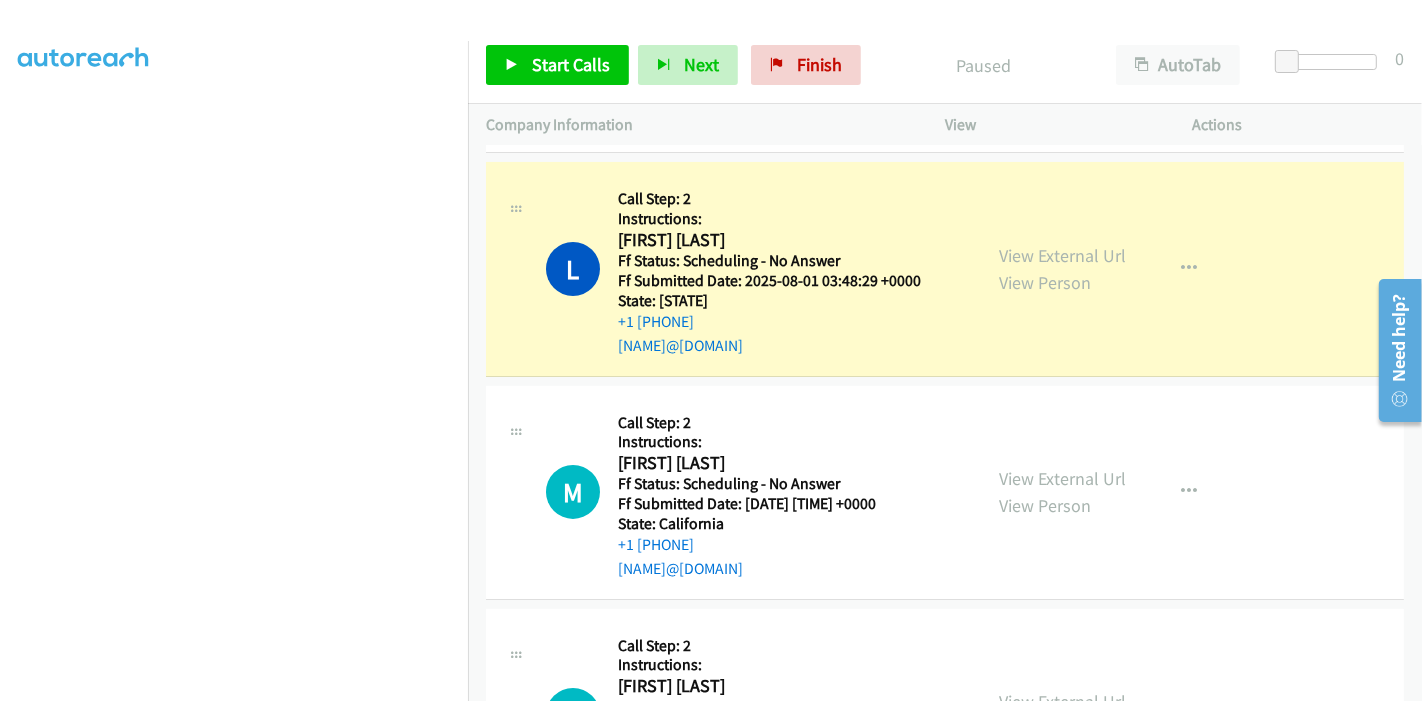 scroll, scrollTop: 153, scrollLeft: 0, axis: vertical 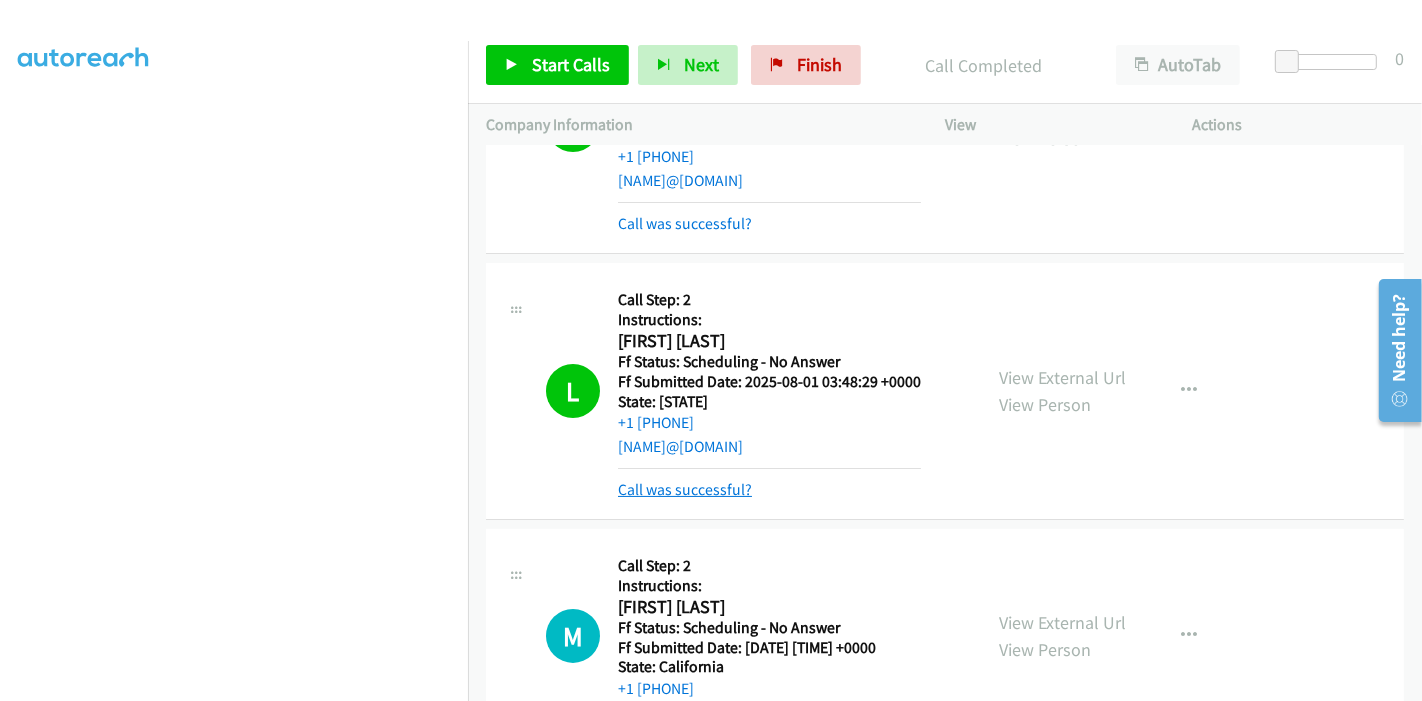 click on "Call was successful?" at bounding box center [685, 489] 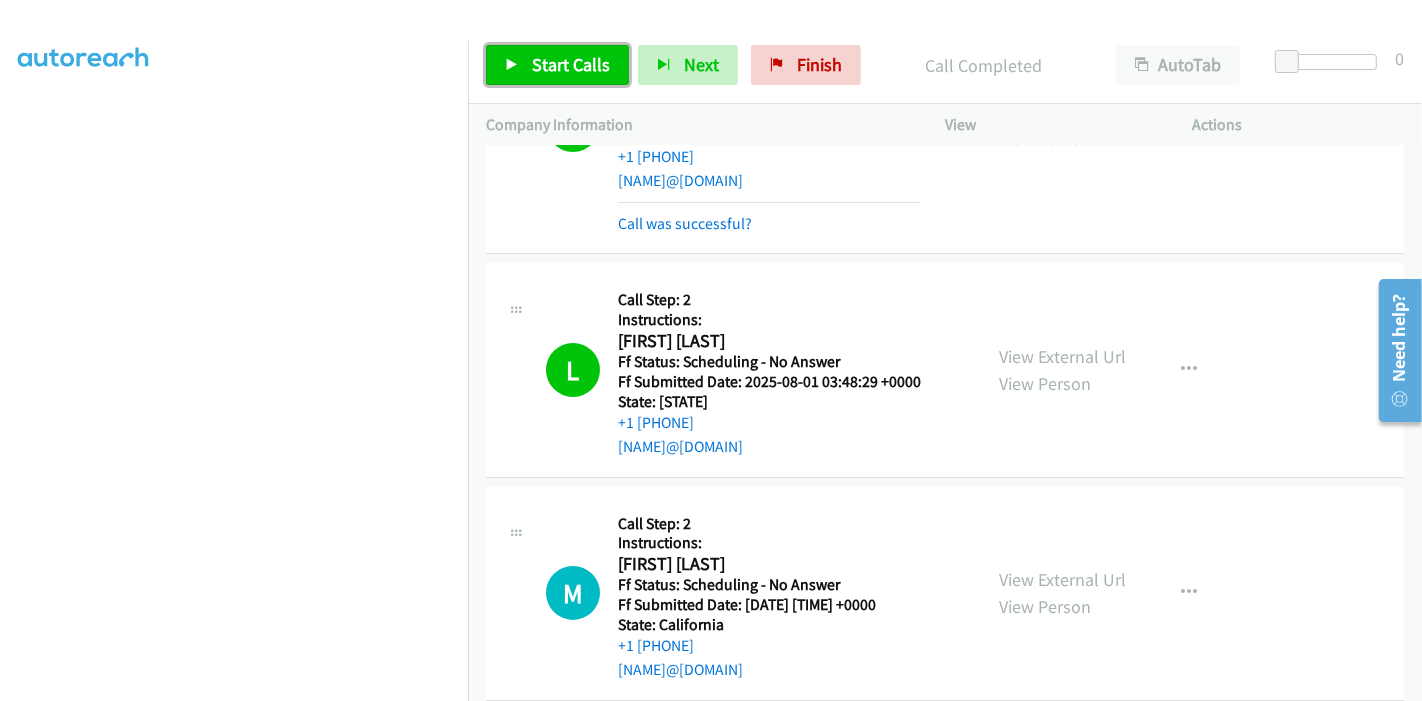 click on "Start Calls" at bounding box center [557, 65] 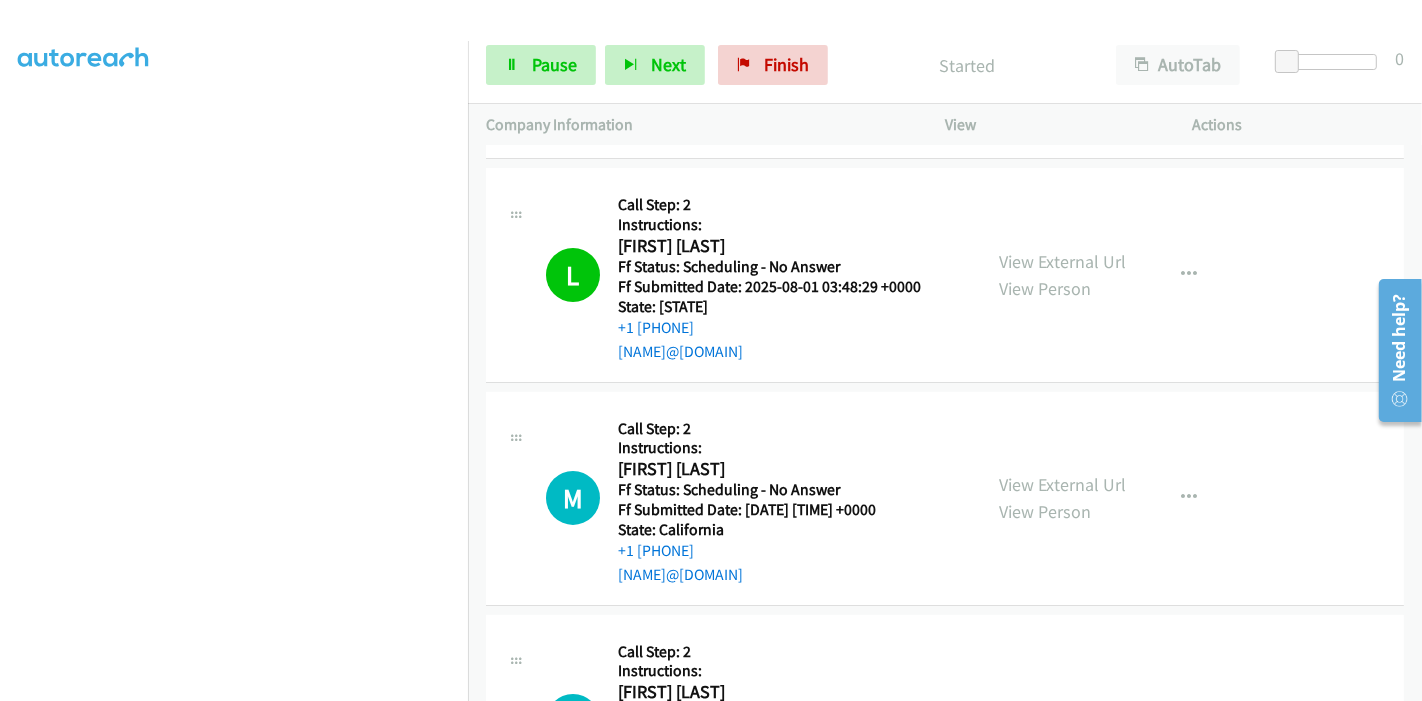 scroll, scrollTop: 375, scrollLeft: 0, axis: vertical 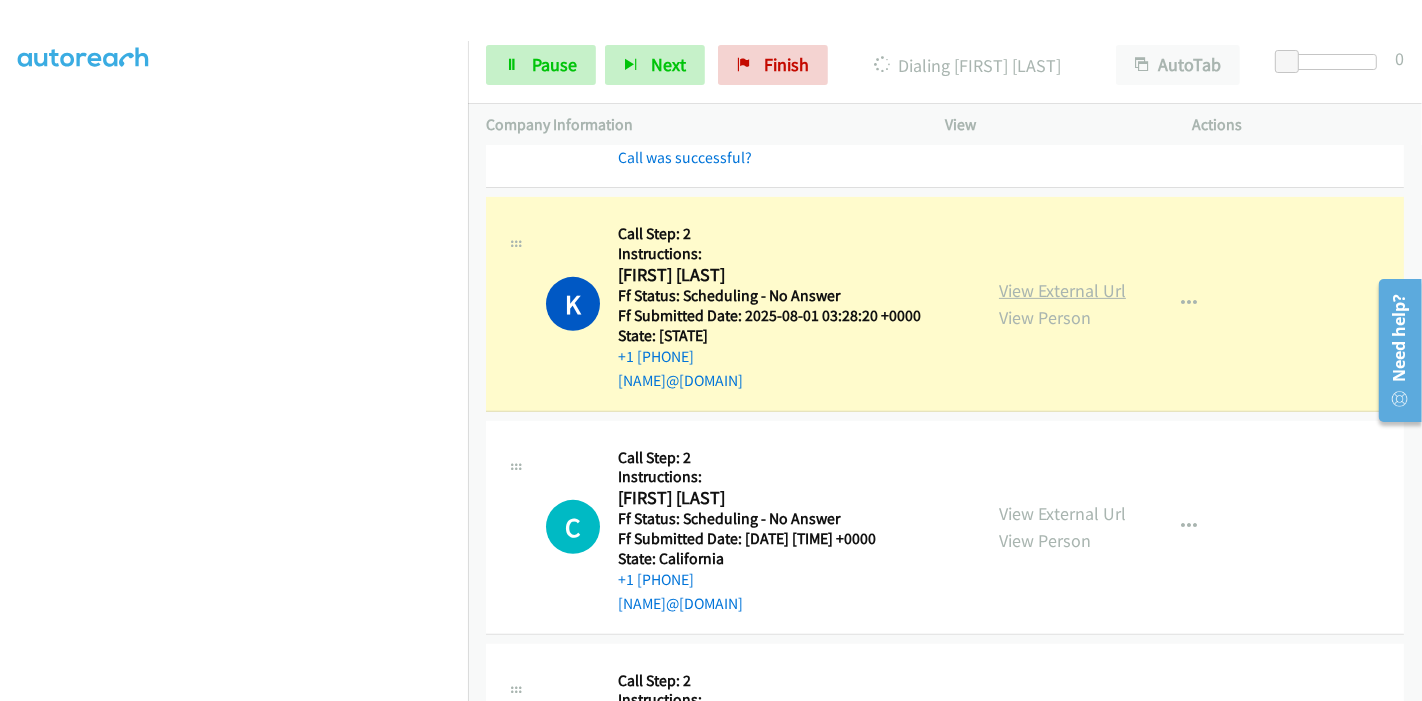 click on "View External Url" at bounding box center [1062, 290] 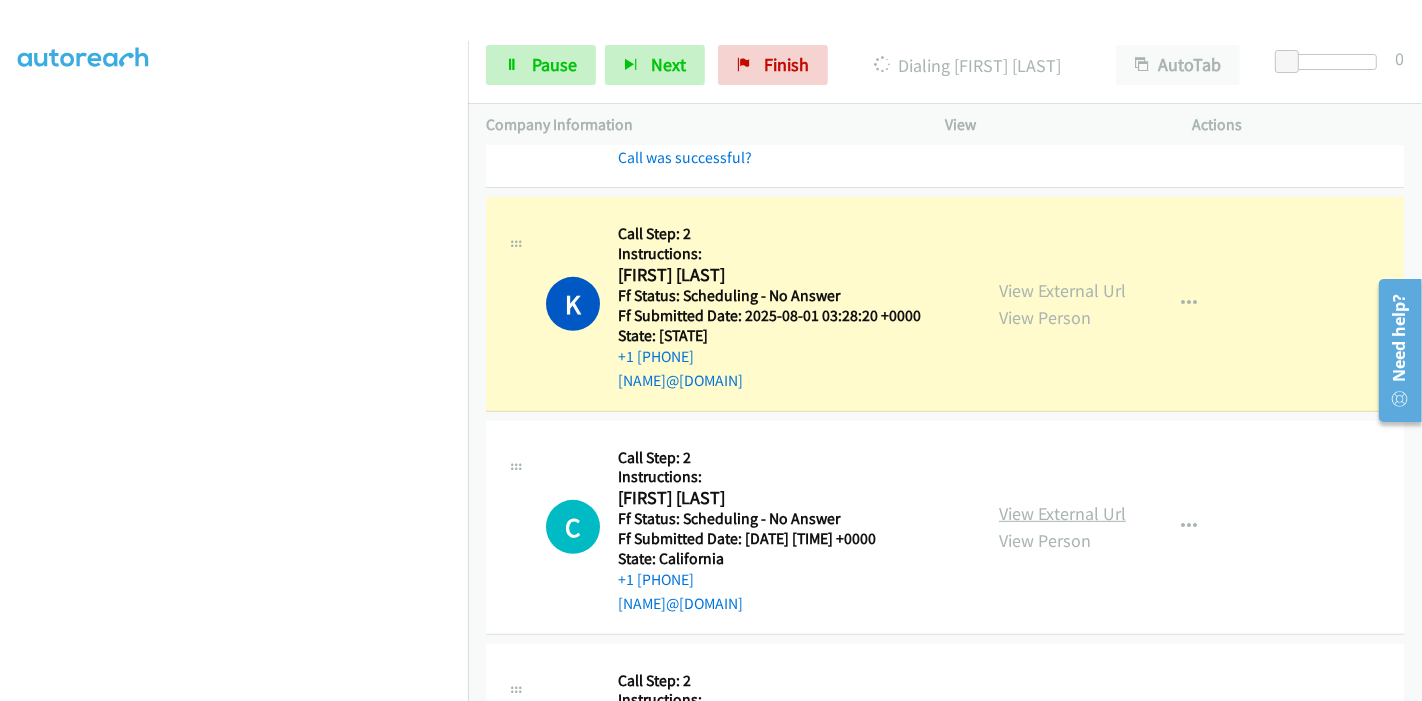 click on "View External Url" at bounding box center (1062, 513) 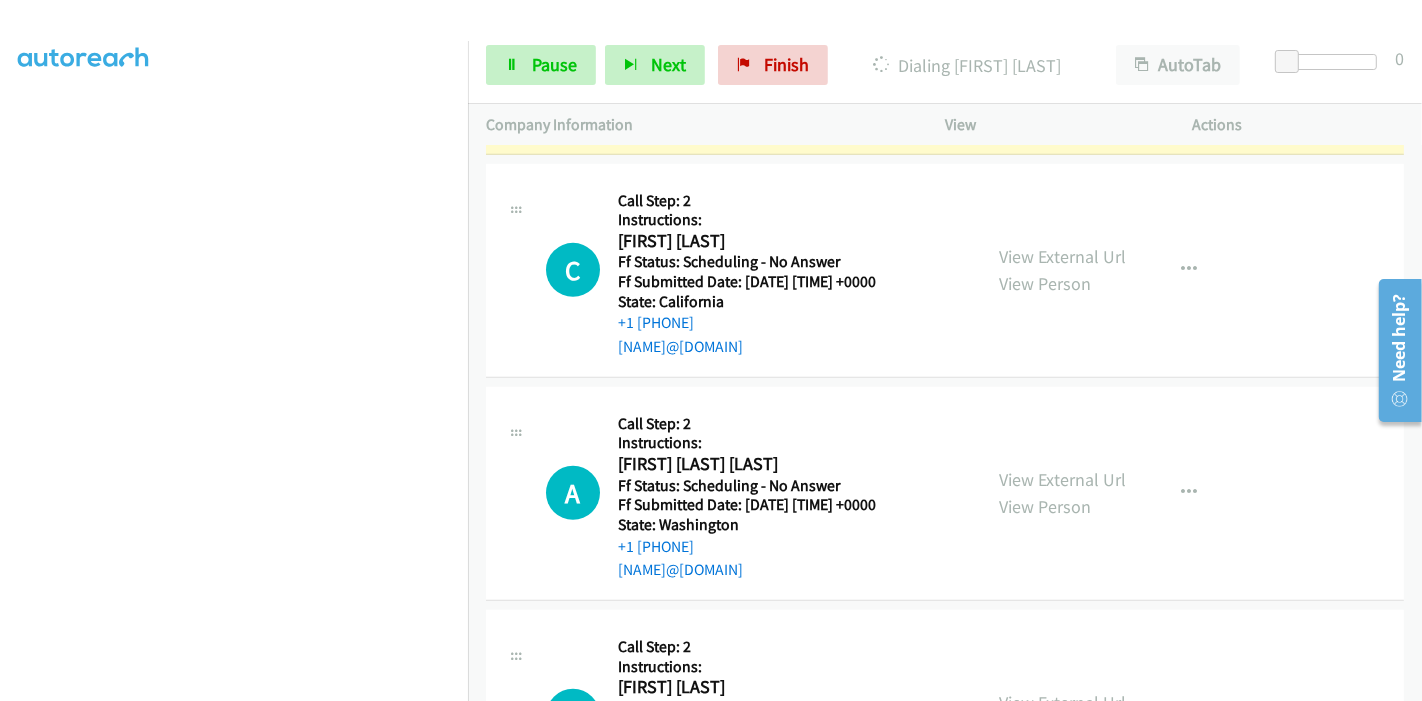 scroll, scrollTop: 1042, scrollLeft: 0, axis: vertical 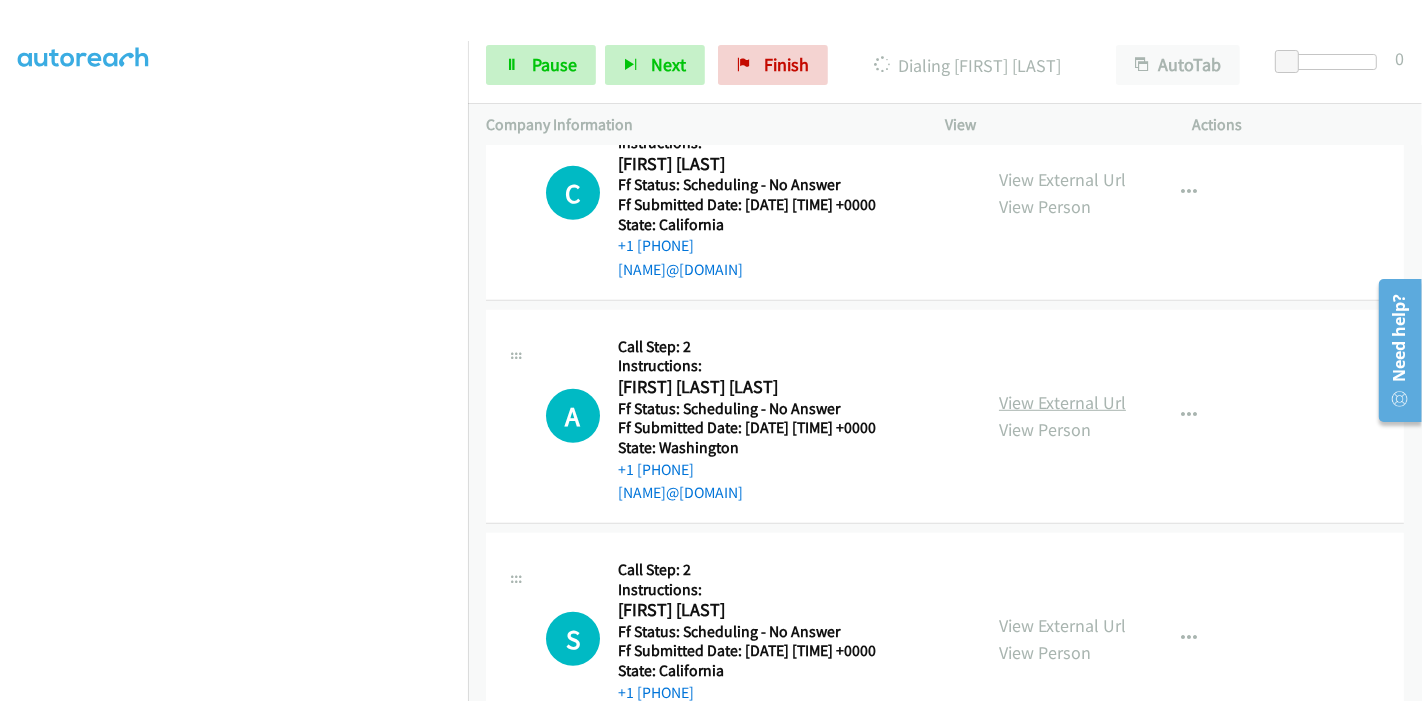 click on "View External Url" at bounding box center (1062, 402) 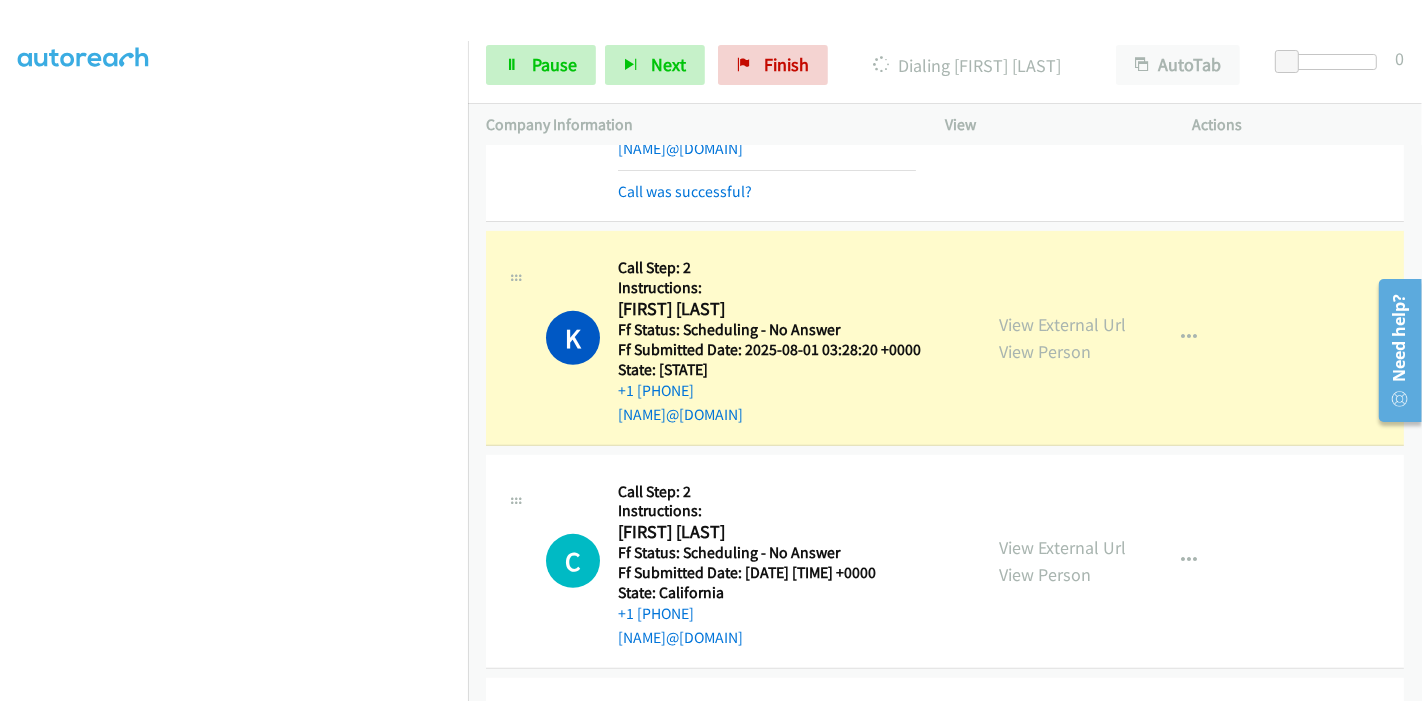 scroll, scrollTop: 708, scrollLeft: 0, axis: vertical 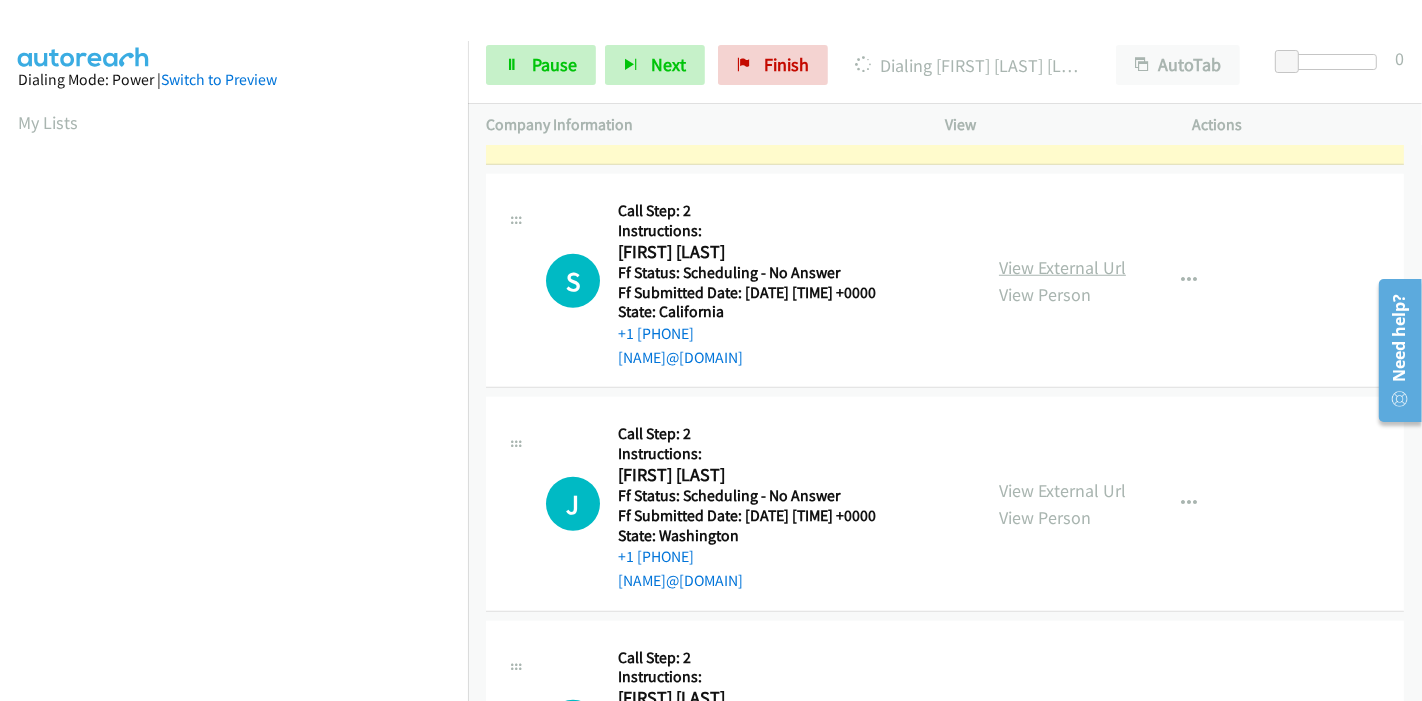 click on "View External Url" at bounding box center [1062, 267] 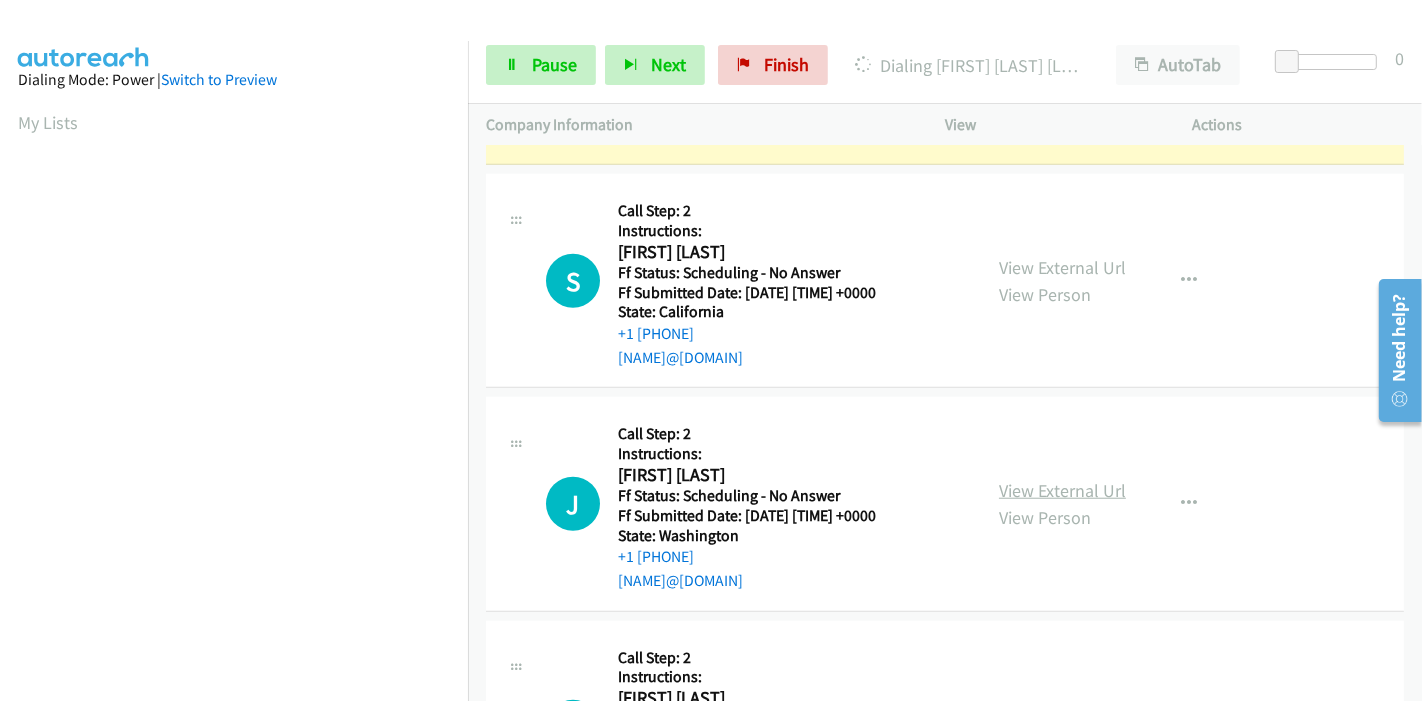 click on "View External Url" at bounding box center [1062, 490] 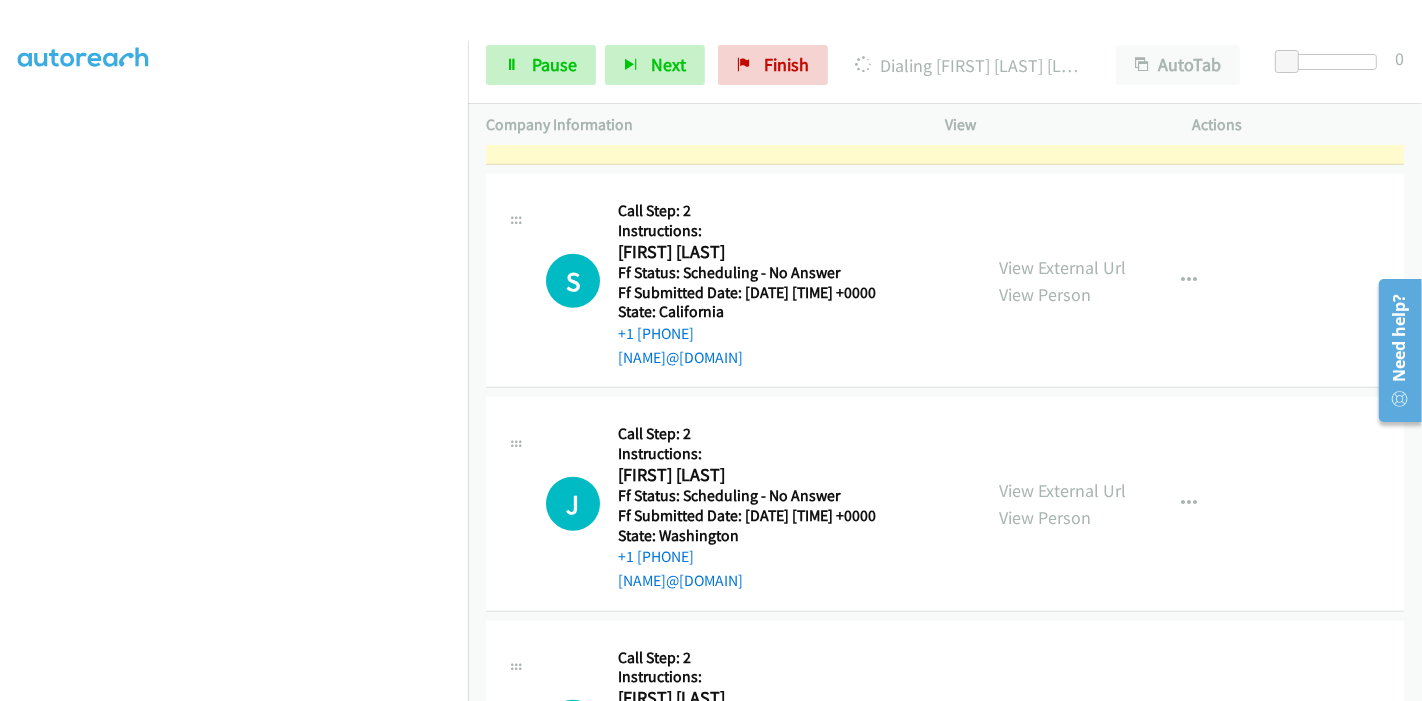scroll, scrollTop: 422, scrollLeft: 0, axis: vertical 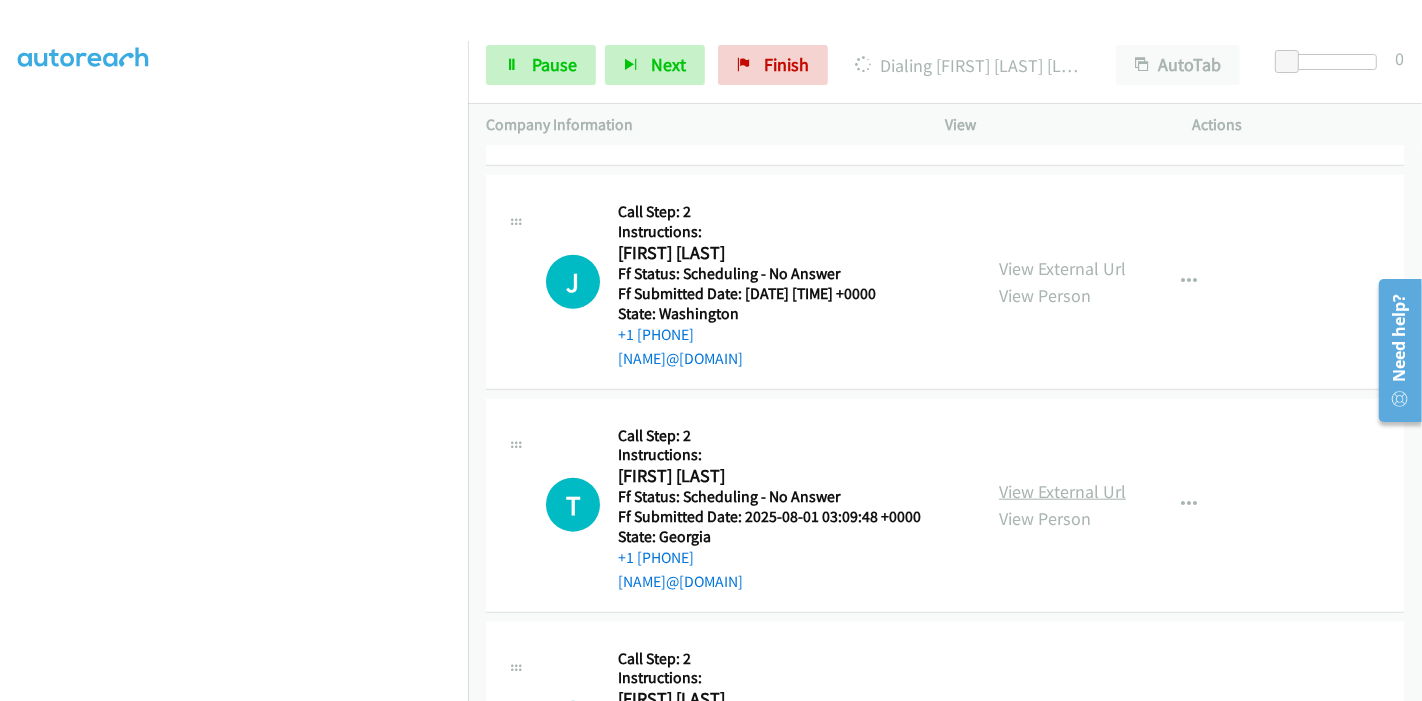 click on "View External Url" at bounding box center (1062, 491) 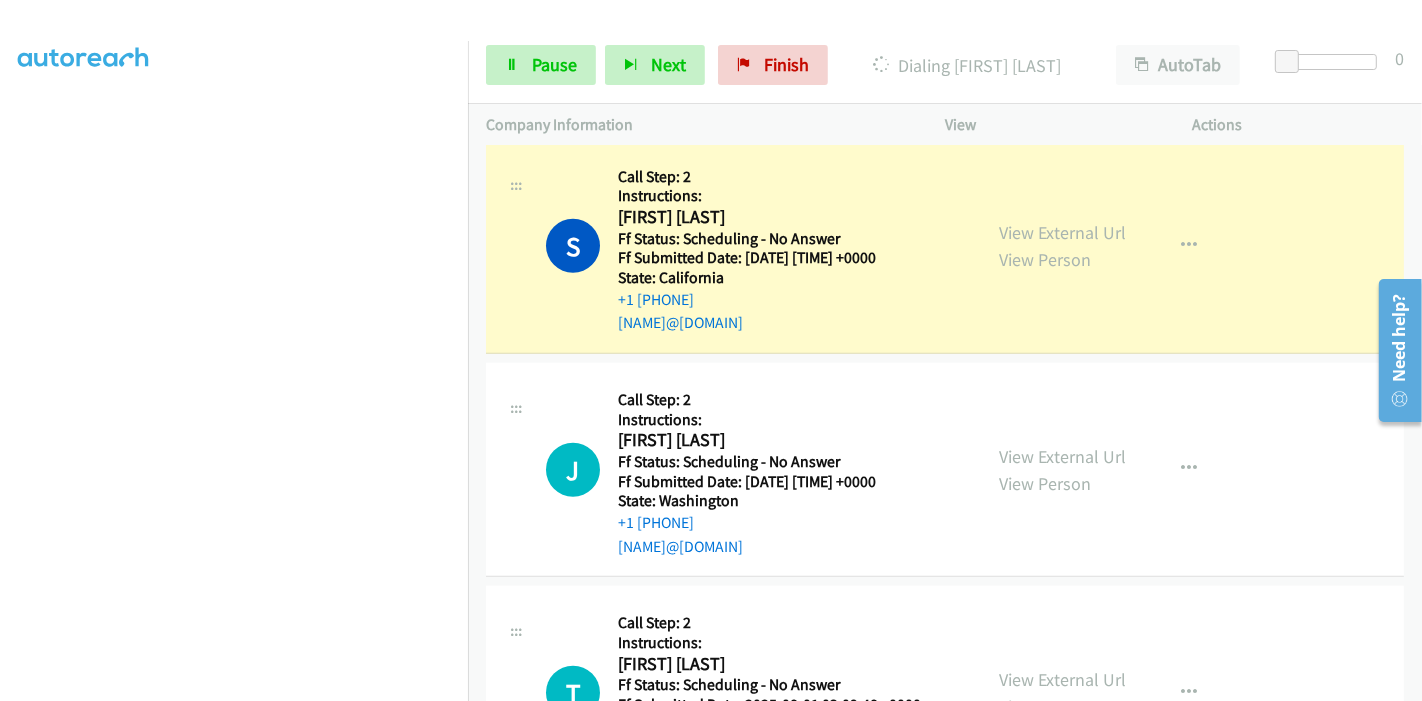 scroll, scrollTop: 1528, scrollLeft: 0, axis: vertical 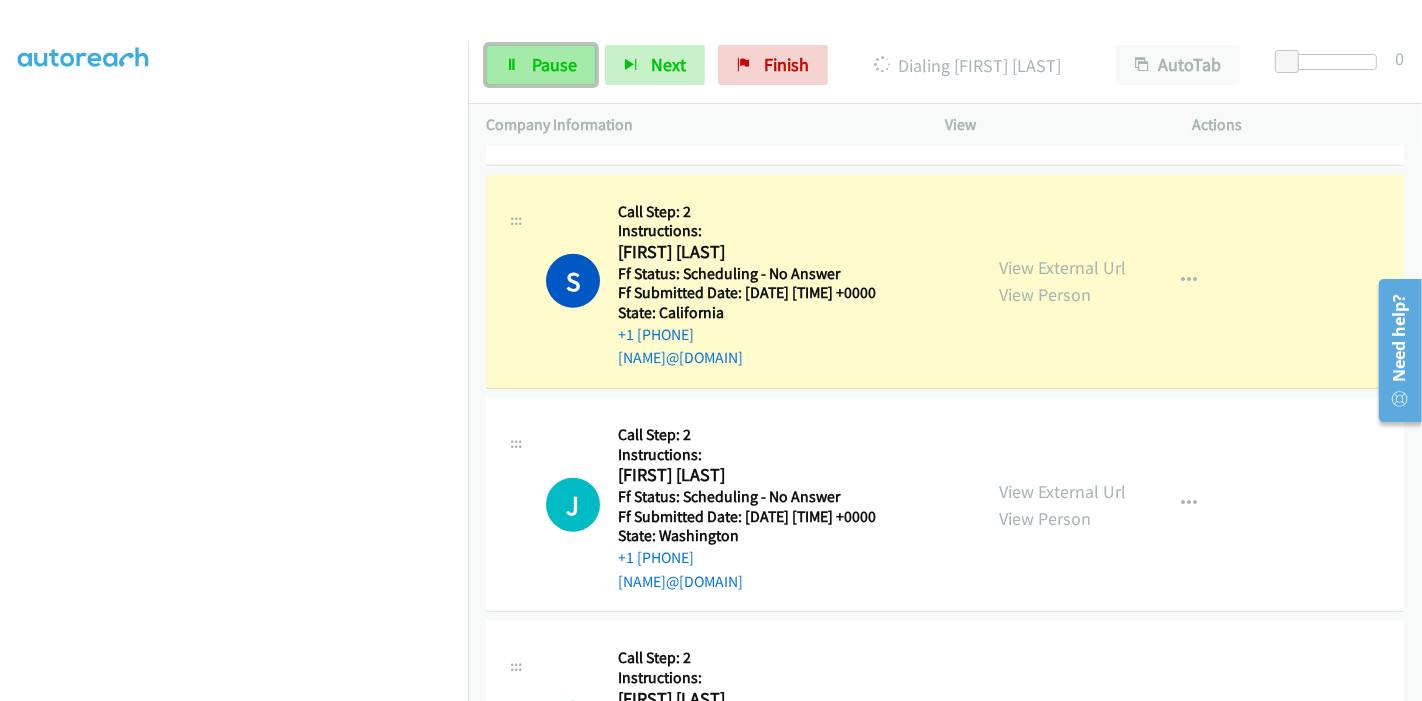 click on "Pause" at bounding box center [554, 64] 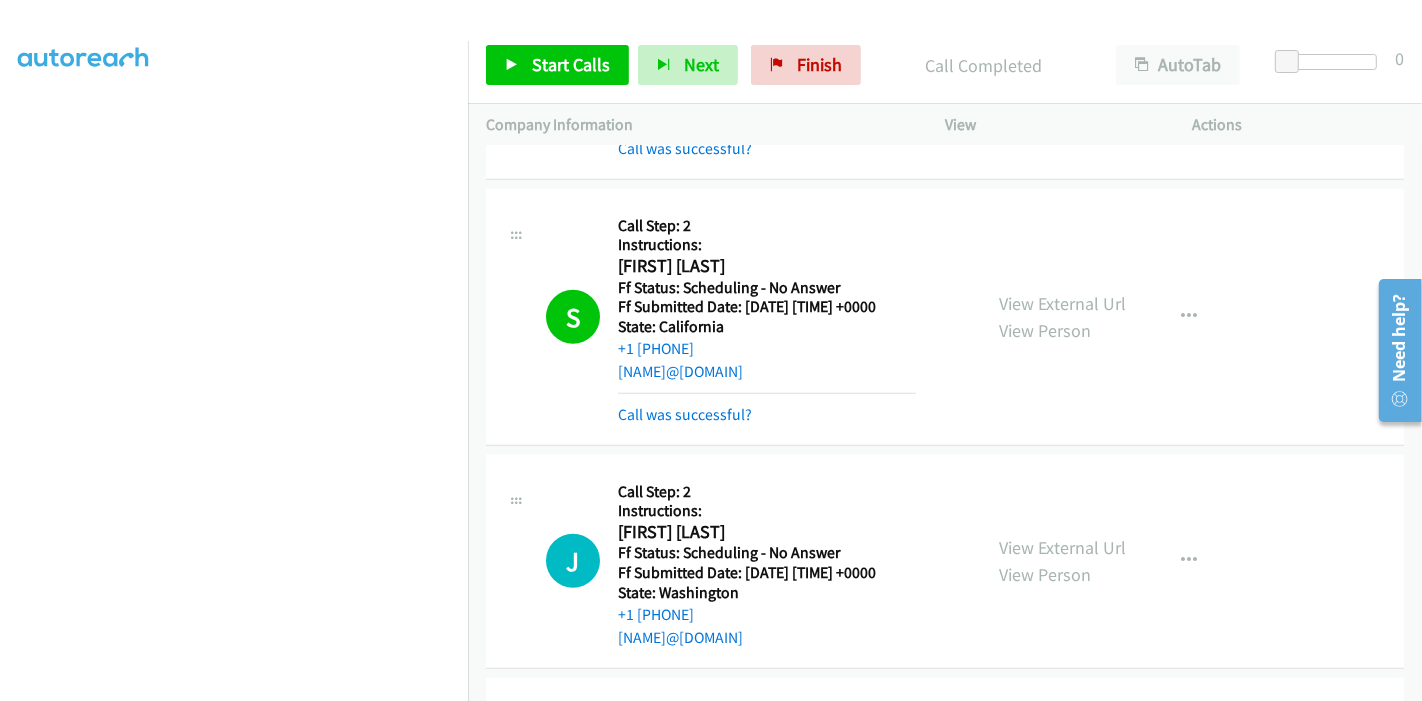 scroll, scrollTop: 1528, scrollLeft: 0, axis: vertical 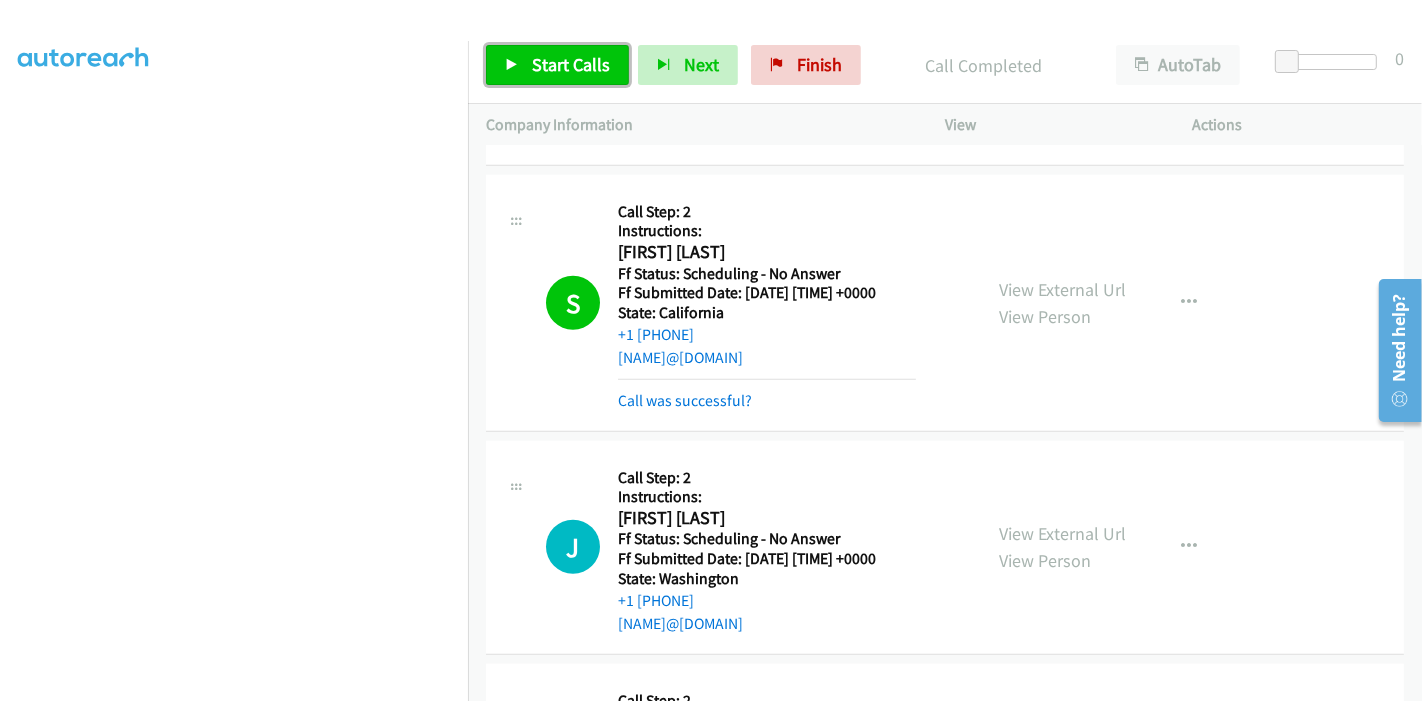 click on "Start Calls" at bounding box center [571, 64] 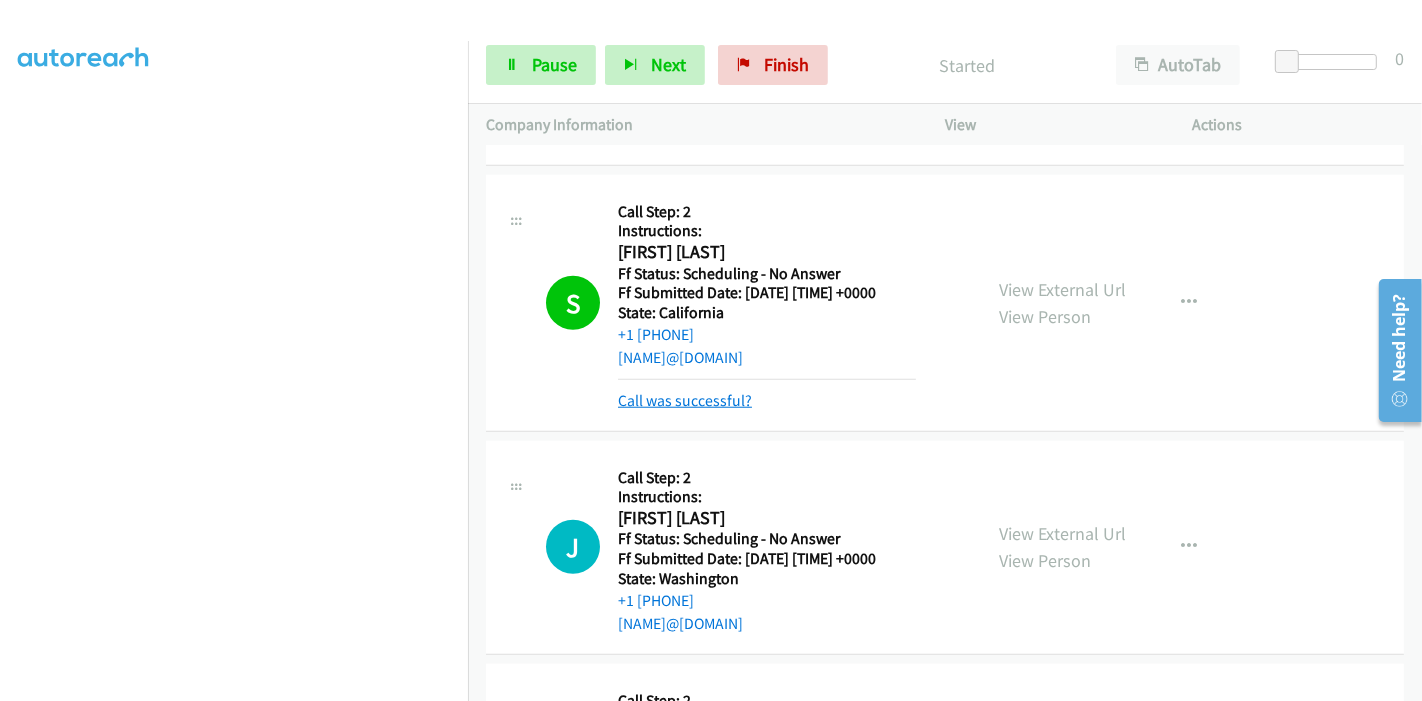 click on "Call was successful?" at bounding box center [685, 400] 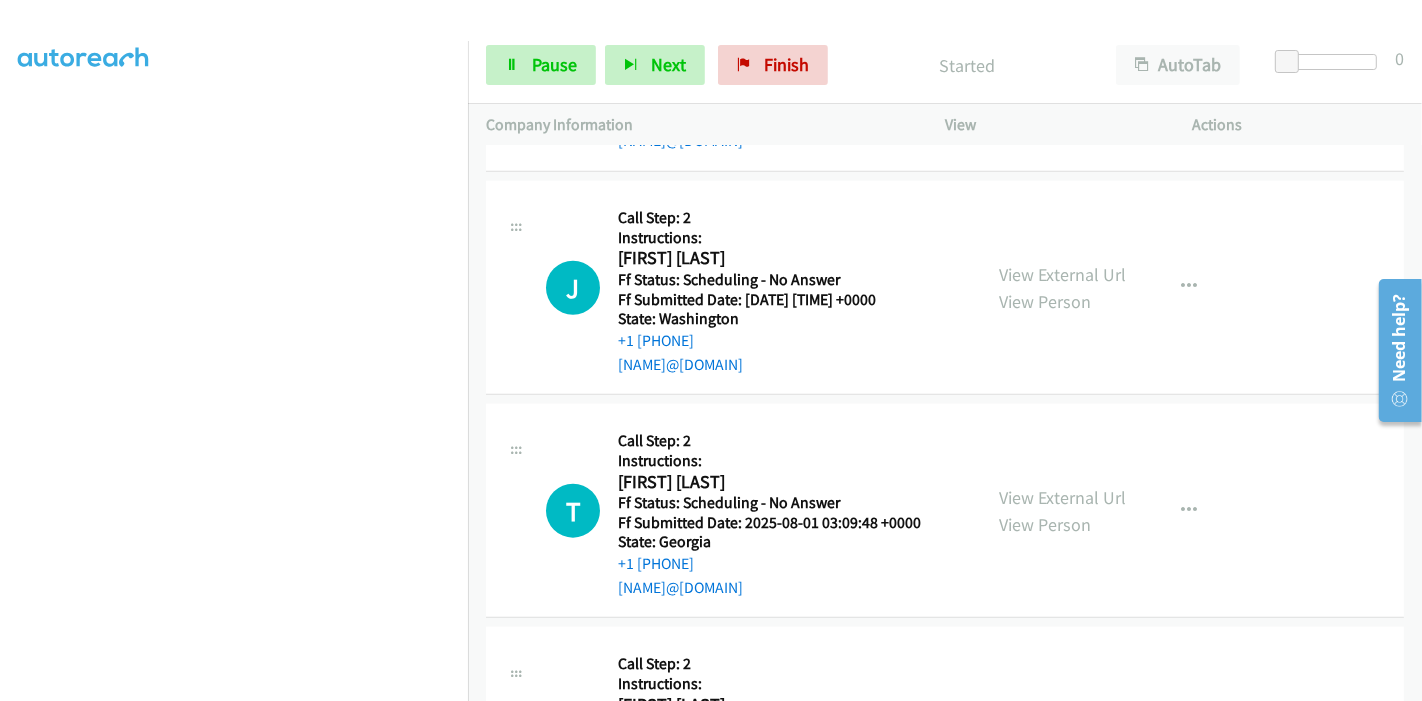 scroll, scrollTop: 1751, scrollLeft: 0, axis: vertical 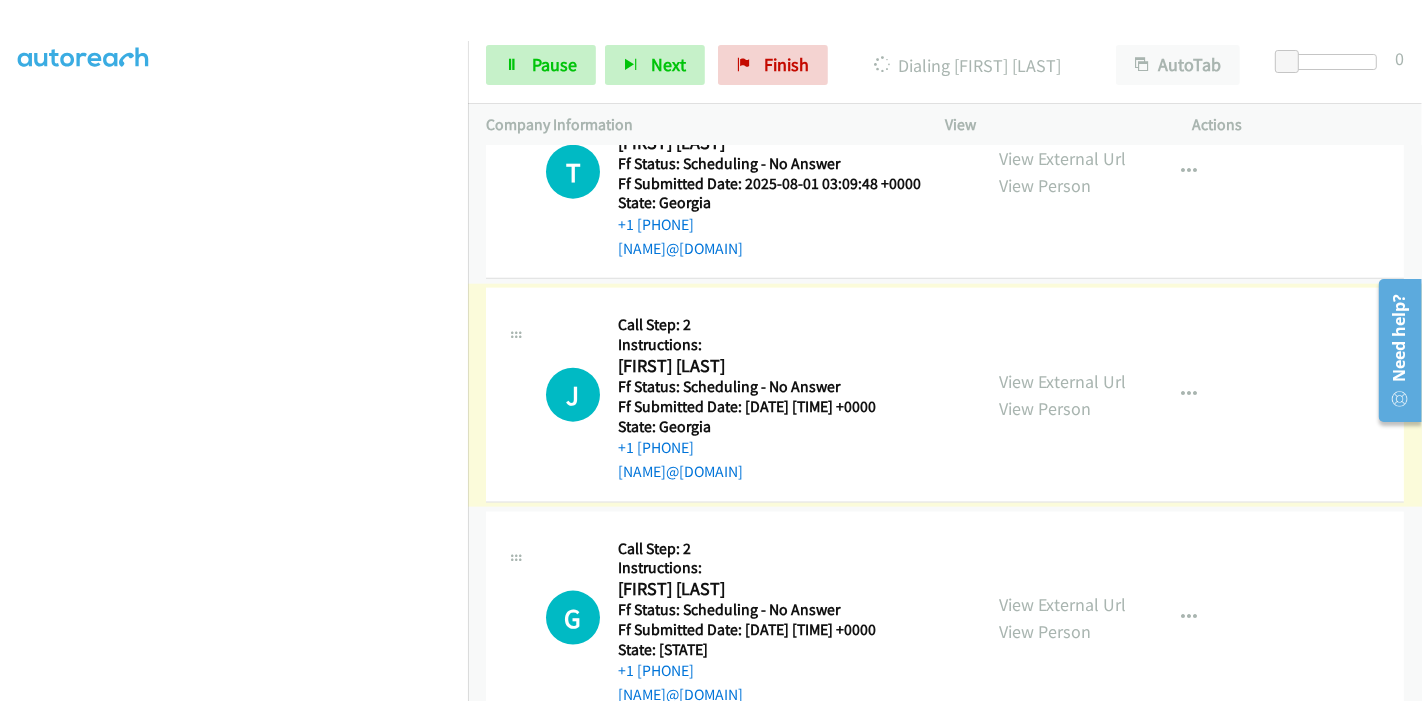 click on "View External Url" at bounding box center [1062, 381] 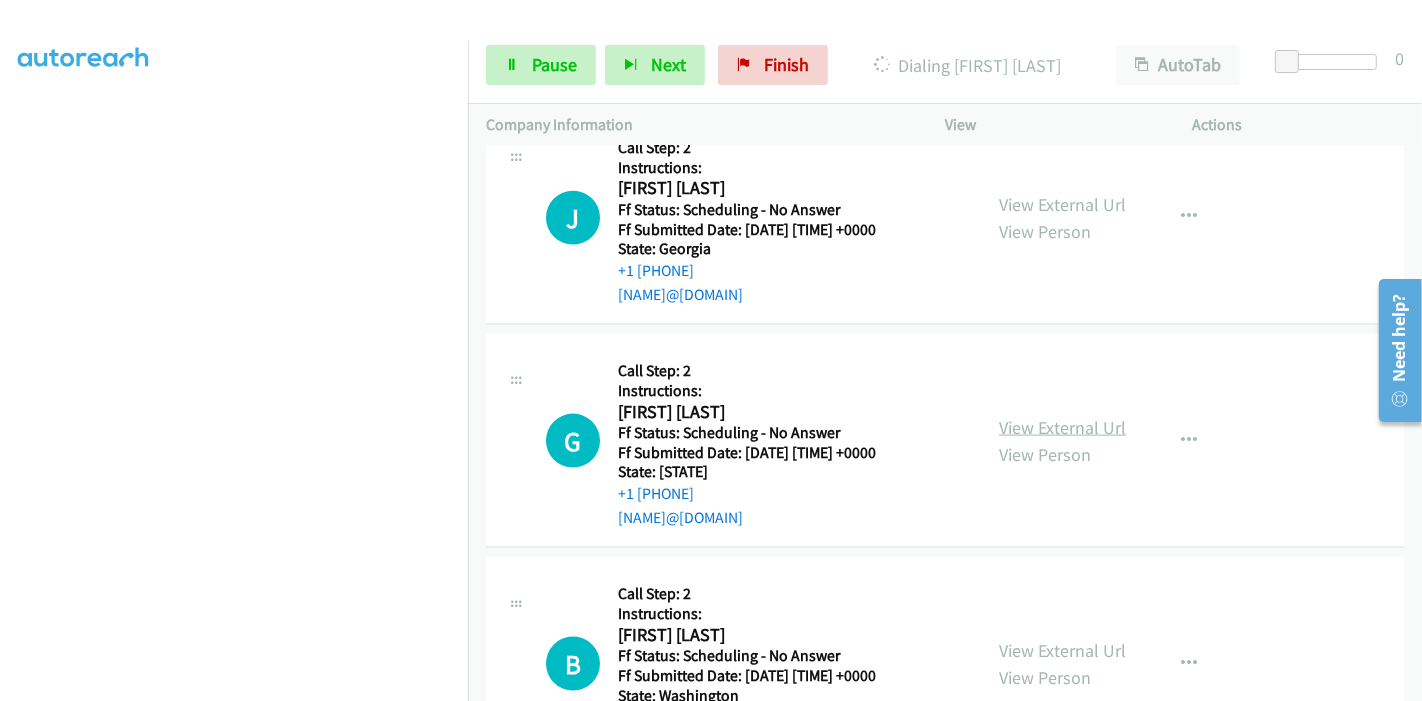 scroll, scrollTop: 2306, scrollLeft: 0, axis: vertical 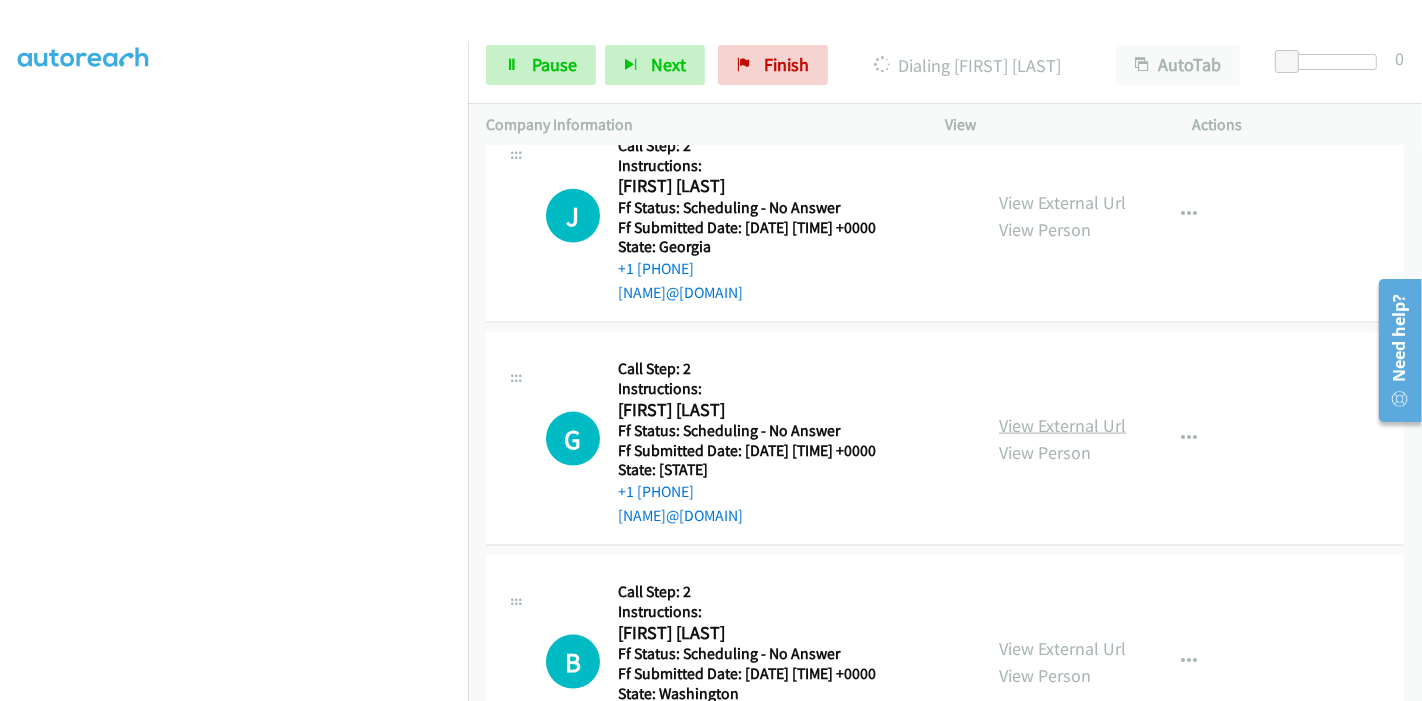 click on "View External Url" at bounding box center [1062, 425] 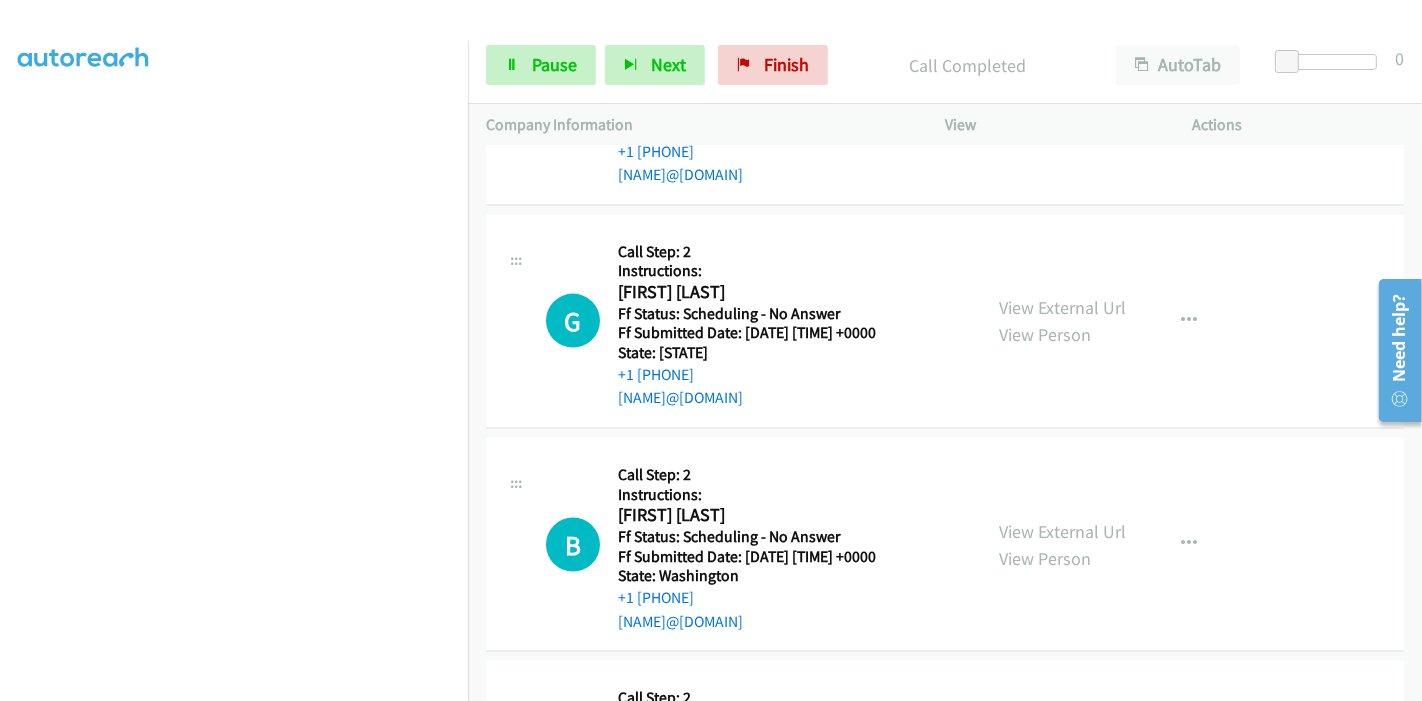 scroll, scrollTop: 2571, scrollLeft: 0, axis: vertical 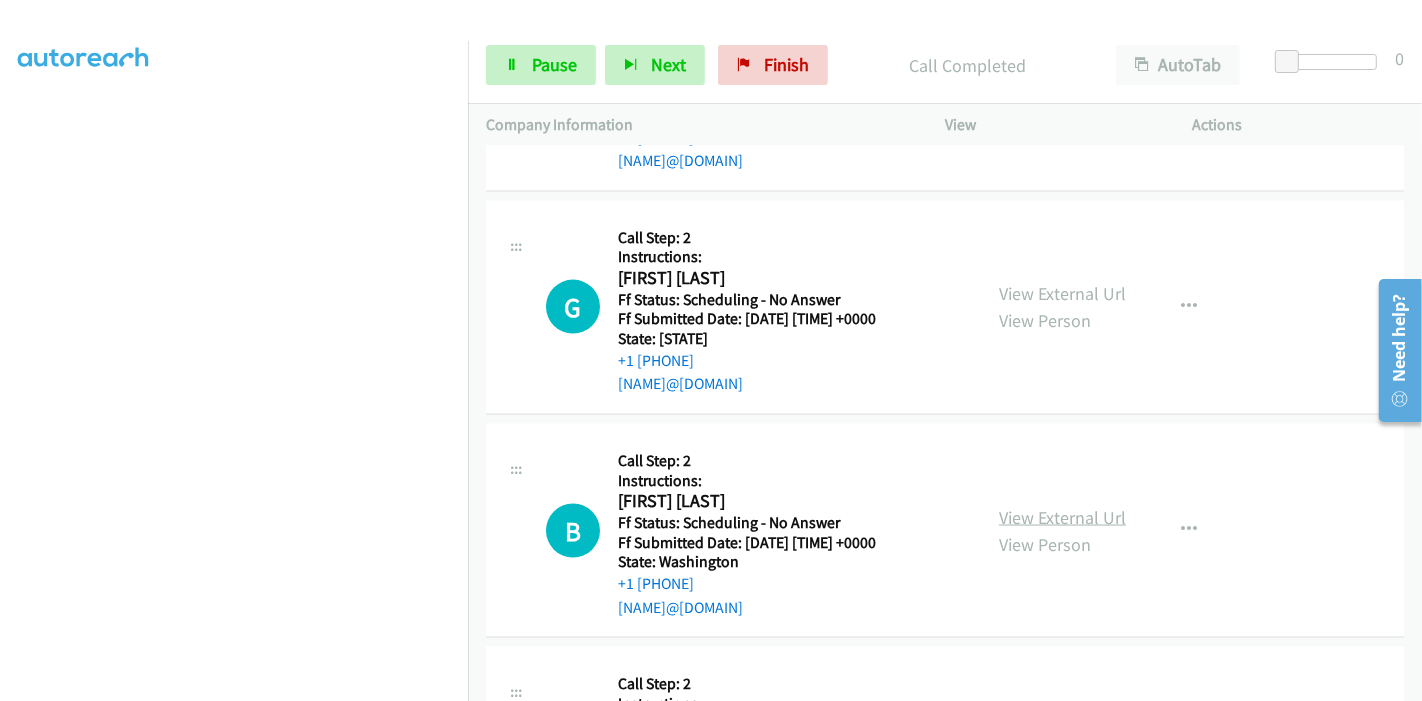 click on "B
Callback Scheduled
Call Step: 2
Instructions:
Bonnie De Boer
America/Los_Angeles
Ff Status: Scheduling - No Answer
Ff Submitted Date: 2025-08-01 03:02:58 +0000
State: Washington
+1 206-218-9485
jbdeboer4@msn.com
Call was successful?
View External Url
View Person
View External Url
Email
Schedule/Manage Callback
Skip Call
Add to do not call list" at bounding box center [945, 531] 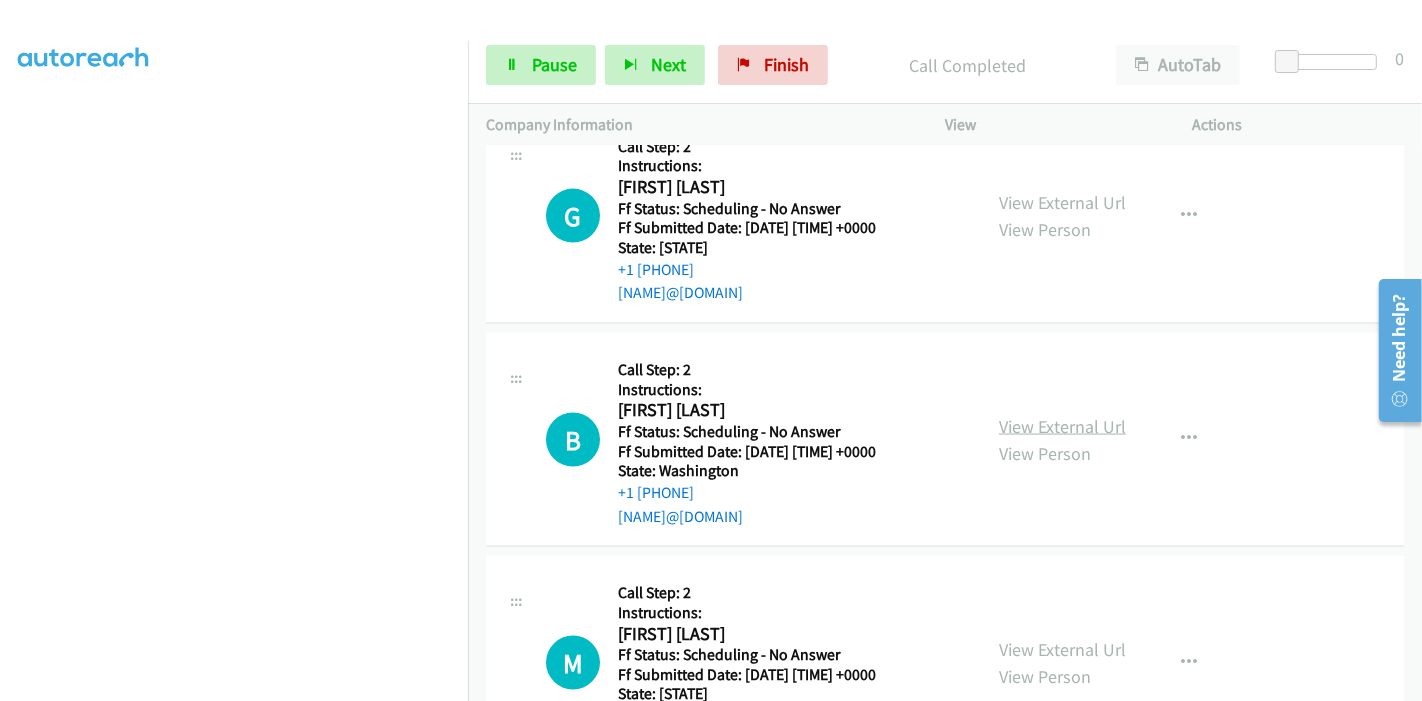 click on "View External Url" at bounding box center [1062, 426] 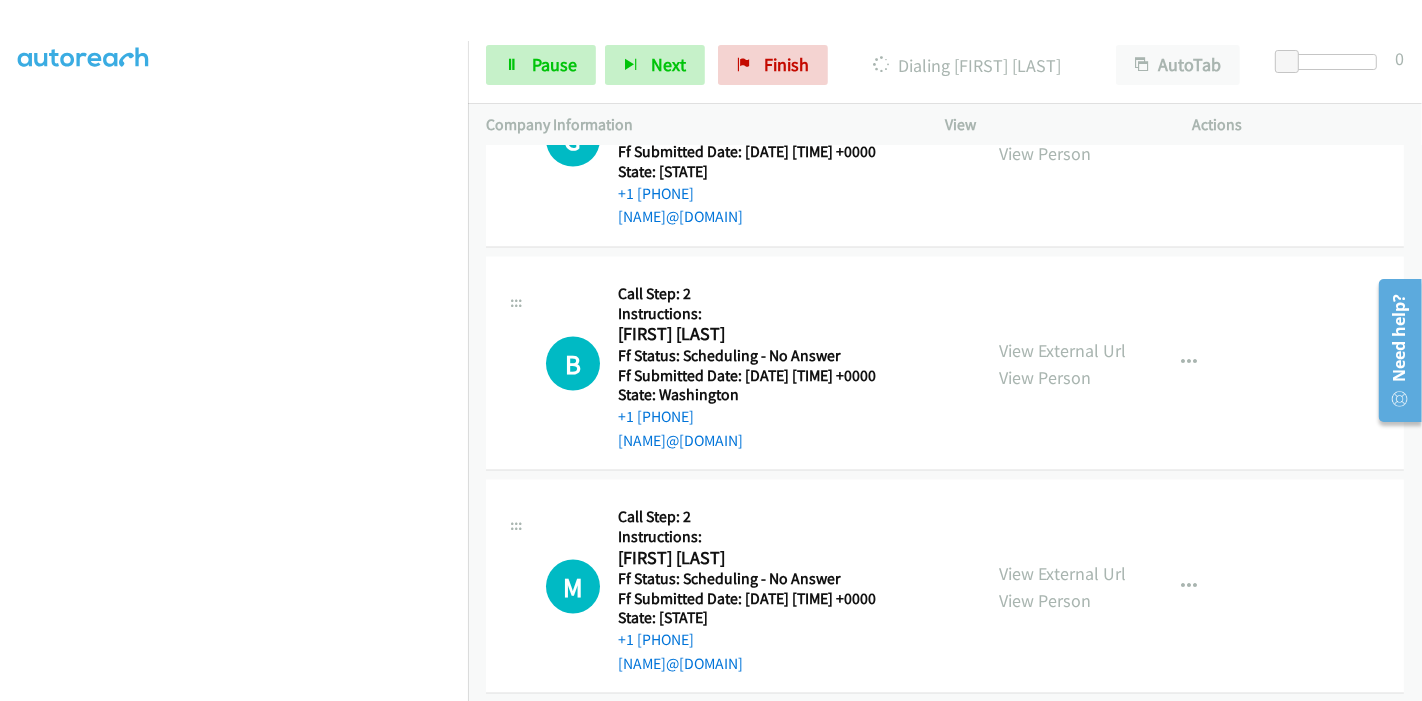 scroll, scrollTop: 2682, scrollLeft: 0, axis: vertical 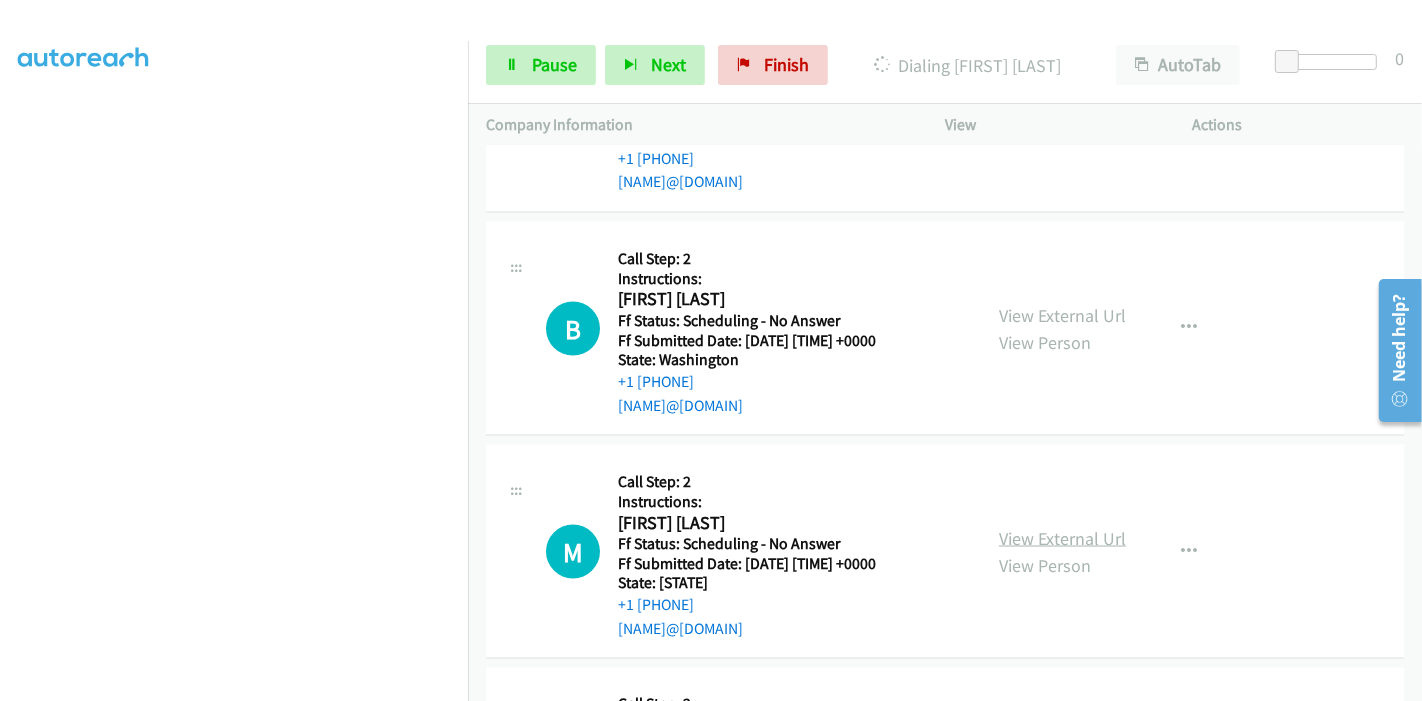 click on "View External Url" at bounding box center (1062, 538) 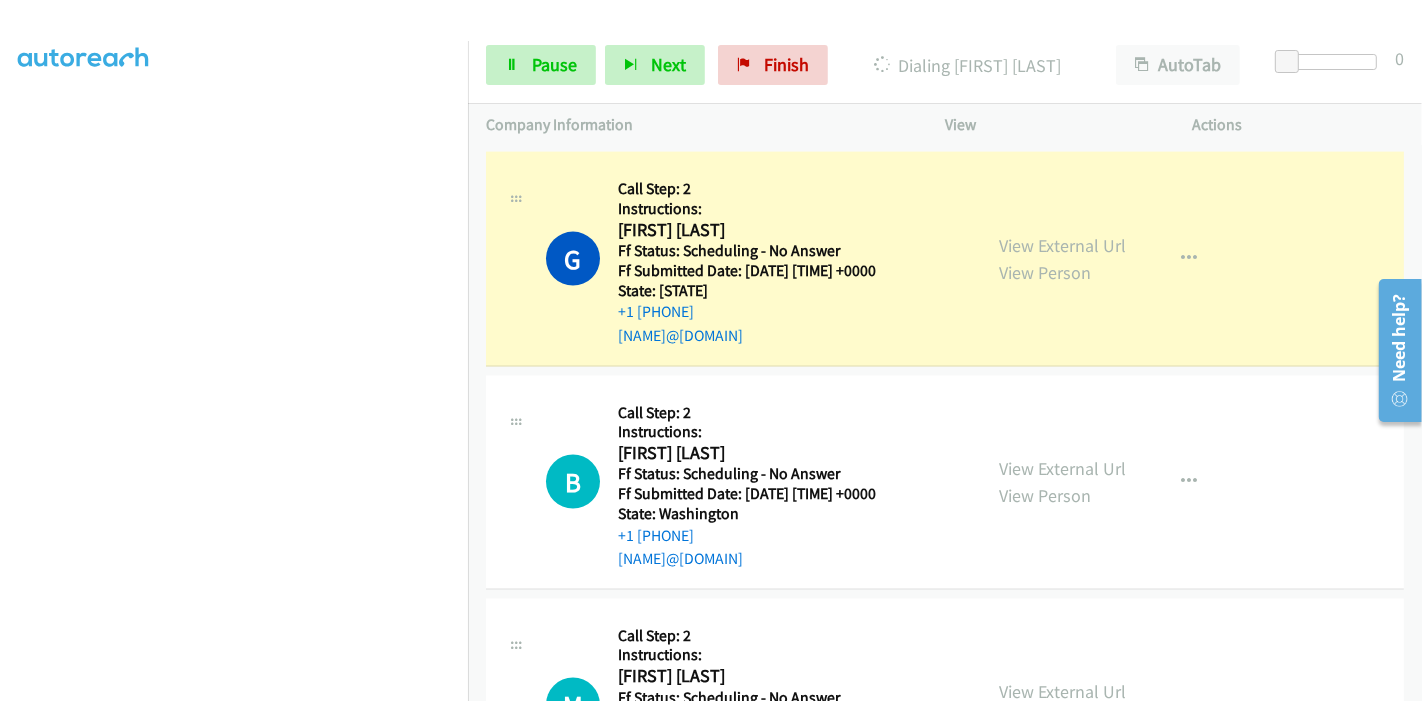 scroll, scrollTop: 2793, scrollLeft: 0, axis: vertical 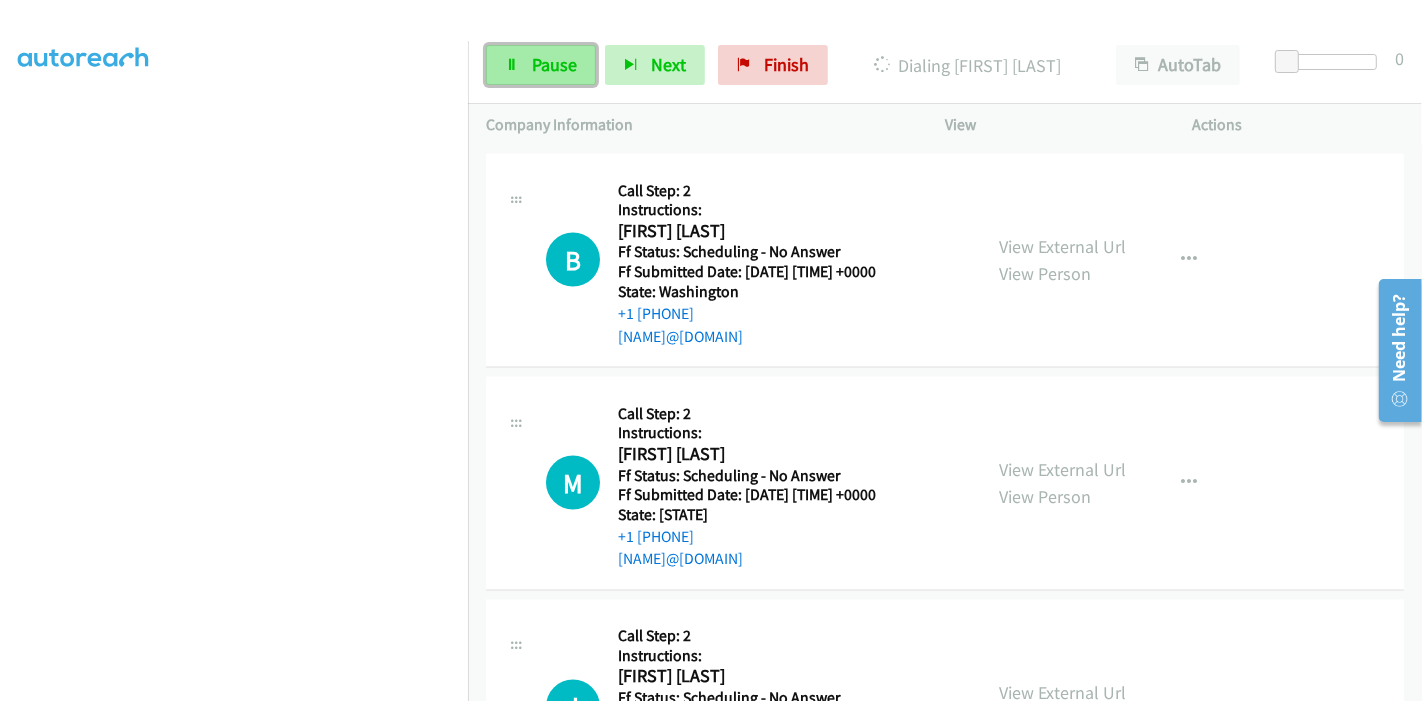 click on "Pause" at bounding box center [541, 65] 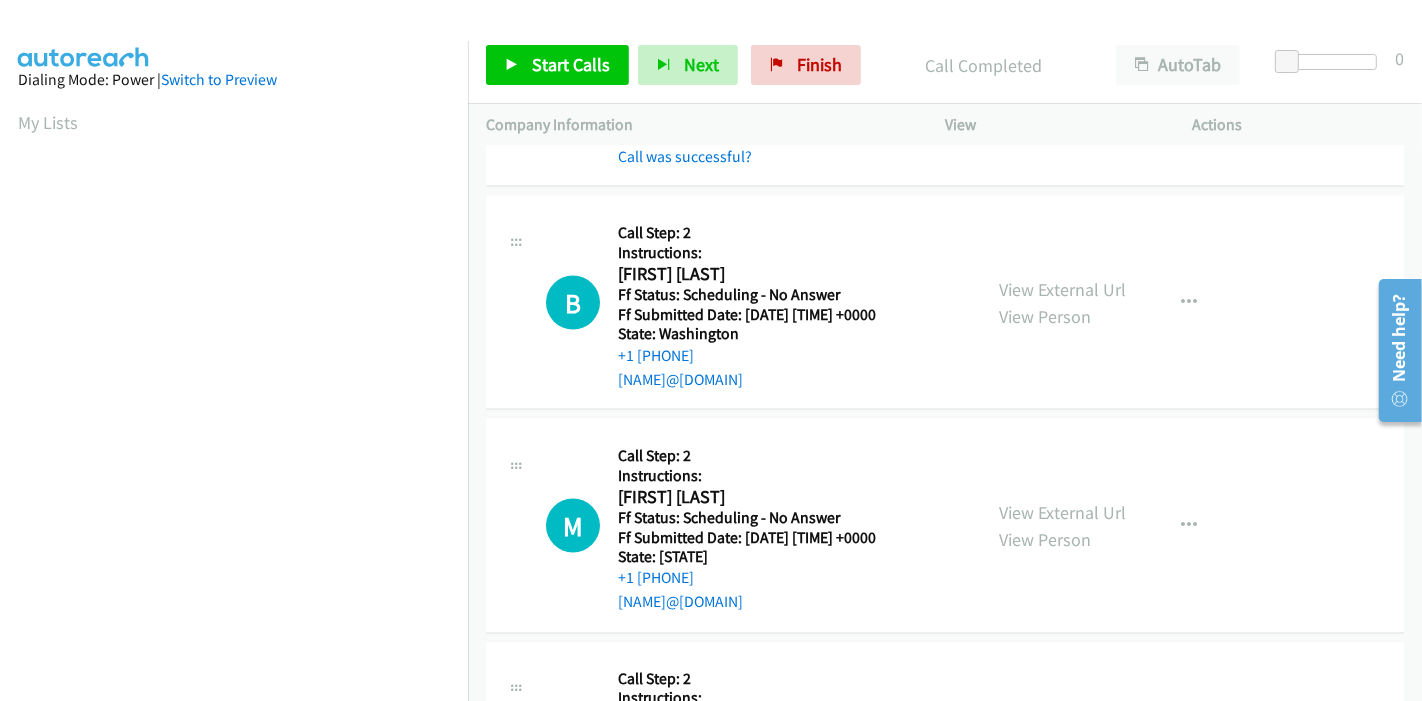 scroll, scrollTop: 422, scrollLeft: 0, axis: vertical 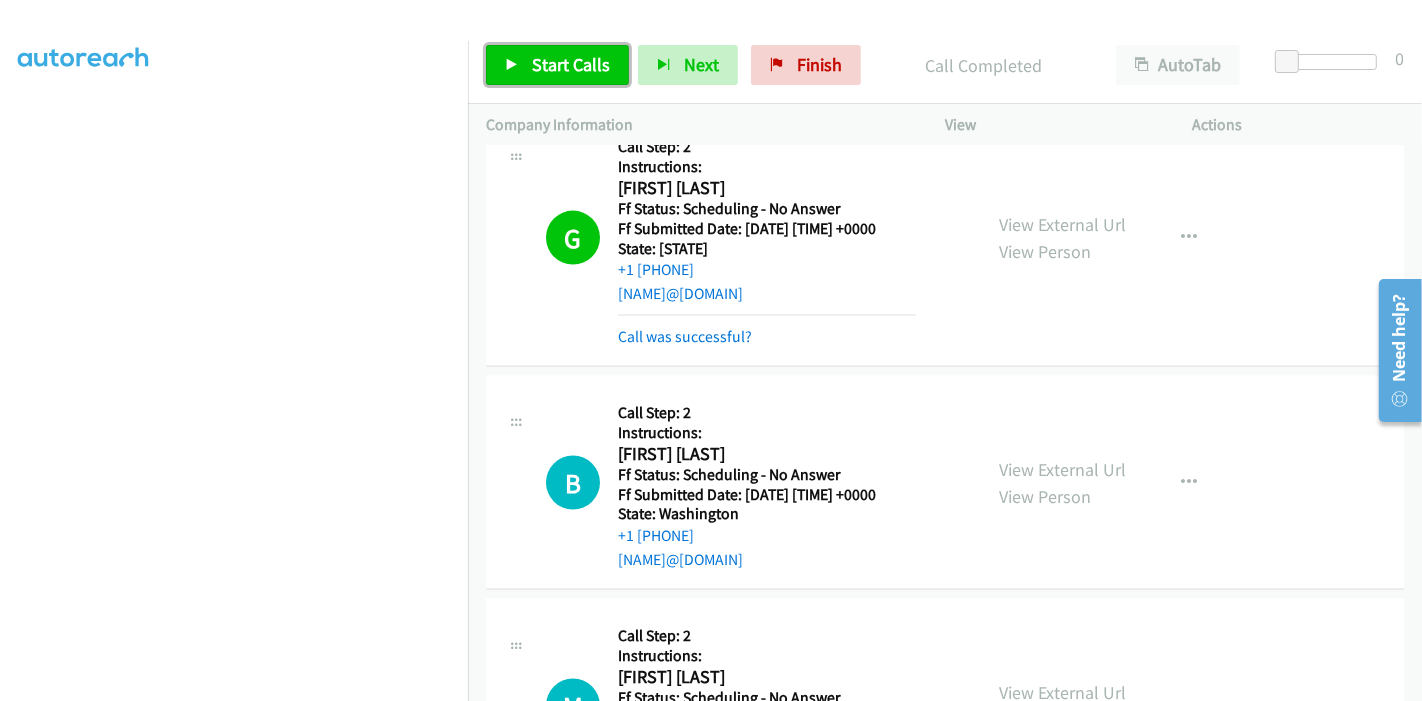 click on "Start Calls" at bounding box center (571, 64) 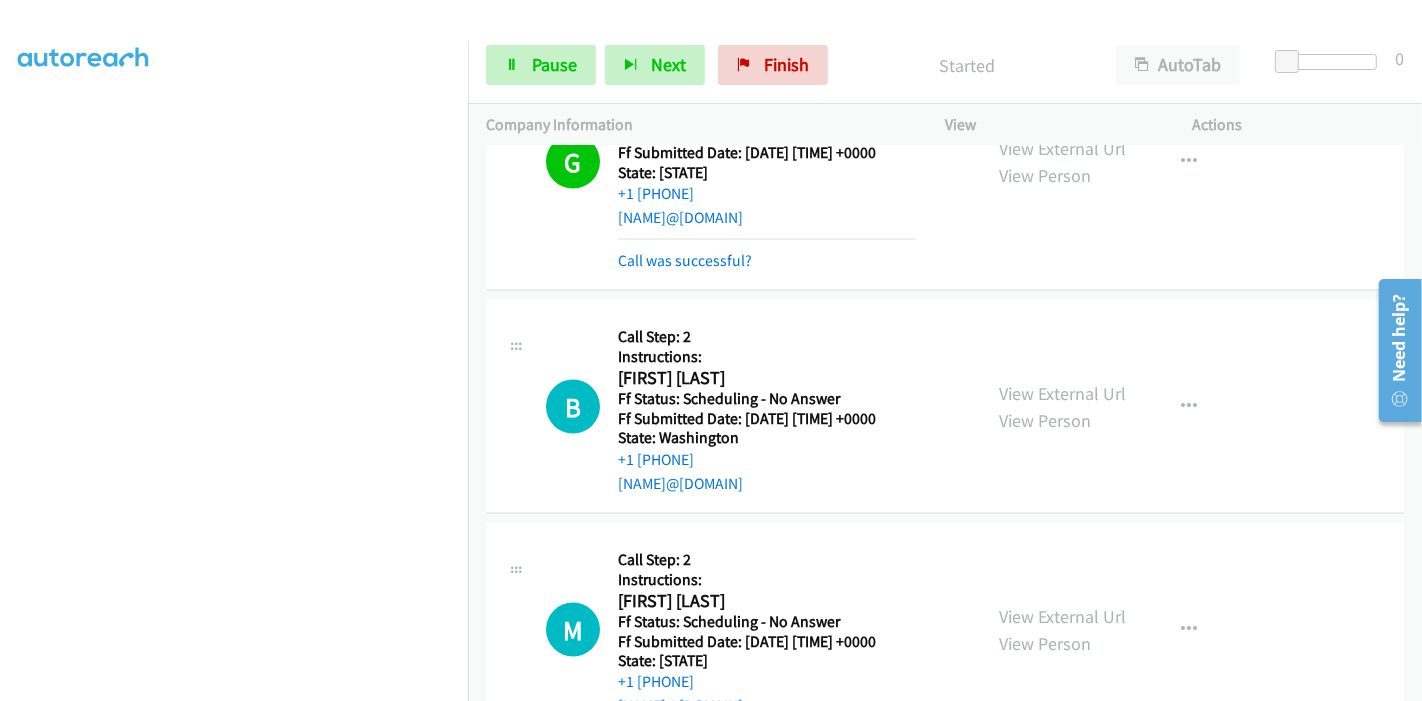 scroll, scrollTop: 2724, scrollLeft: 0, axis: vertical 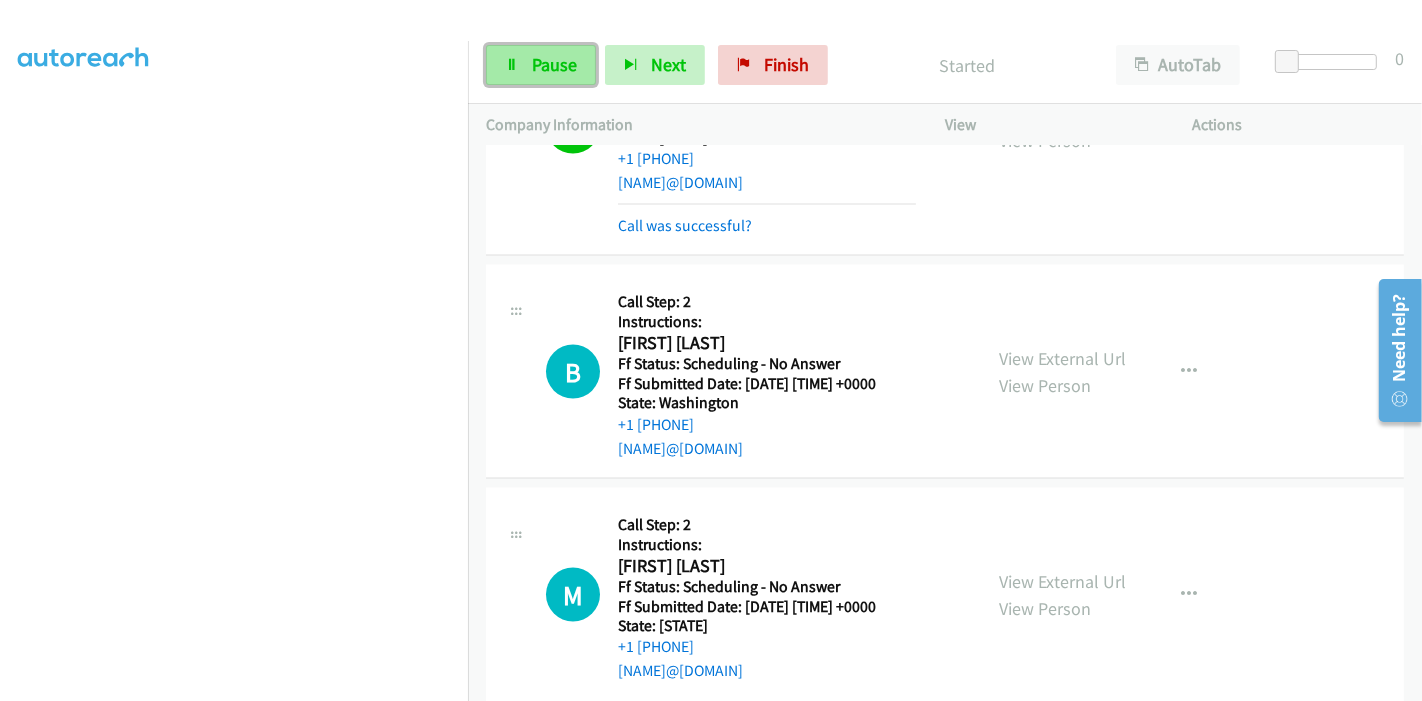 click on "Pause" at bounding box center [554, 64] 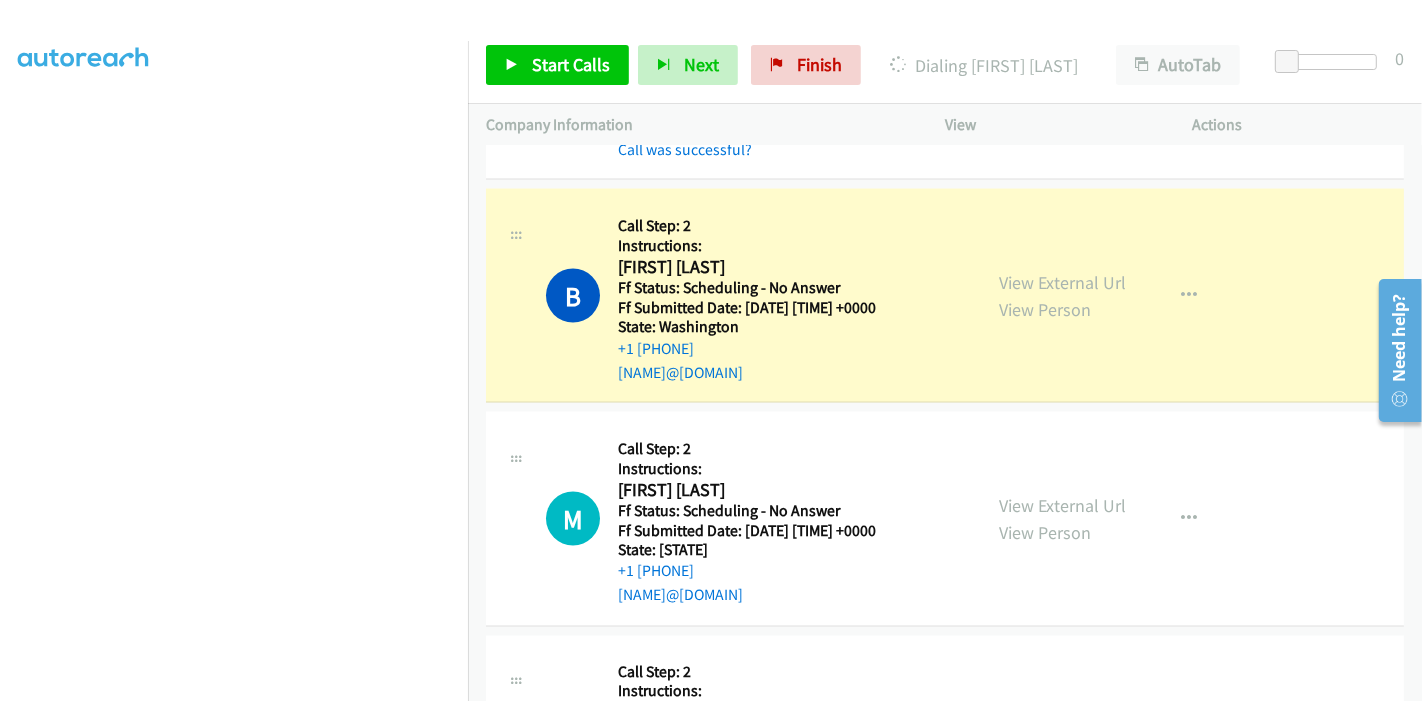 scroll, scrollTop: 2835, scrollLeft: 0, axis: vertical 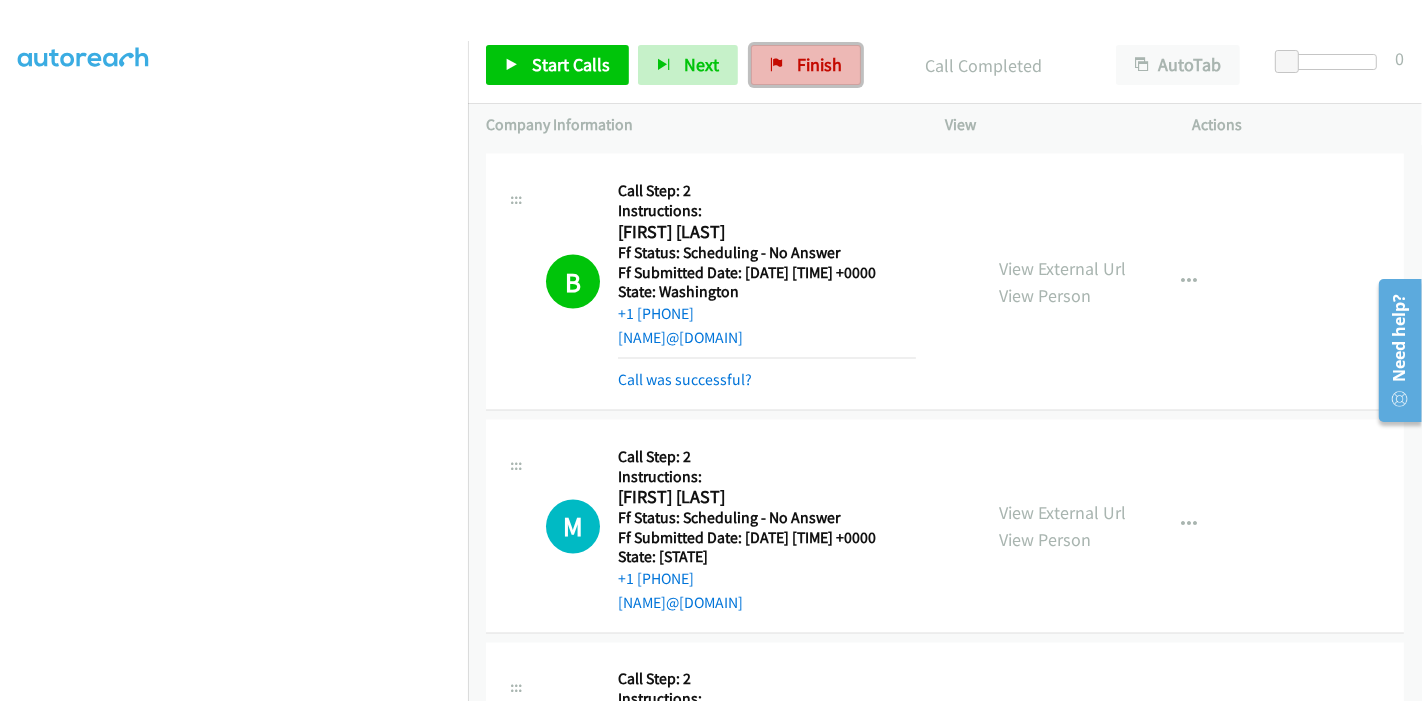 click on "Finish" at bounding box center (806, 65) 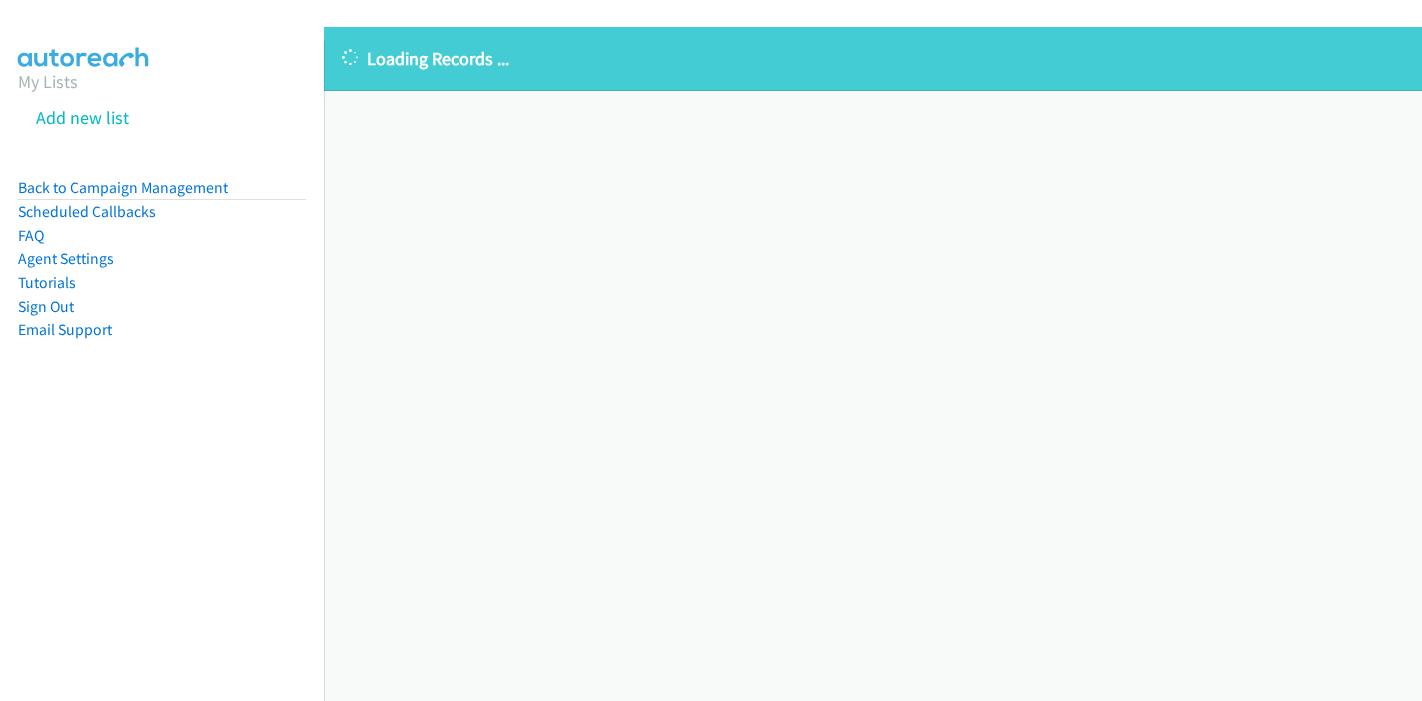 scroll, scrollTop: 0, scrollLeft: 0, axis: both 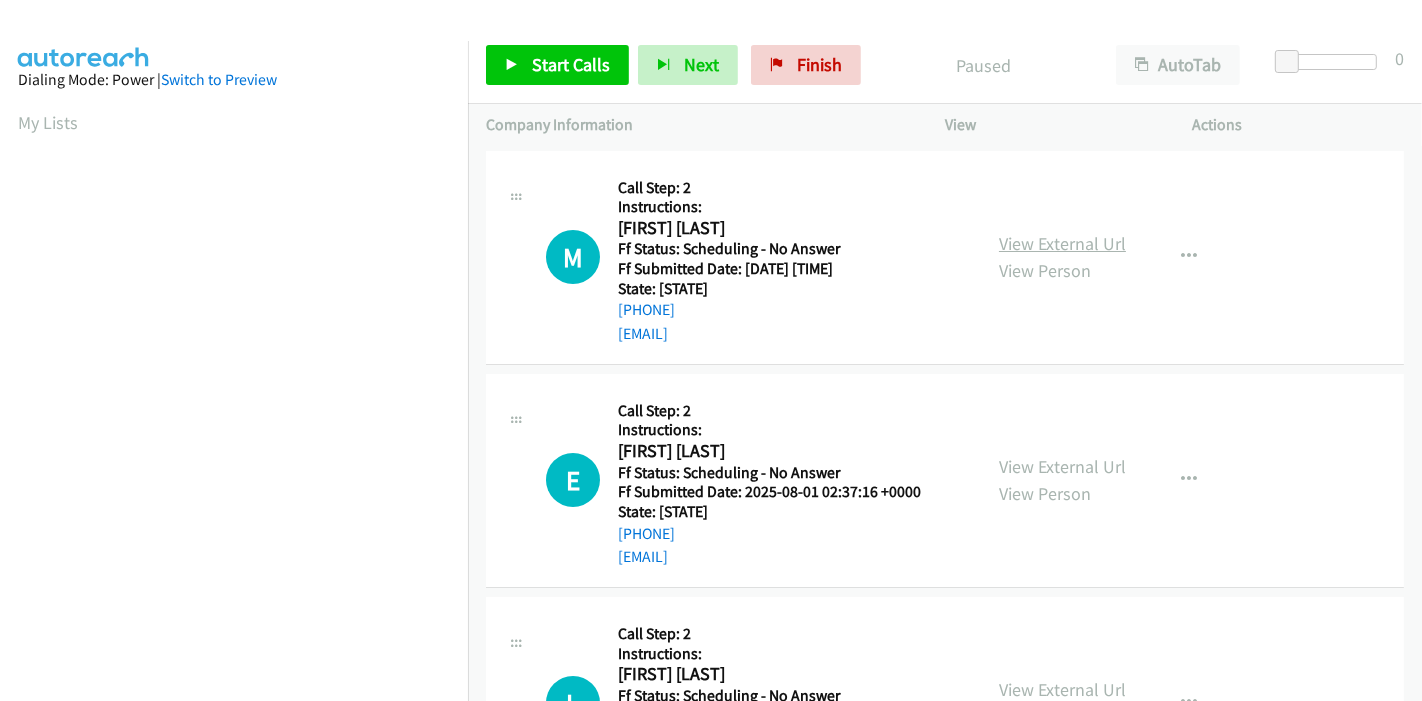 click on "View External Url" at bounding box center (1062, 243) 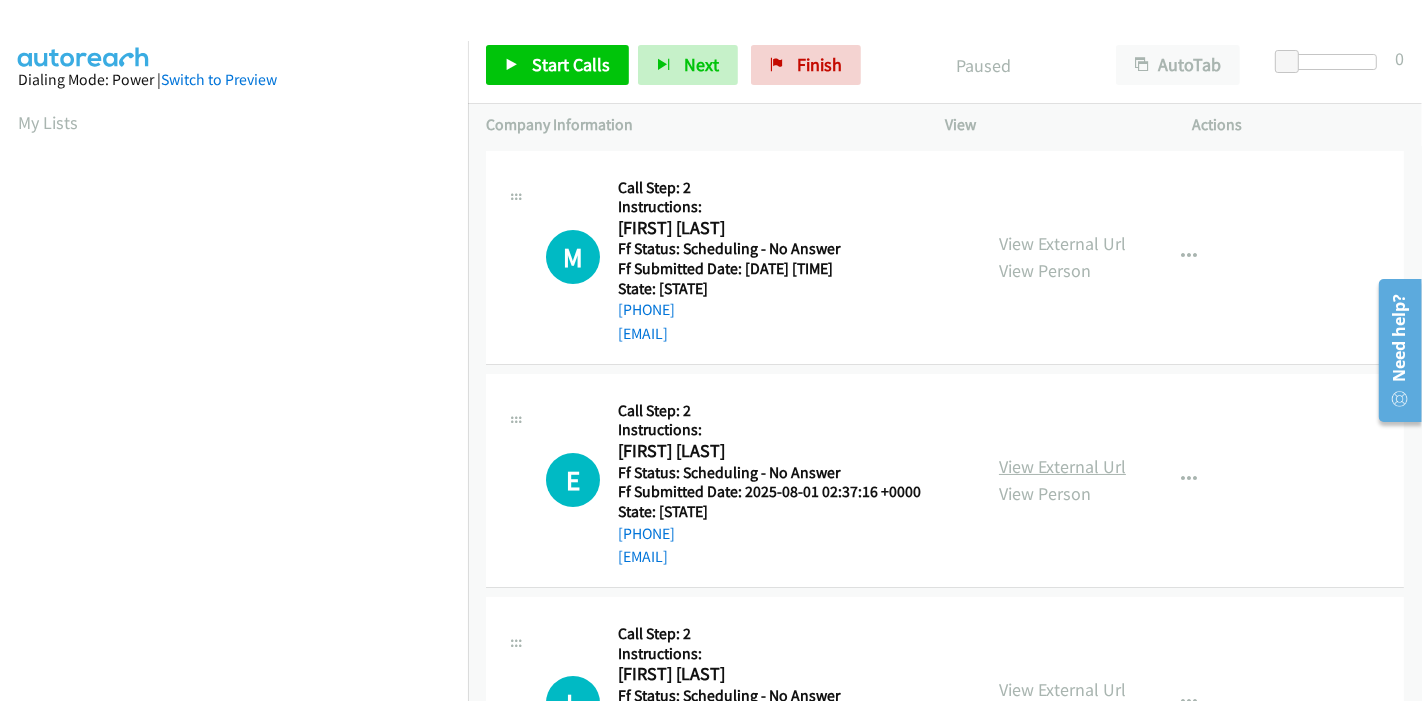click on "View External Url" at bounding box center [1062, 466] 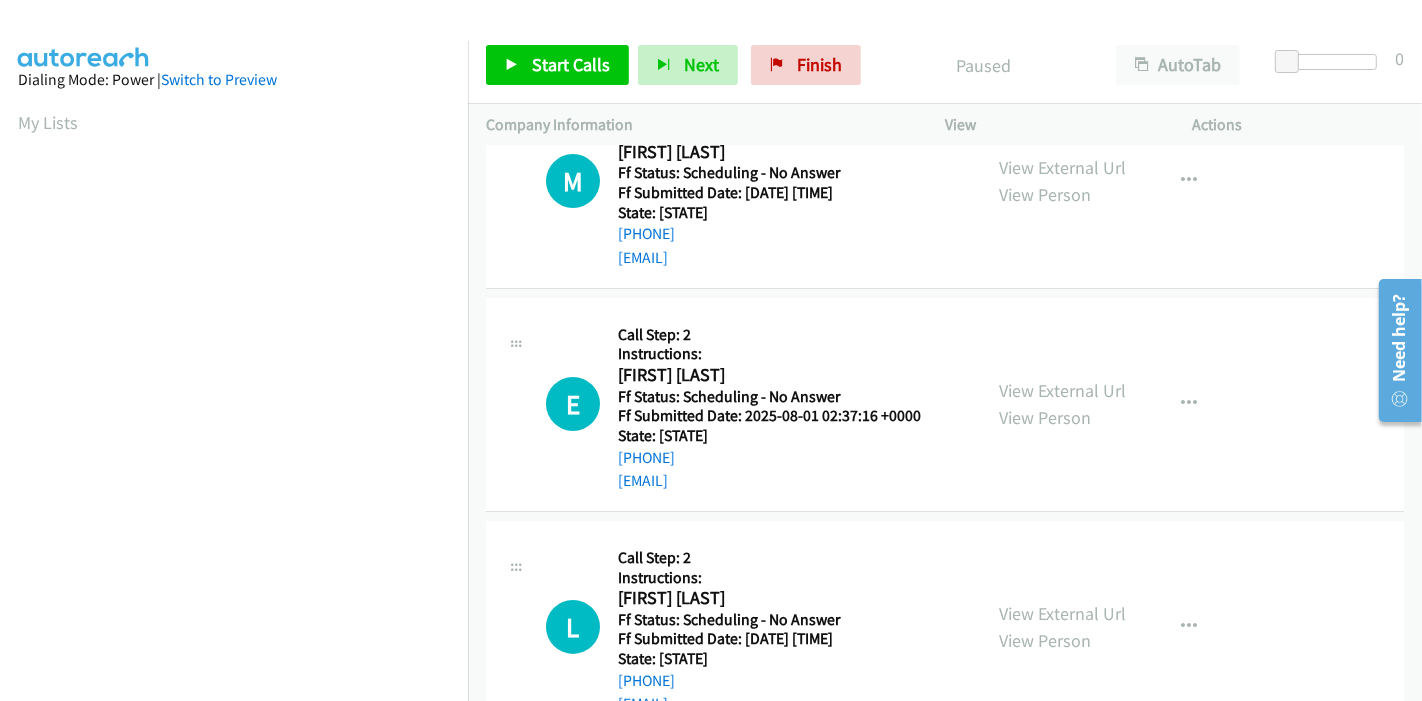 scroll, scrollTop: 111, scrollLeft: 0, axis: vertical 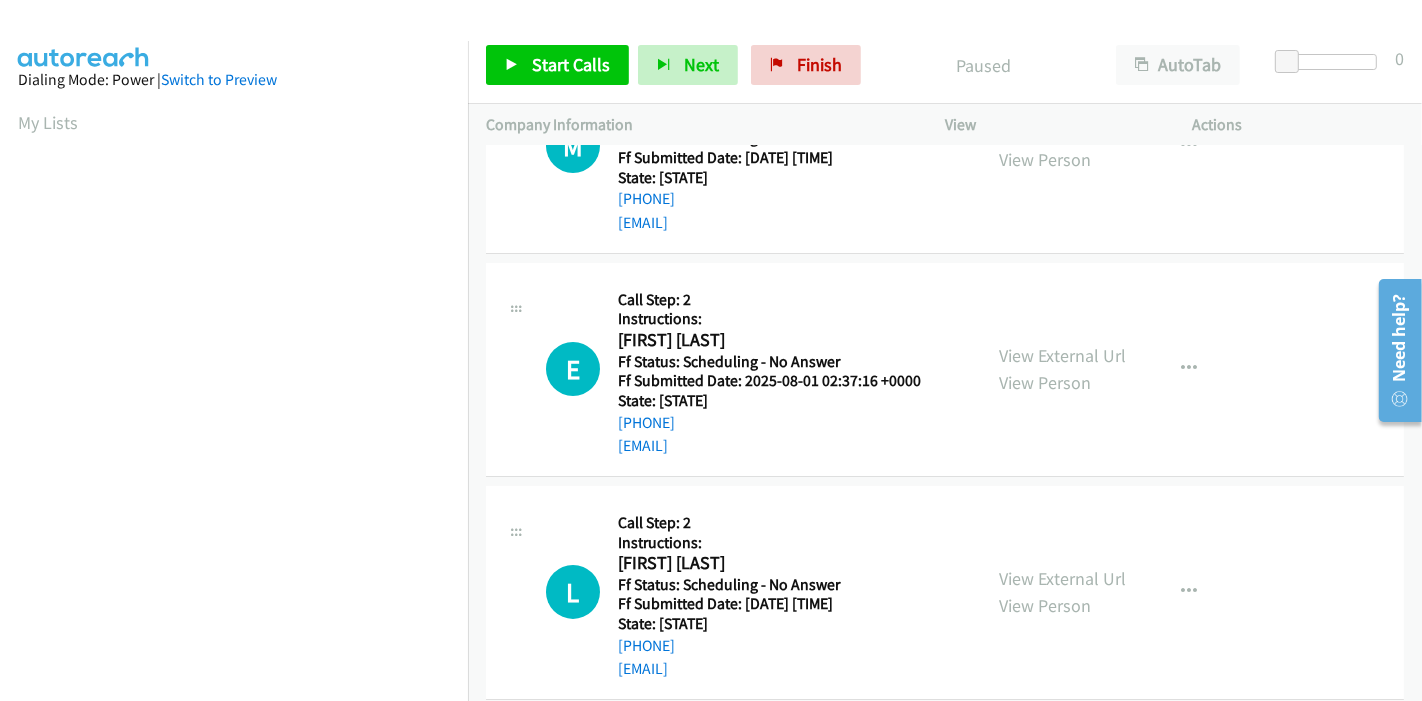 click on "View External Url
View Person
View External Url
Email
Schedule/Manage Callback
Skip Call
Add to do not call list" at bounding box center (1114, 592) 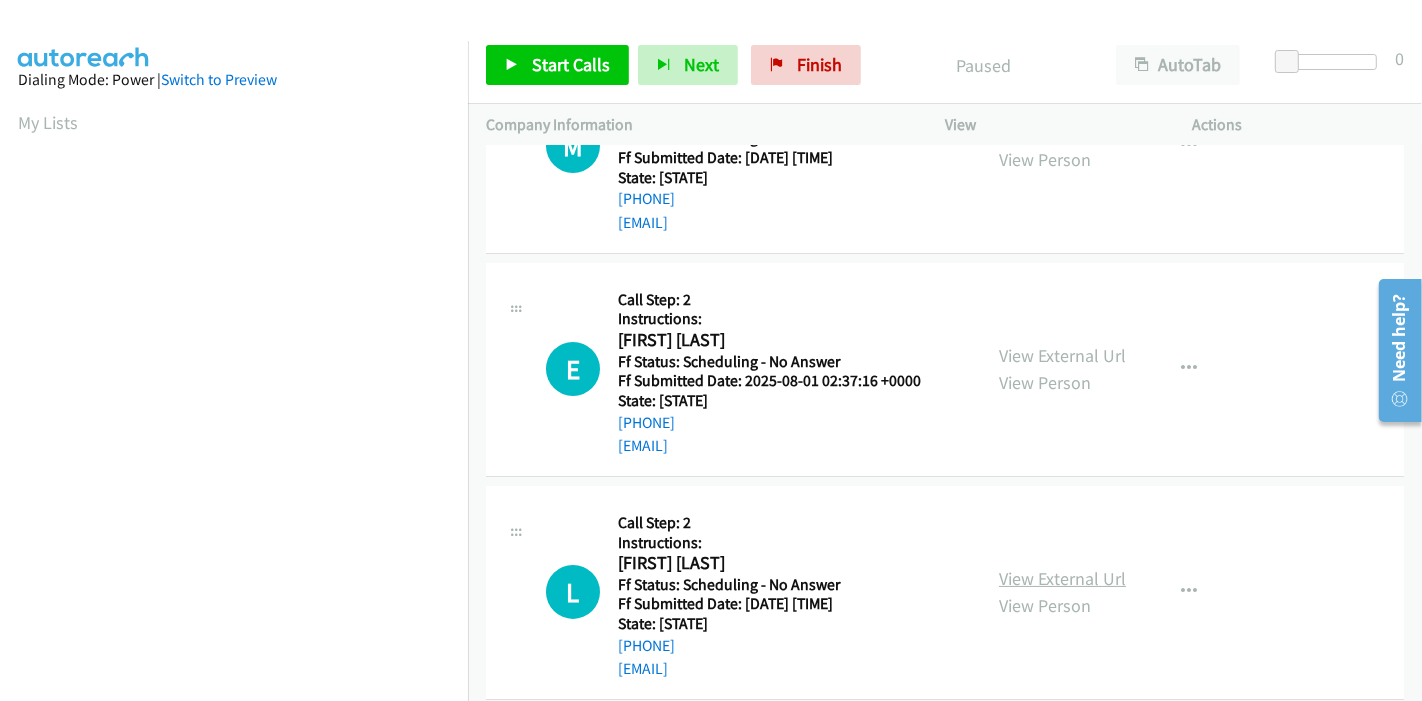 click on "View External Url" at bounding box center [1062, 578] 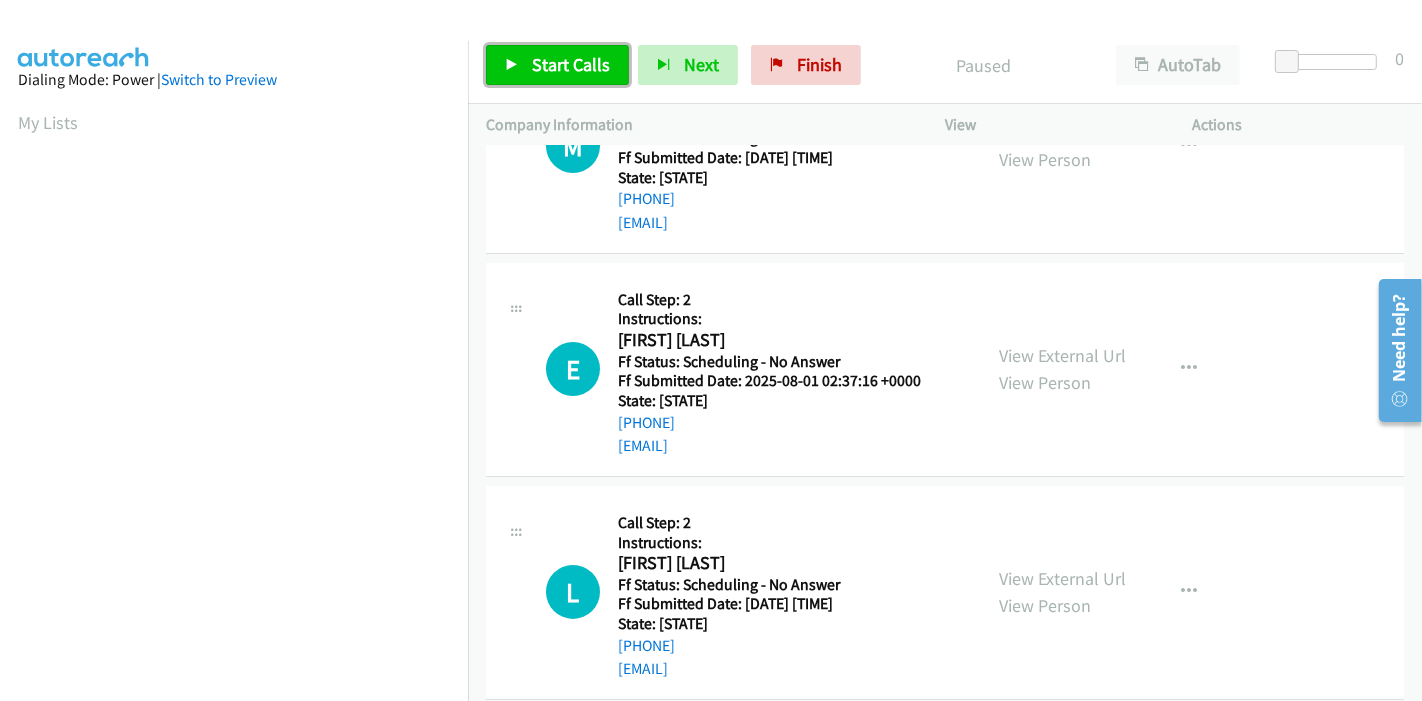 click on "Start Calls" at bounding box center (571, 64) 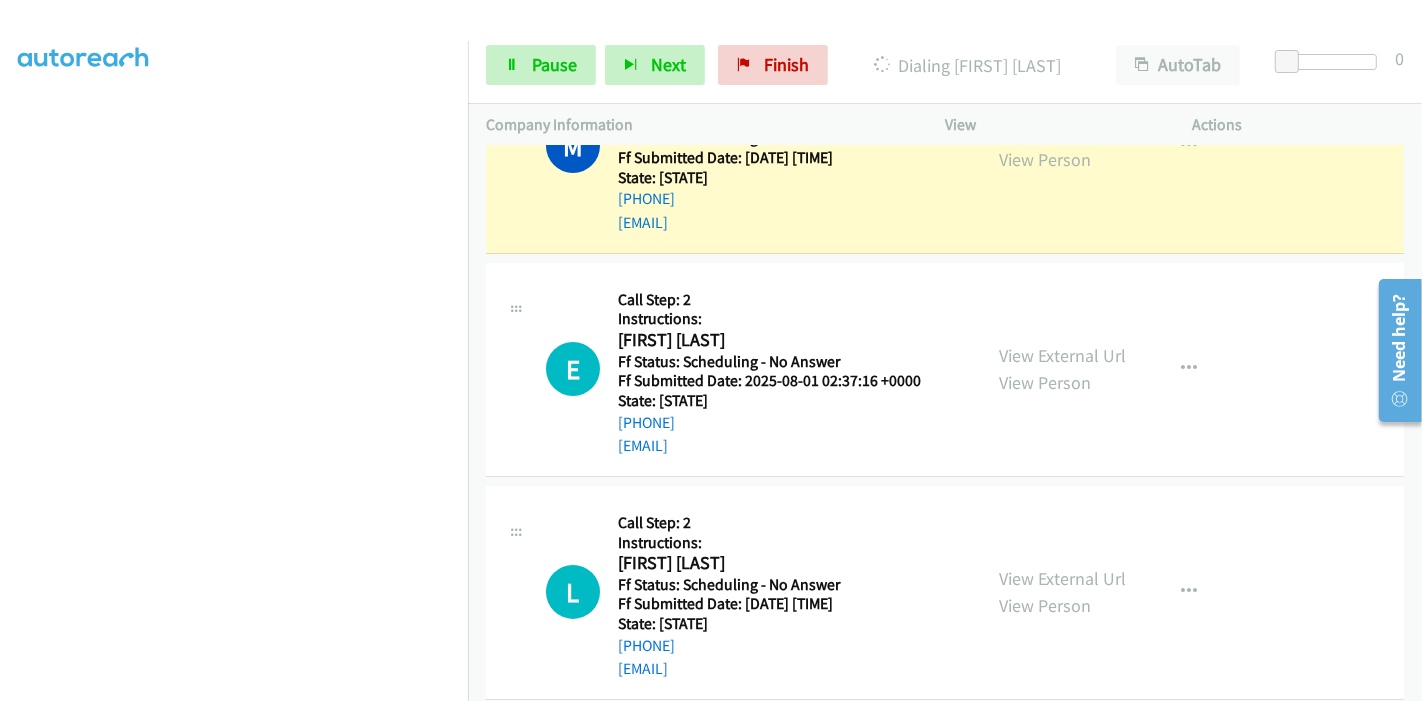 scroll, scrollTop: 422, scrollLeft: 0, axis: vertical 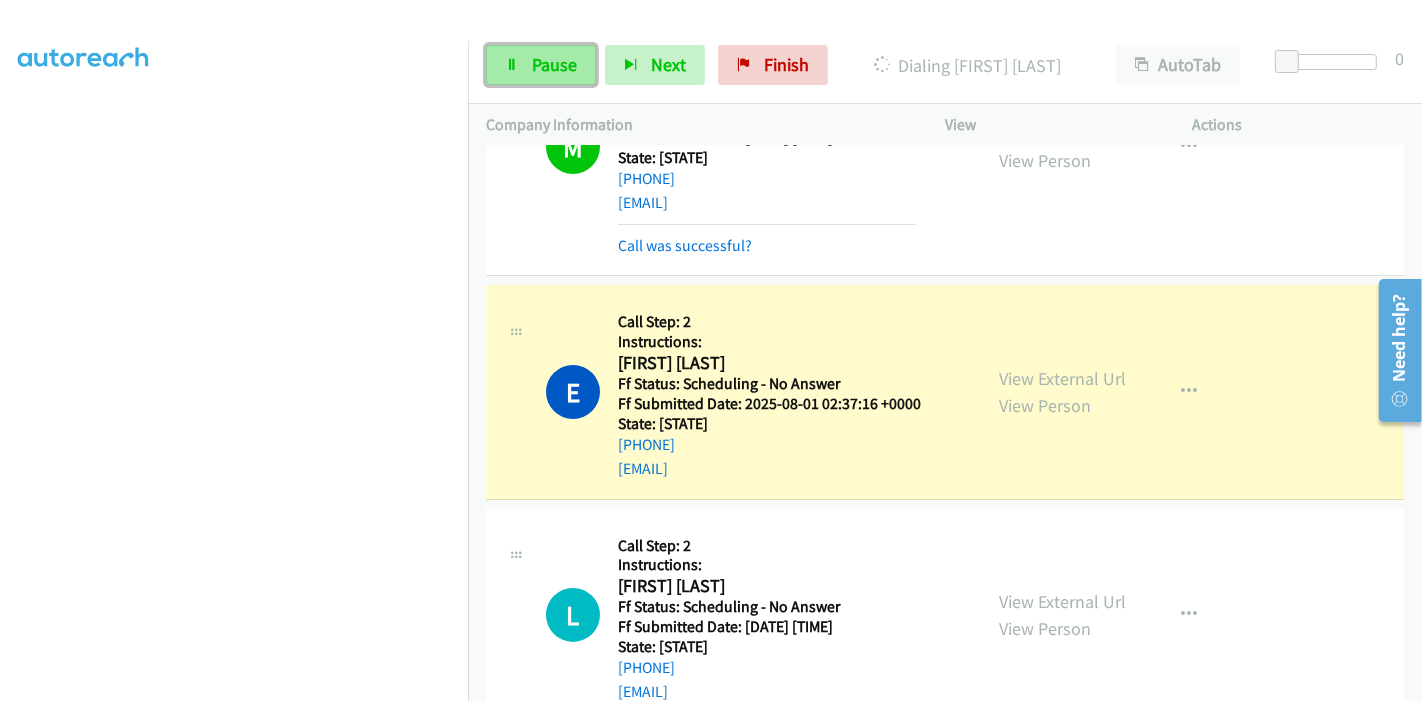 click on "Pause" at bounding box center (554, 64) 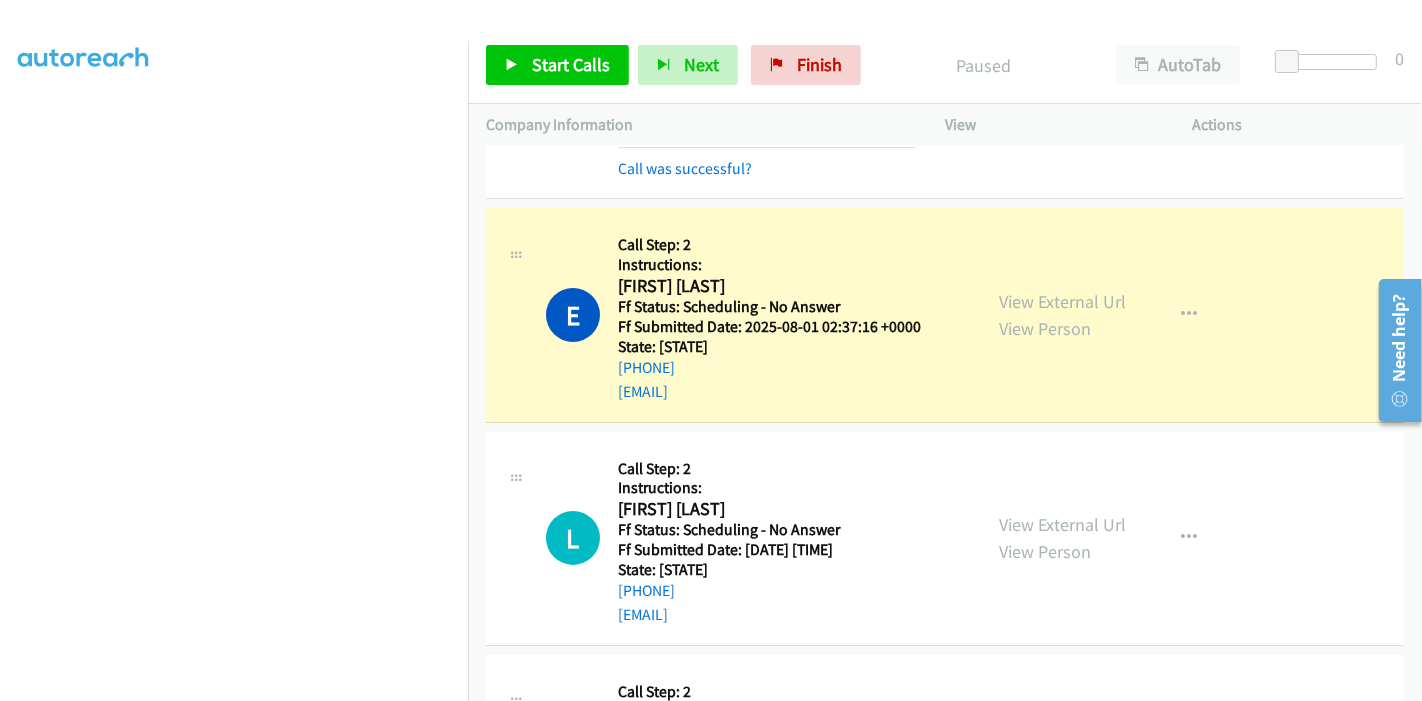 scroll, scrollTop: 242, scrollLeft: 0, axis: vertical 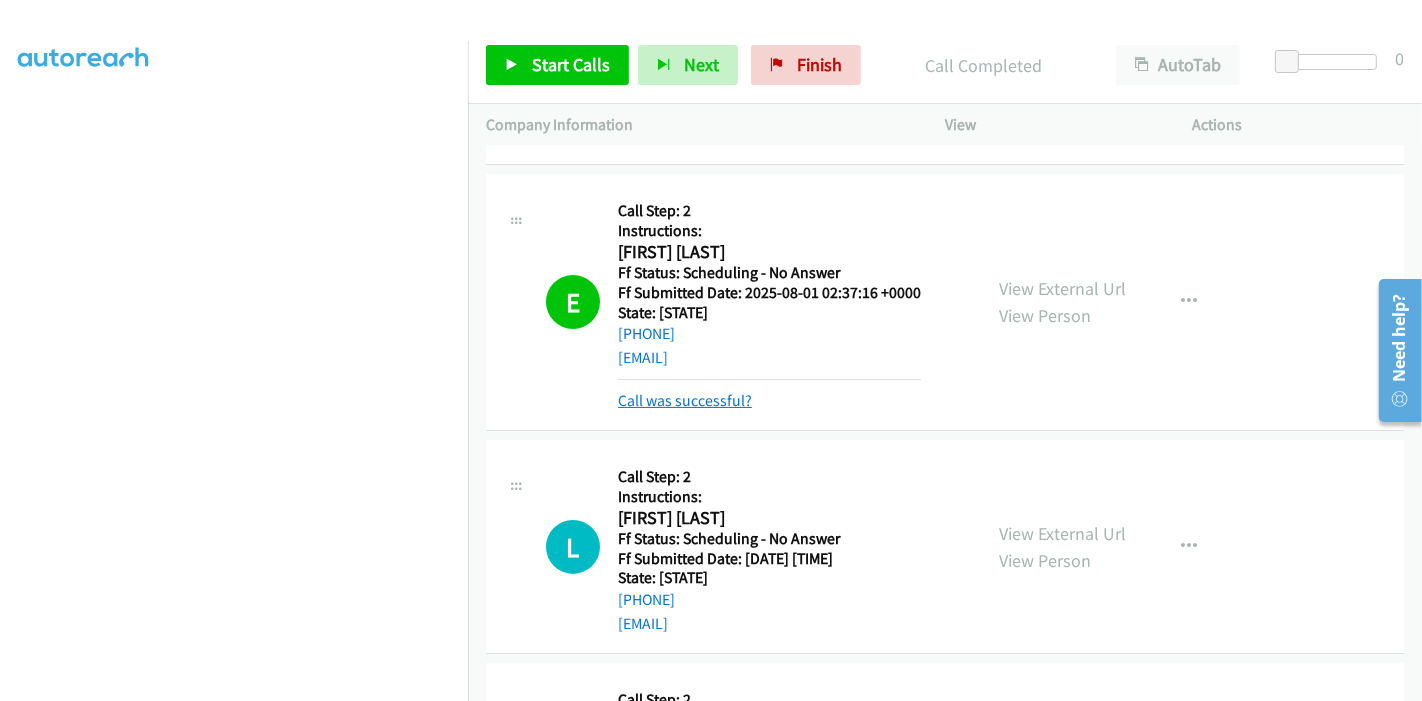 click on "Call was successful?" at bounding box center (685, 400) 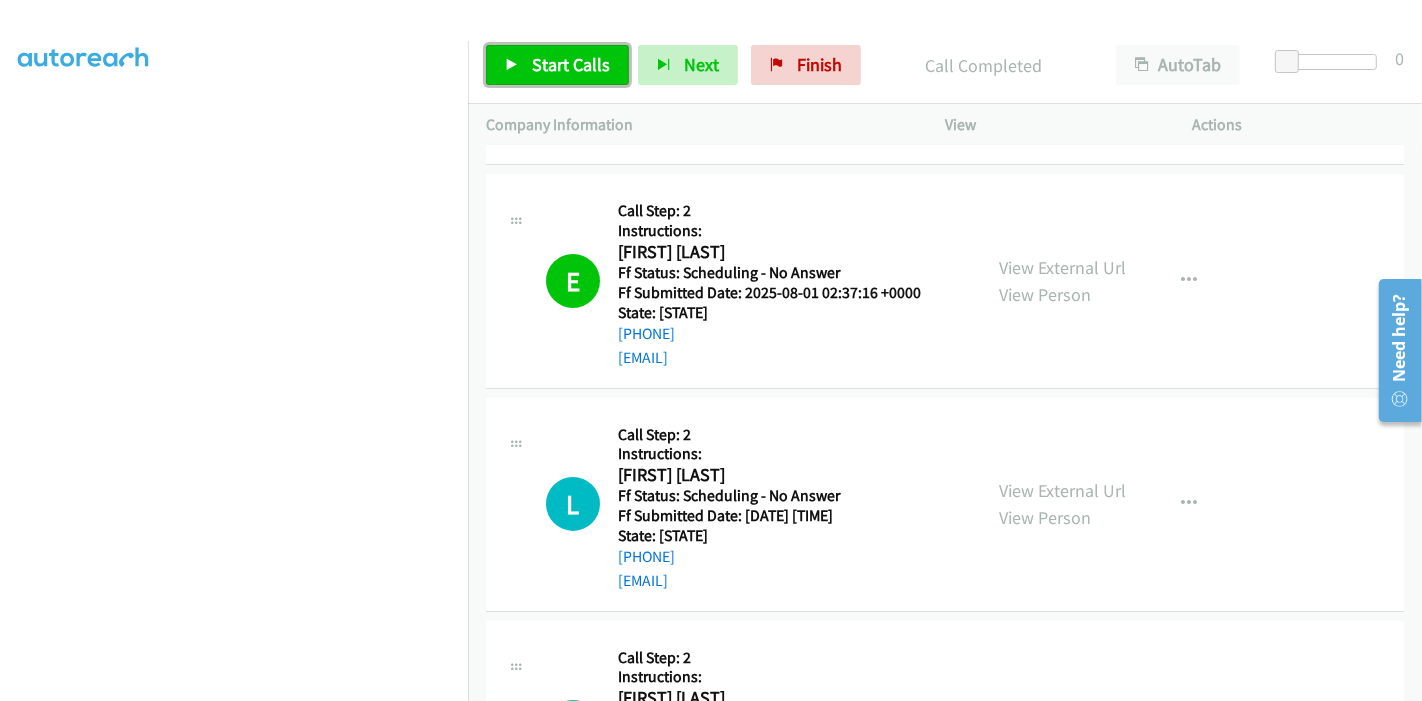 click on "Start Calls" at bounding box center (571, 64) 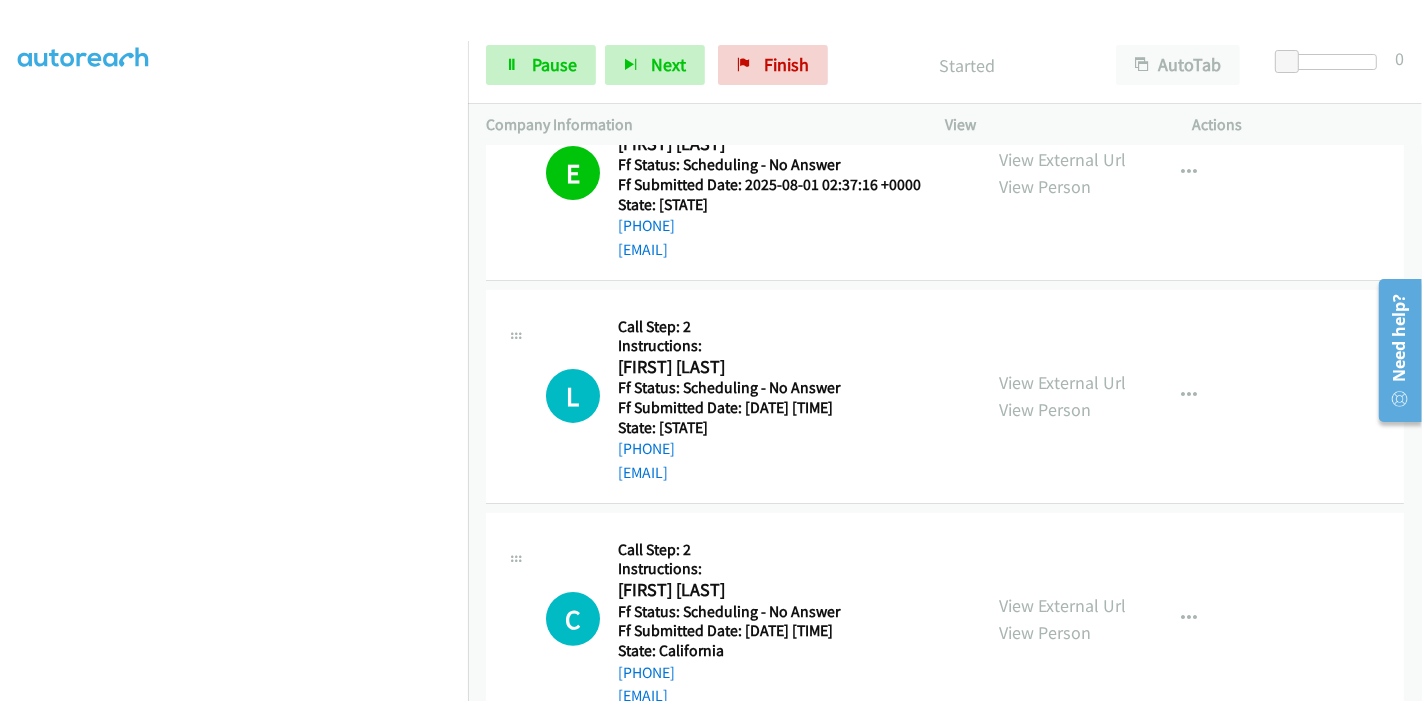 scroll, scrollTop: 465, scrollLeft: 0, axis: vertical 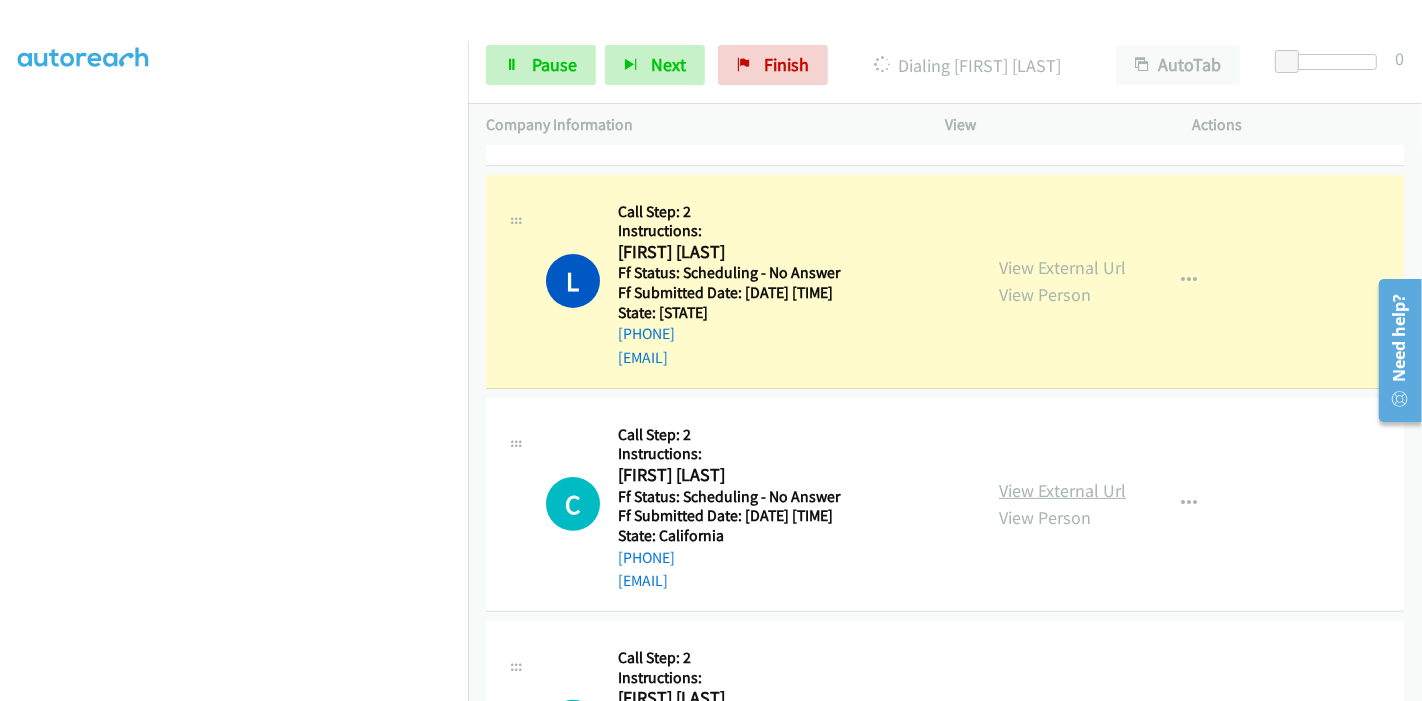 click on "View External Url" at bounding box center (1062, 490) 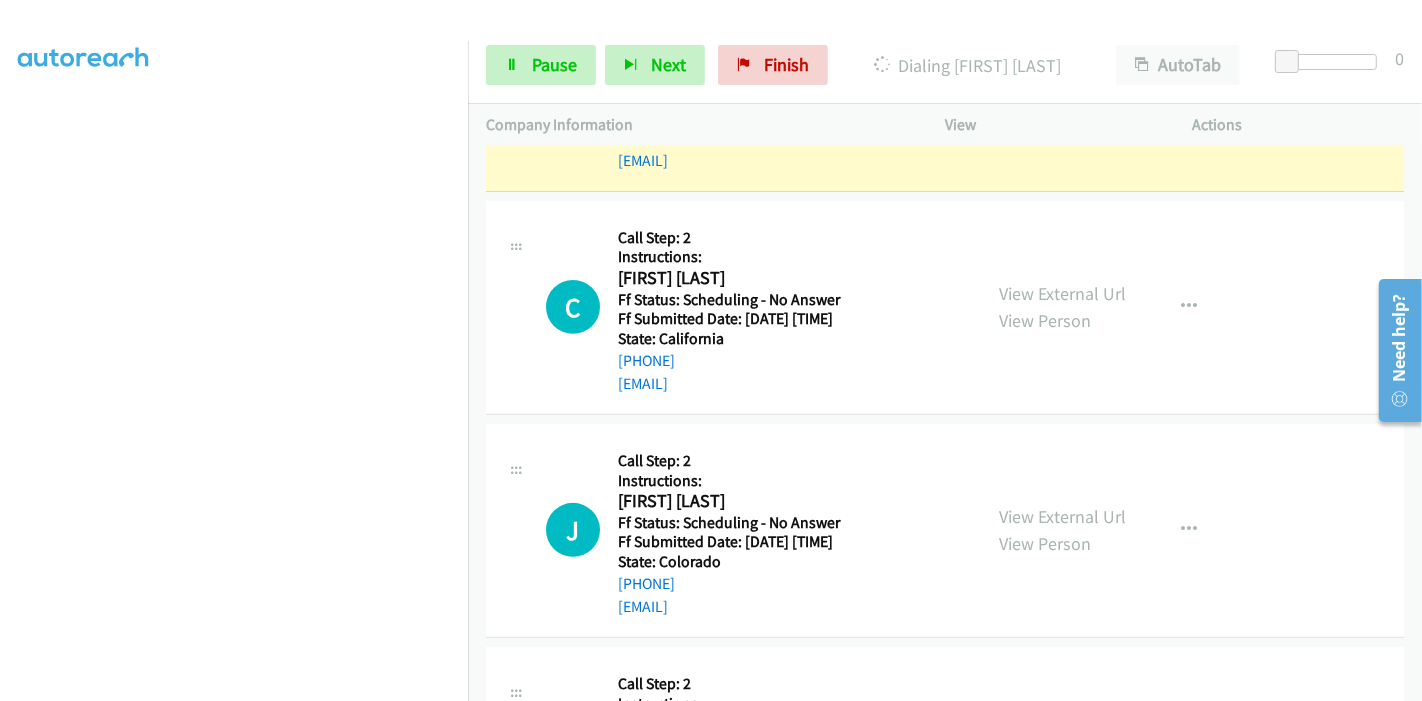 scroll, scrollTop: 798, scrollLeft: 0, axis: vertical 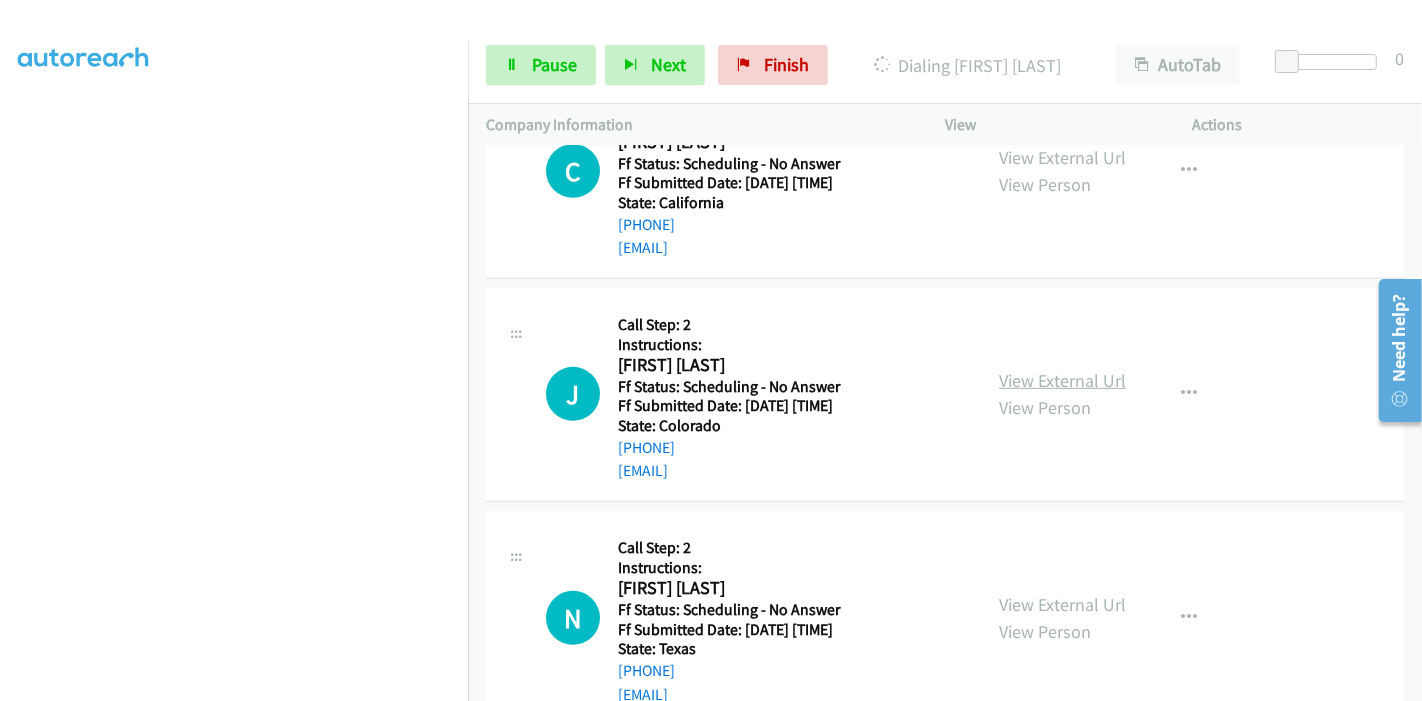 click on "View External Url" at bounding box center (1062, 380) 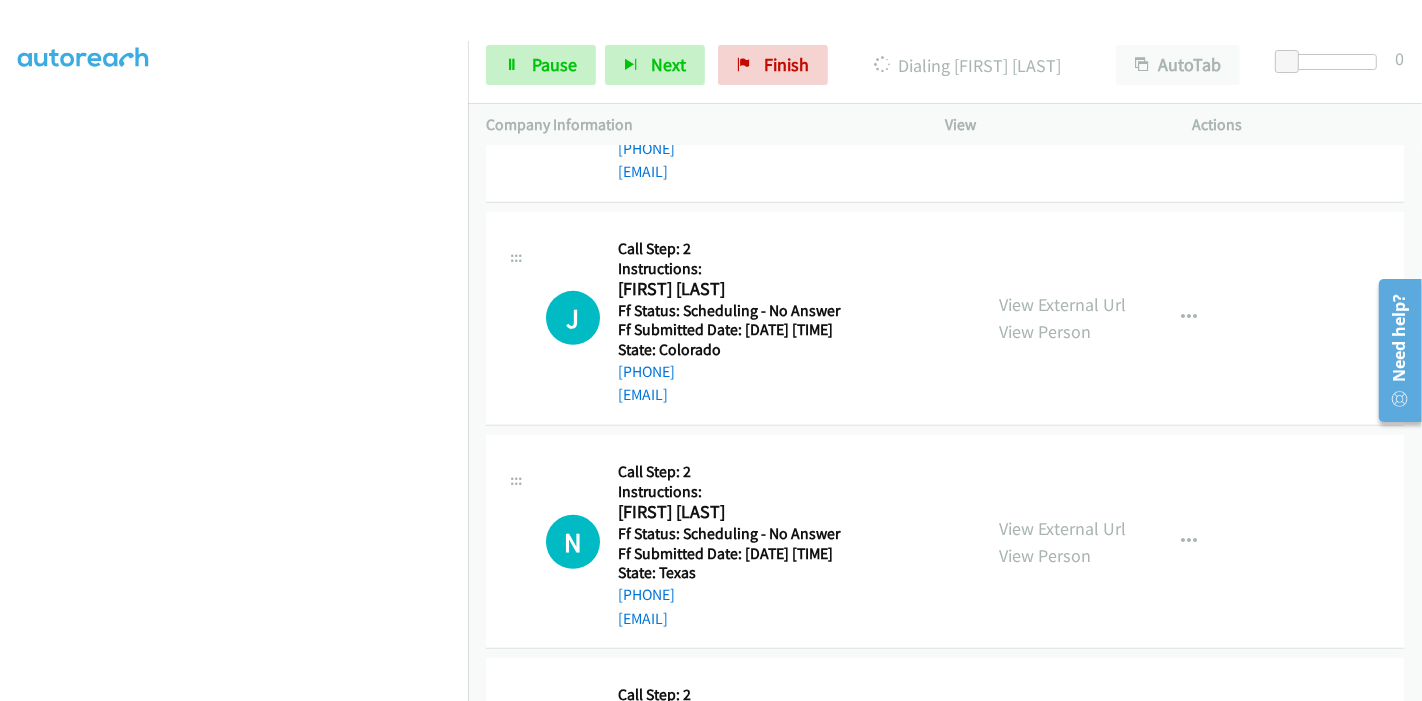 scroll, scrollTop: 909, scrollLeft: 0, axis: vertical 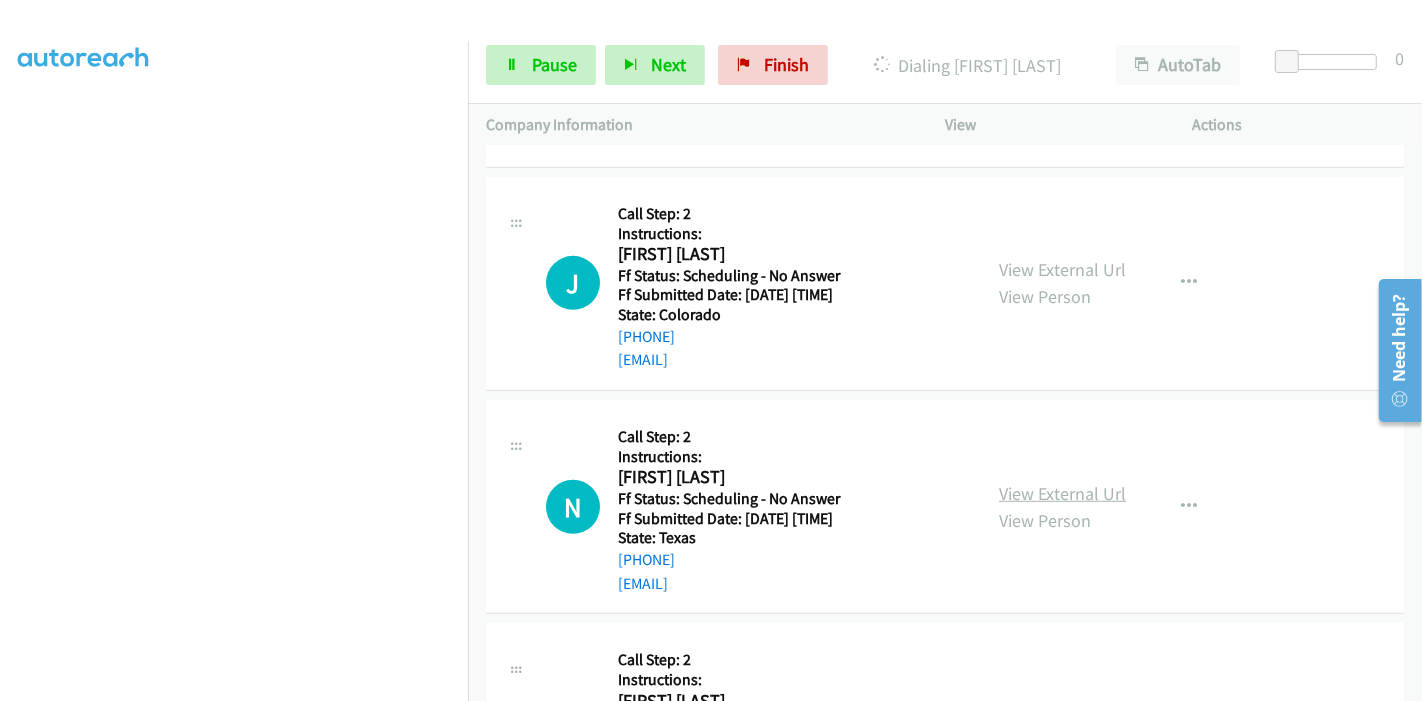 click on "View External Url" at bounding box center (1062, 493) 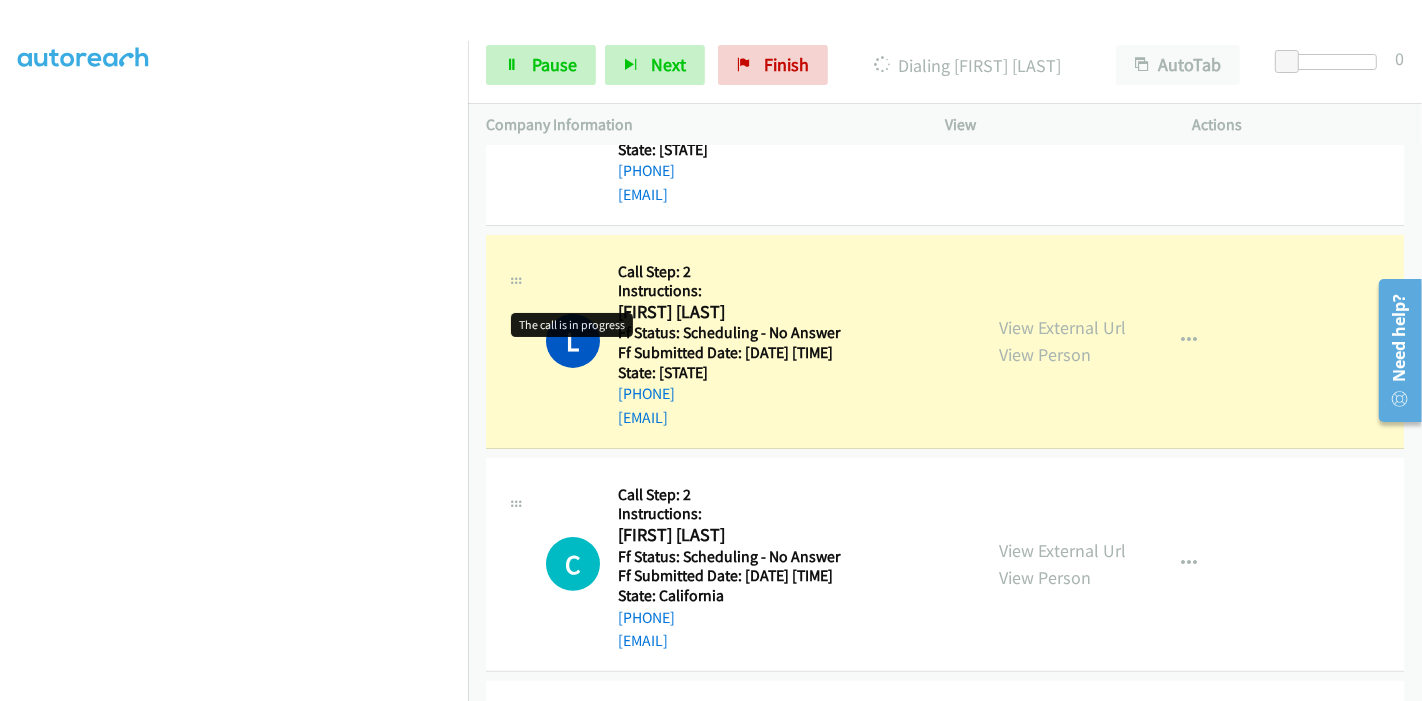 scroll, scrollTop: 131, scrollLeft: 0, axis: vertical 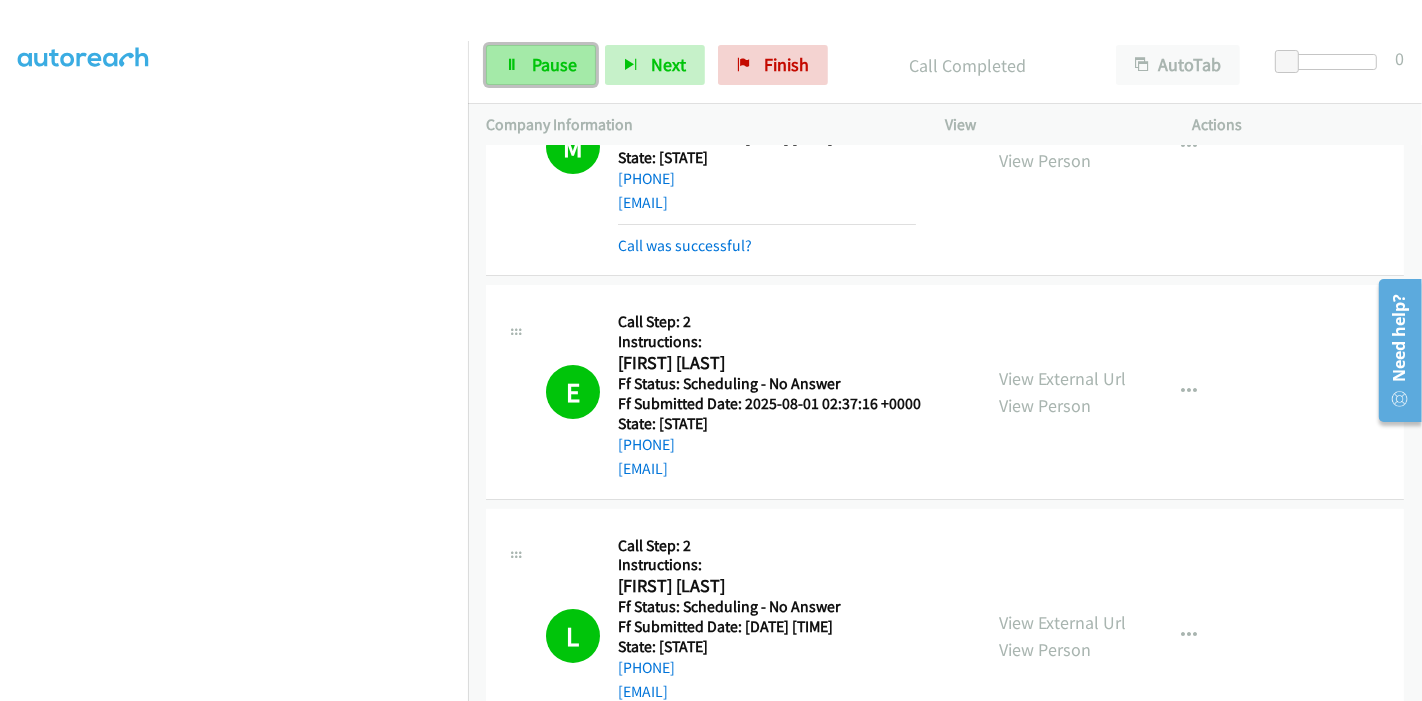 click on "Pause" at bounding box center [554, 64] 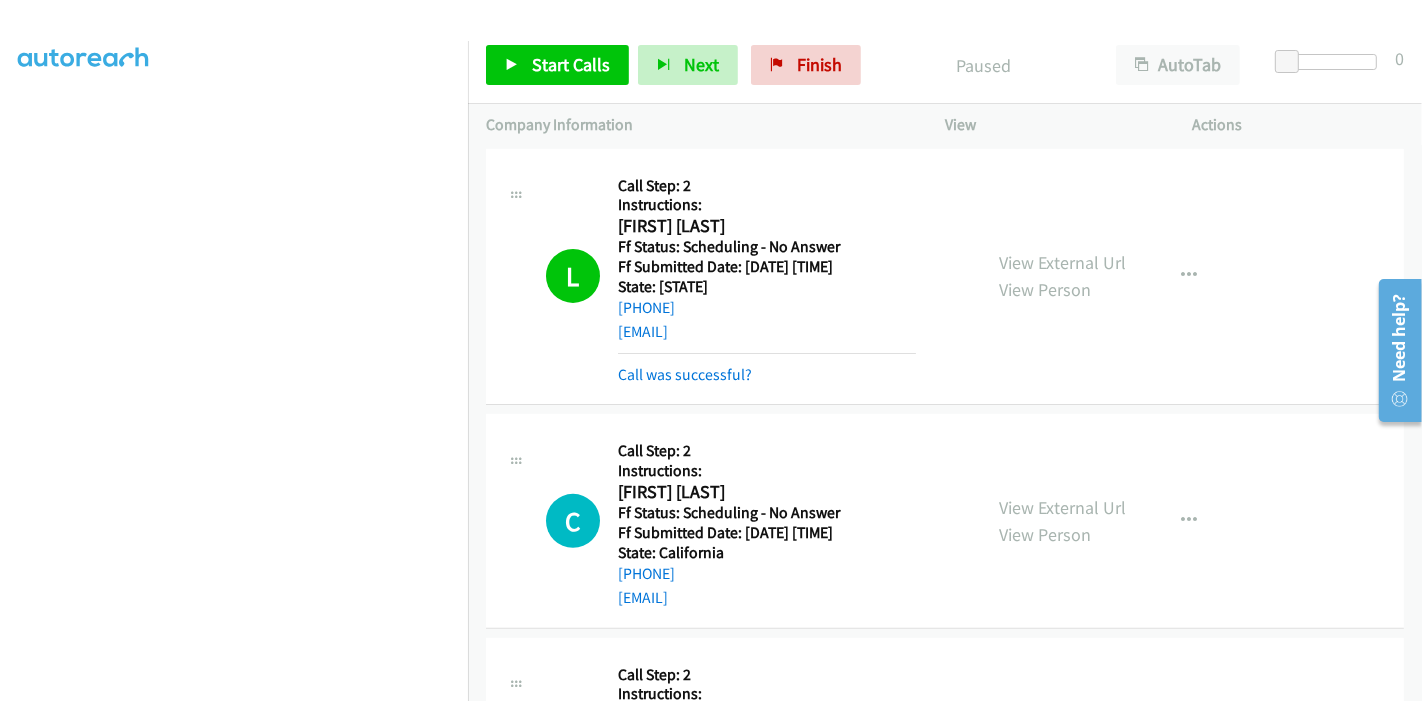 scroll, scrollTop: 354, scrollLeft: 0, axis: vertical 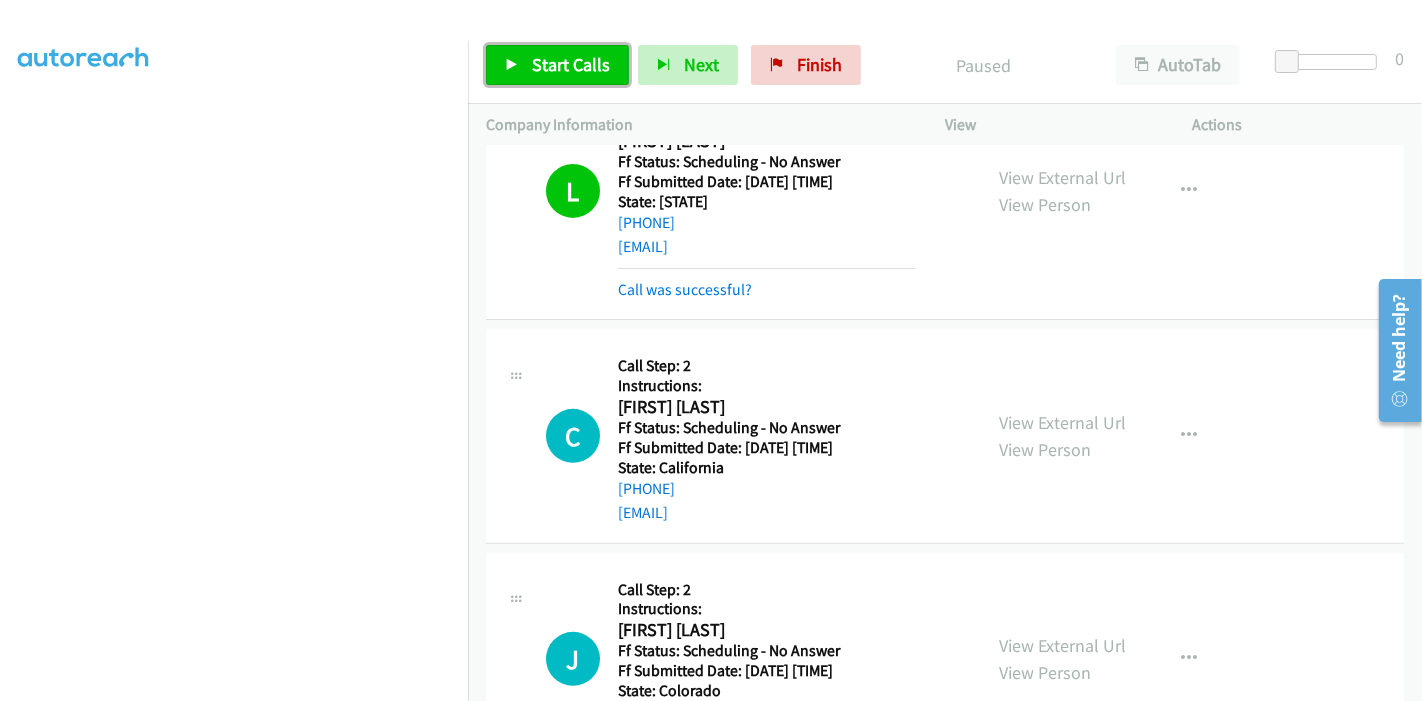 click on "Start Calls" at bounding box center (557, 65) 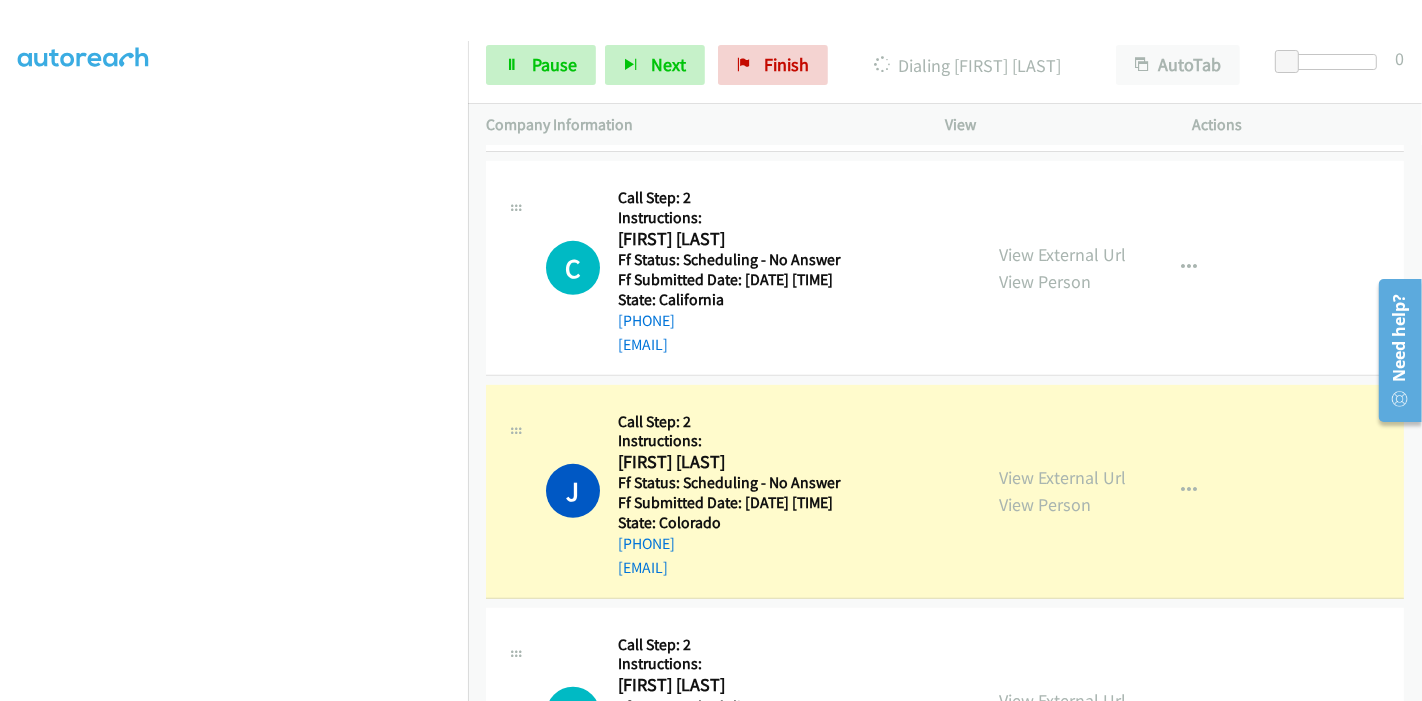scroll, scrollTop: 798, scrollLeft: 0, axis: vertical 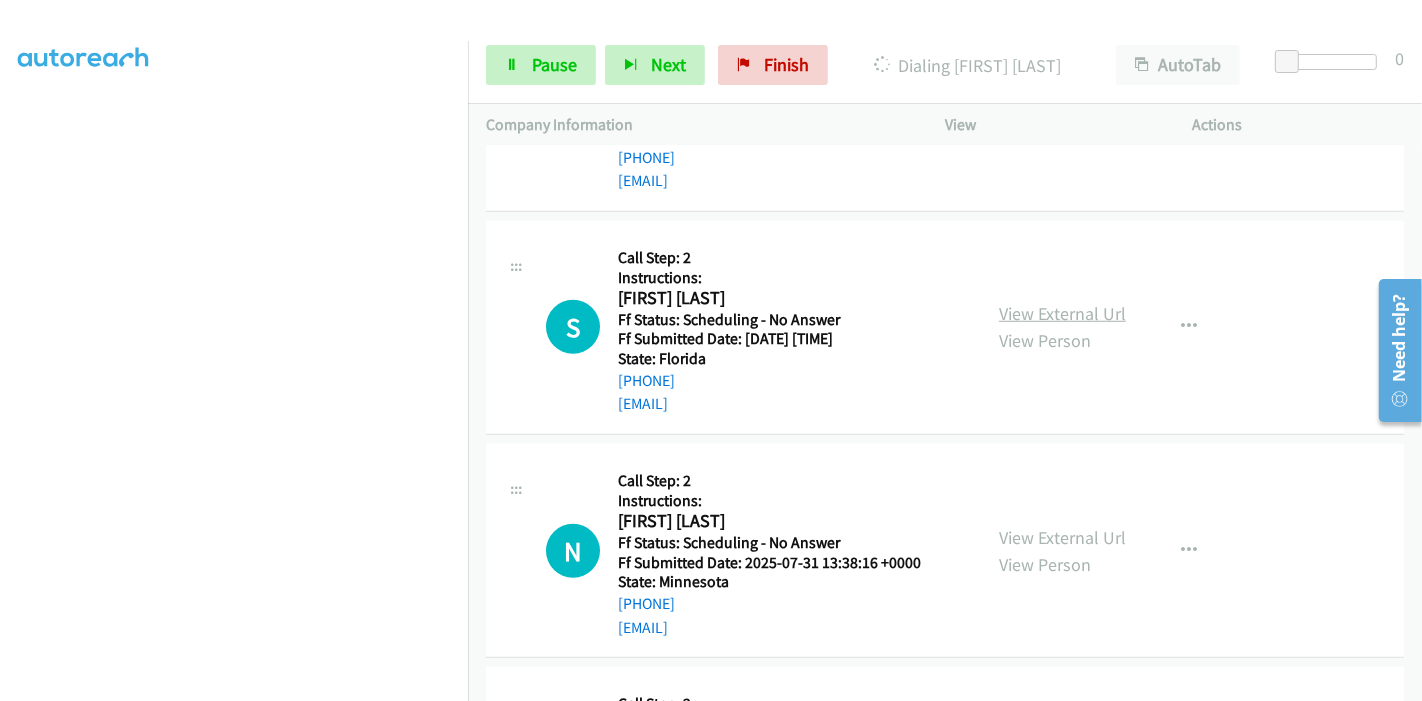 click on "View External Url" at bounding box center [1062, 313] 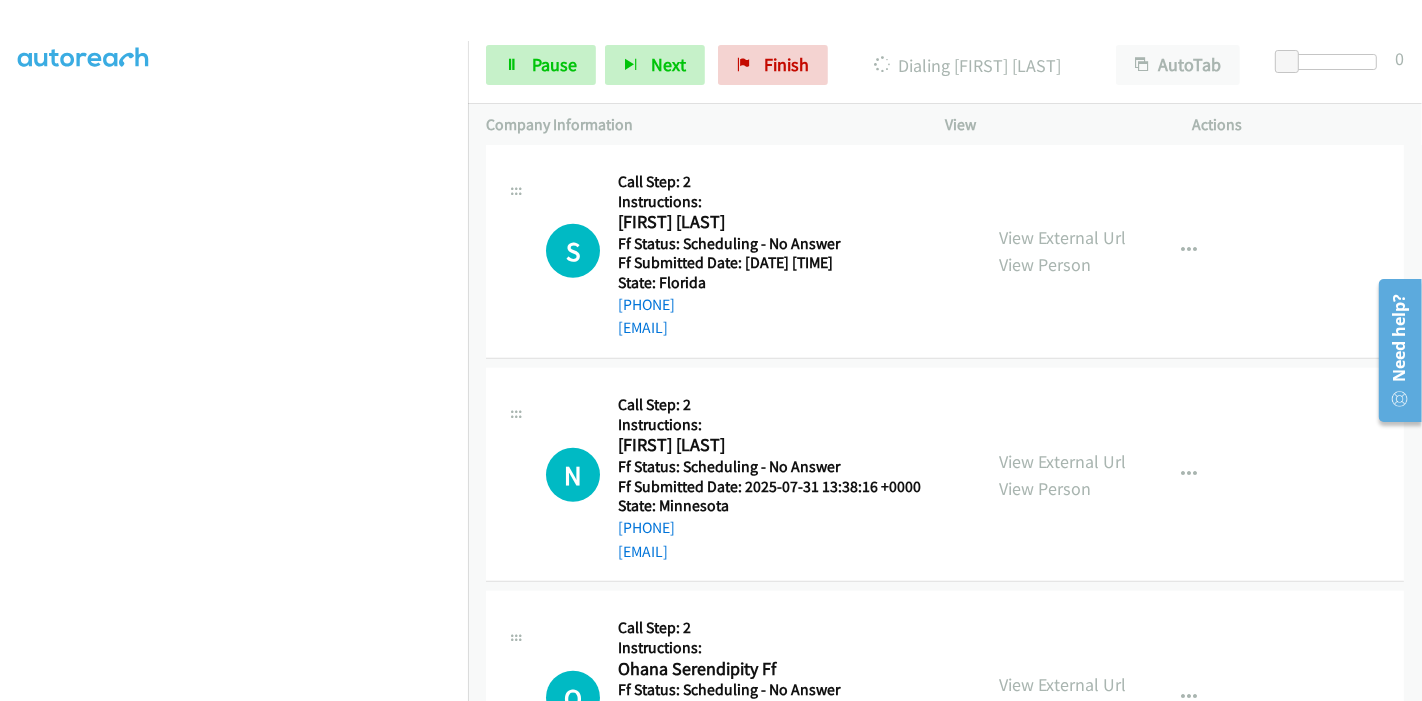 scroll, scrollTop: 1465, scrollLeft: 0, axis: vertical 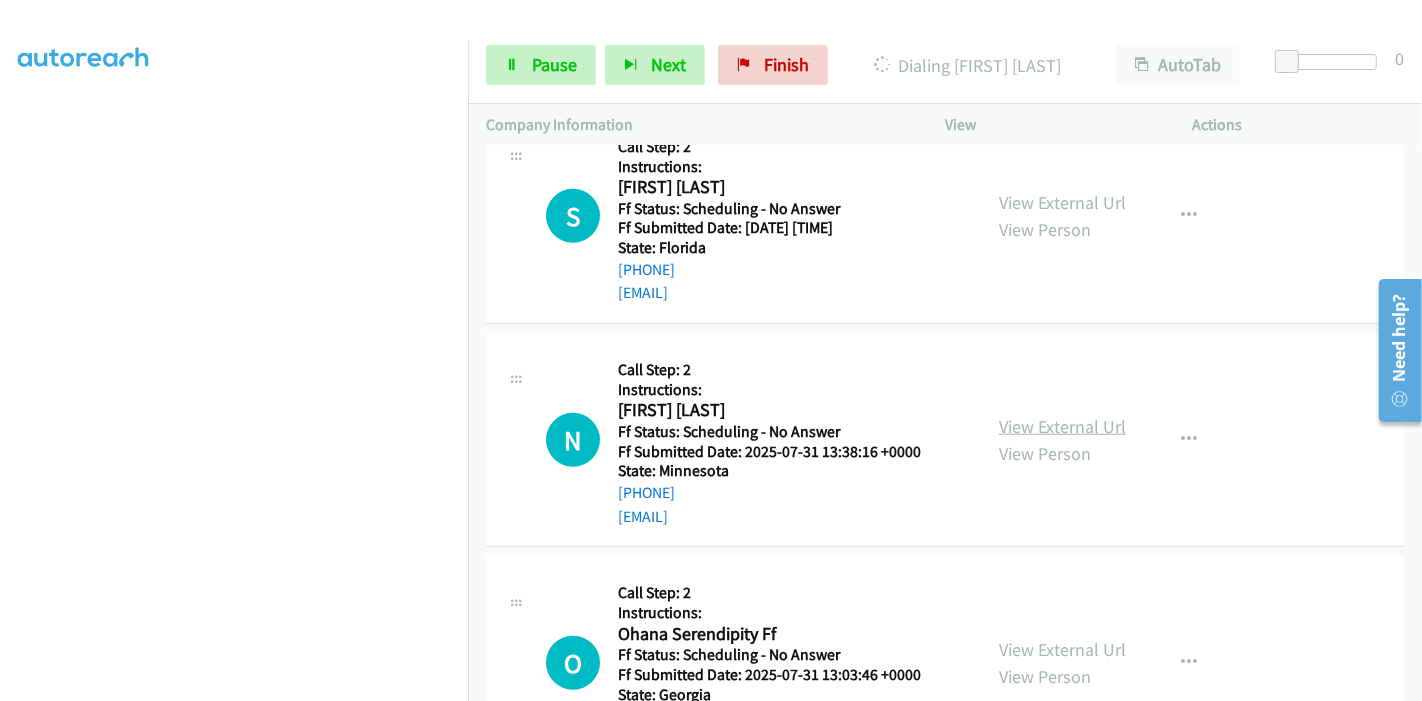 click on "View External Url" at bounding box center [1062, 426] 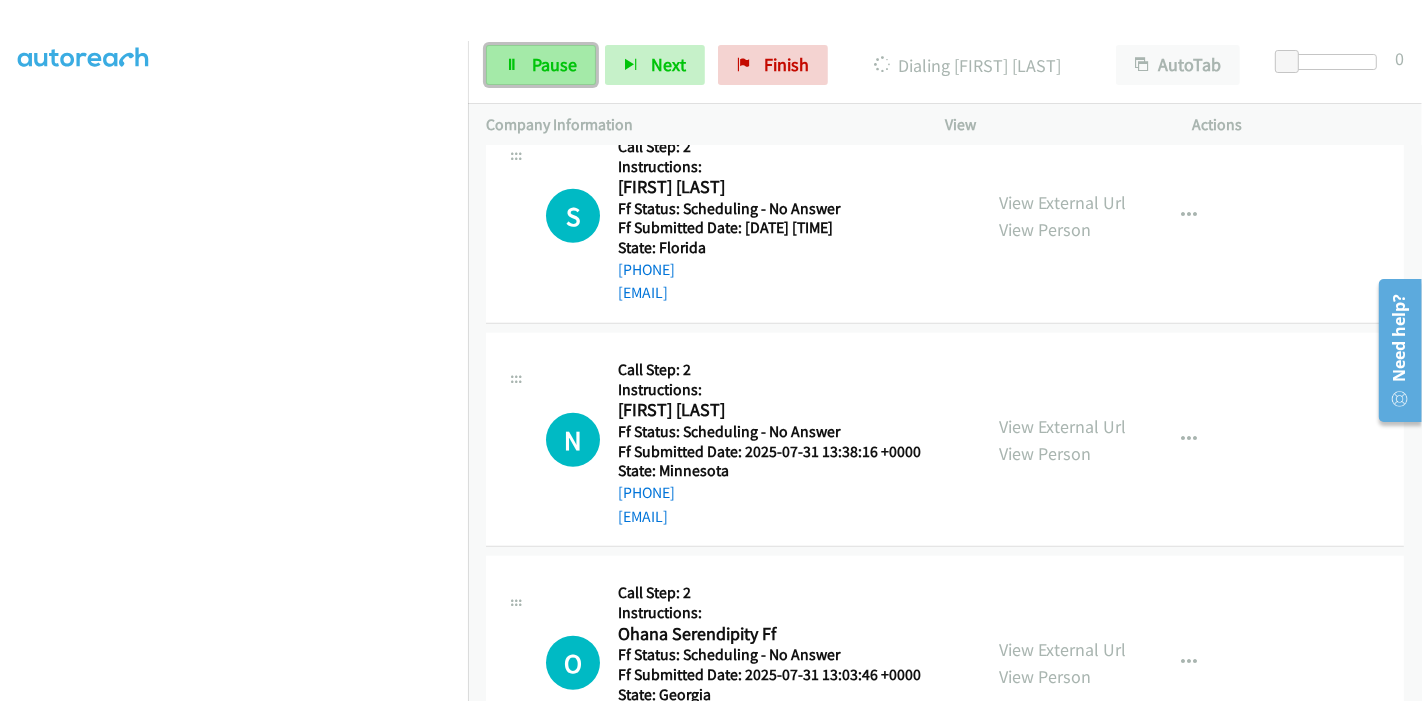 click on "Pause" at bounding box center [541, 65] 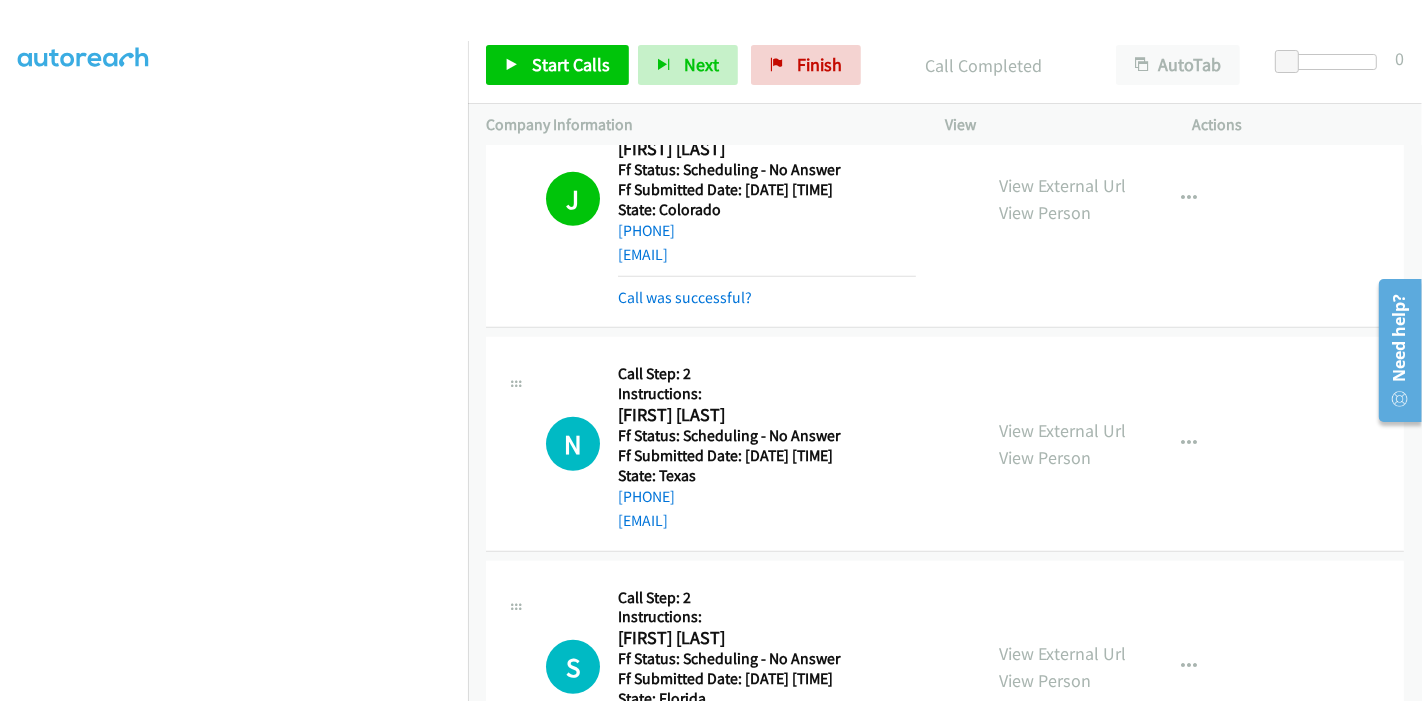 scroll, scrollTop: 1042, scrollLeft: 0, axis: vertical 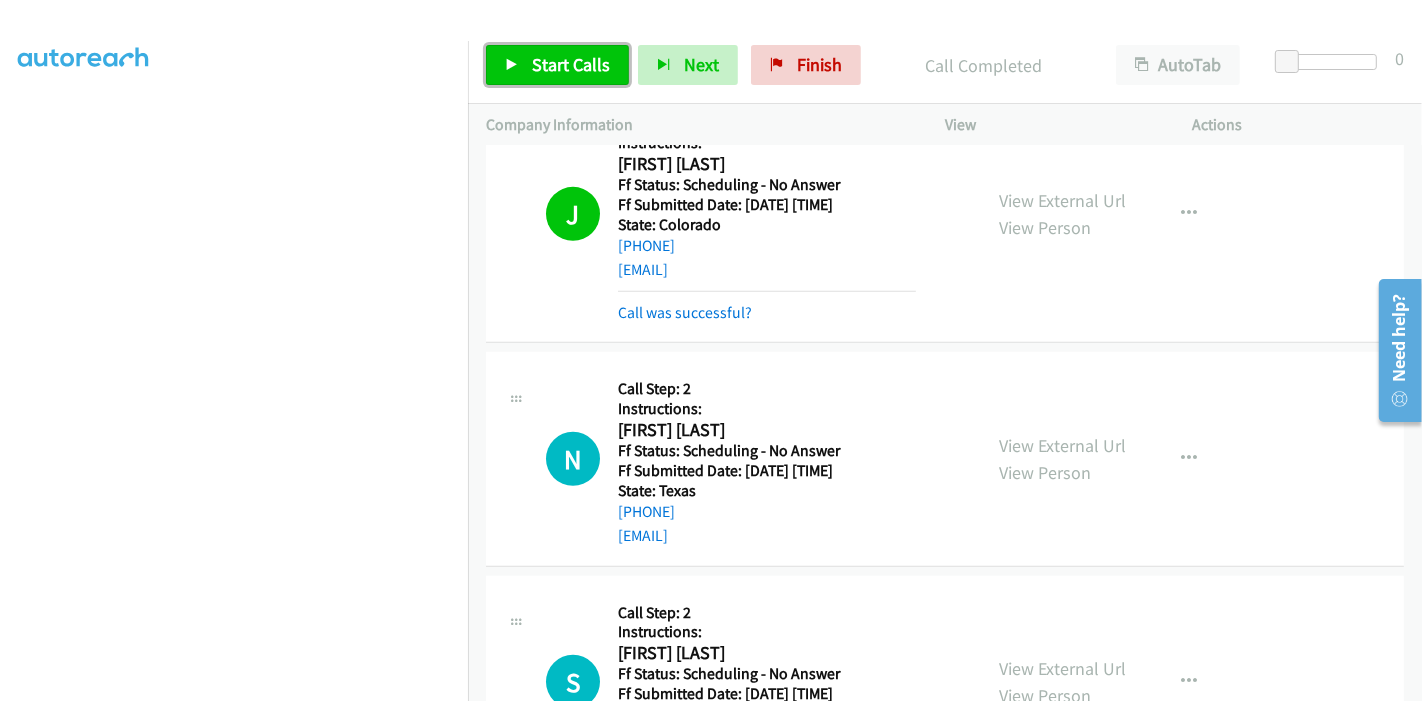 click on "Start Calls" at bounding box center [571, 64] 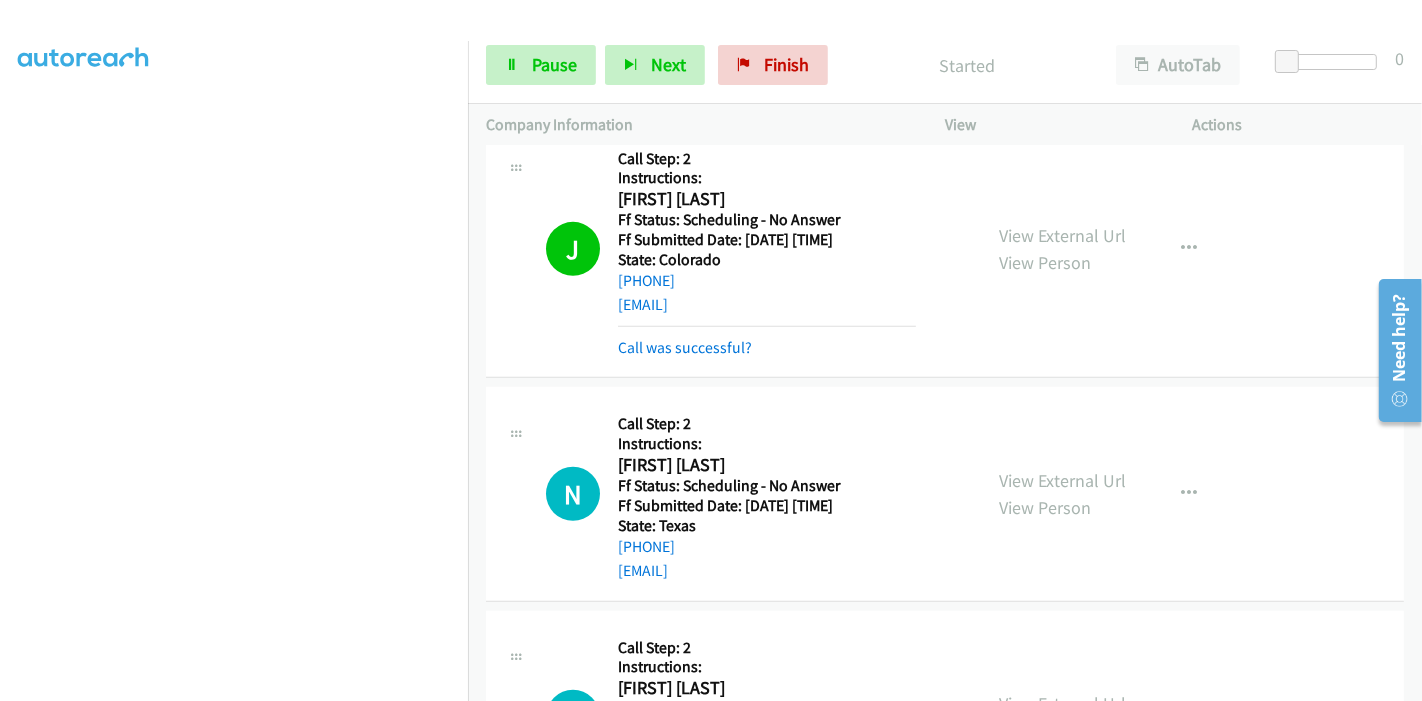 scroll, scrollTop: 1042, scrollLeft: 0, axis: vertical 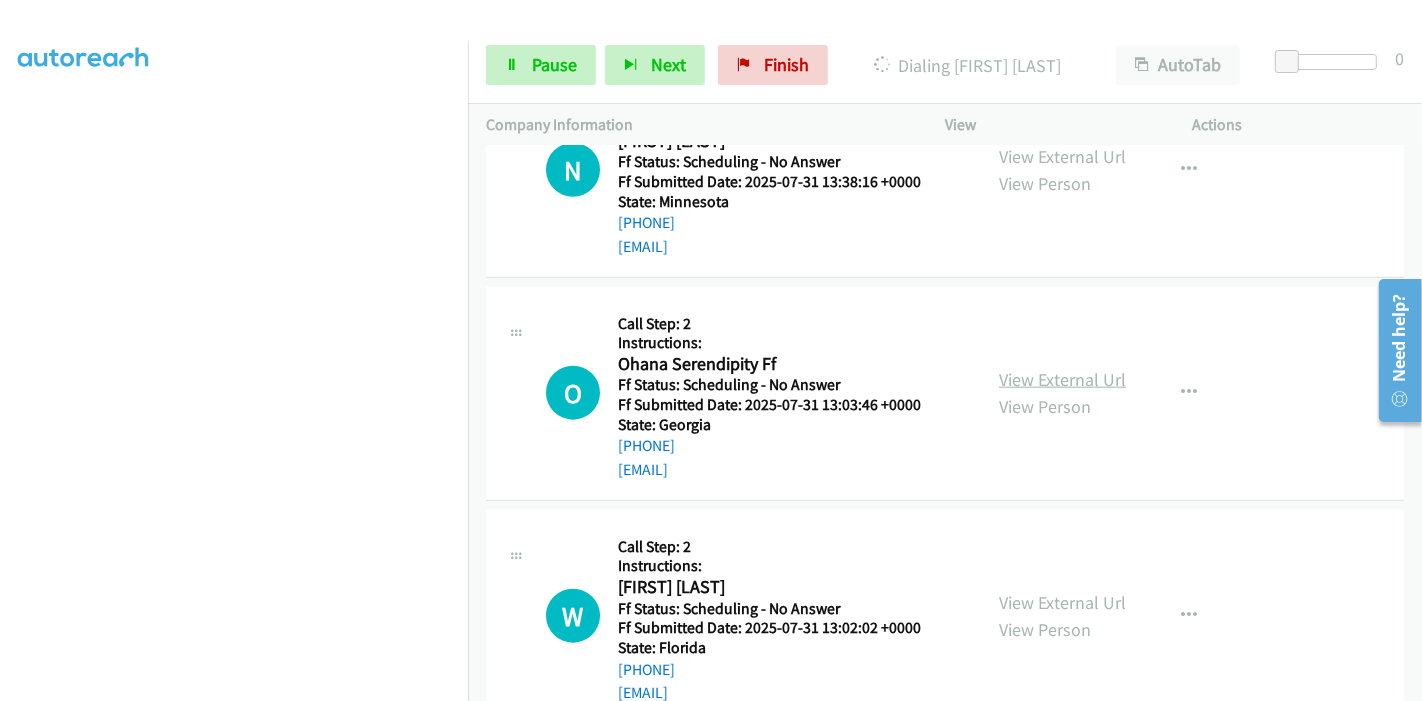 click on "View External Url" at bounding box center (1062, 379) 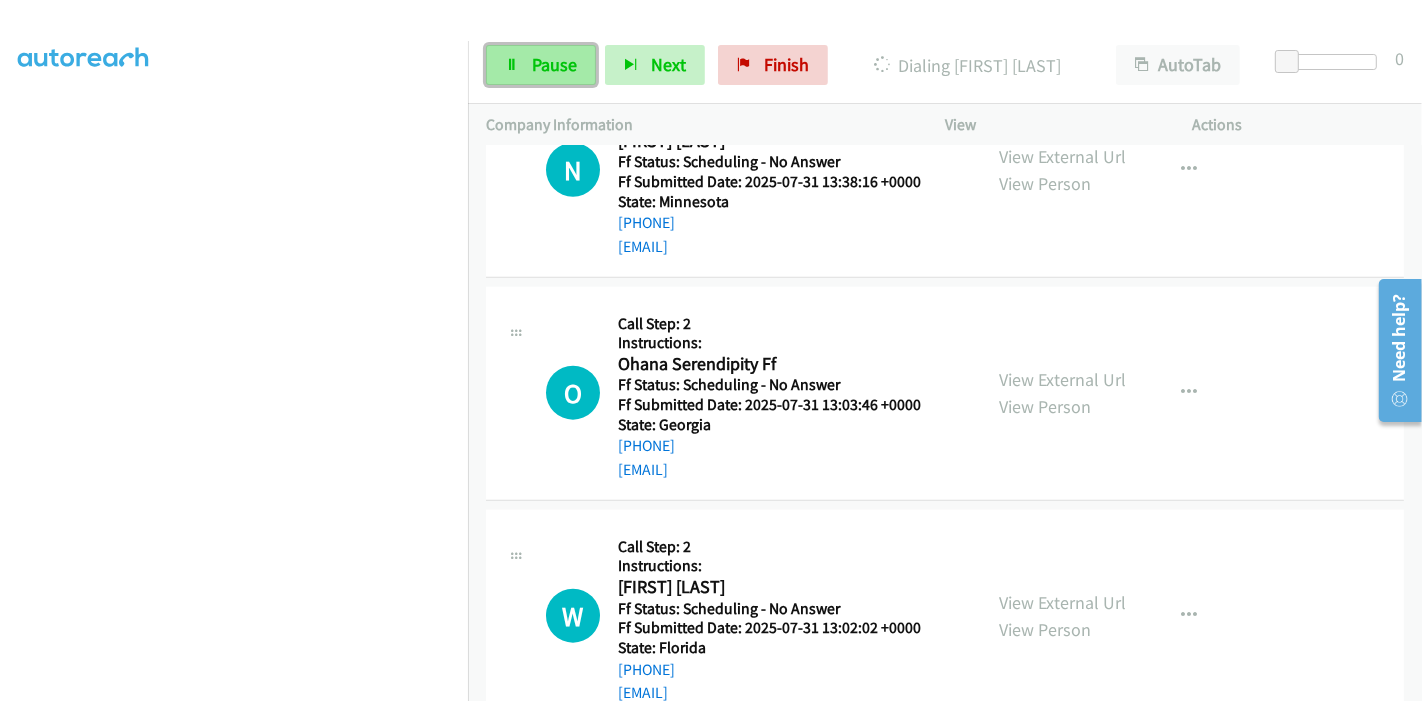 click on "Pause" at bounding box center [554, 64] 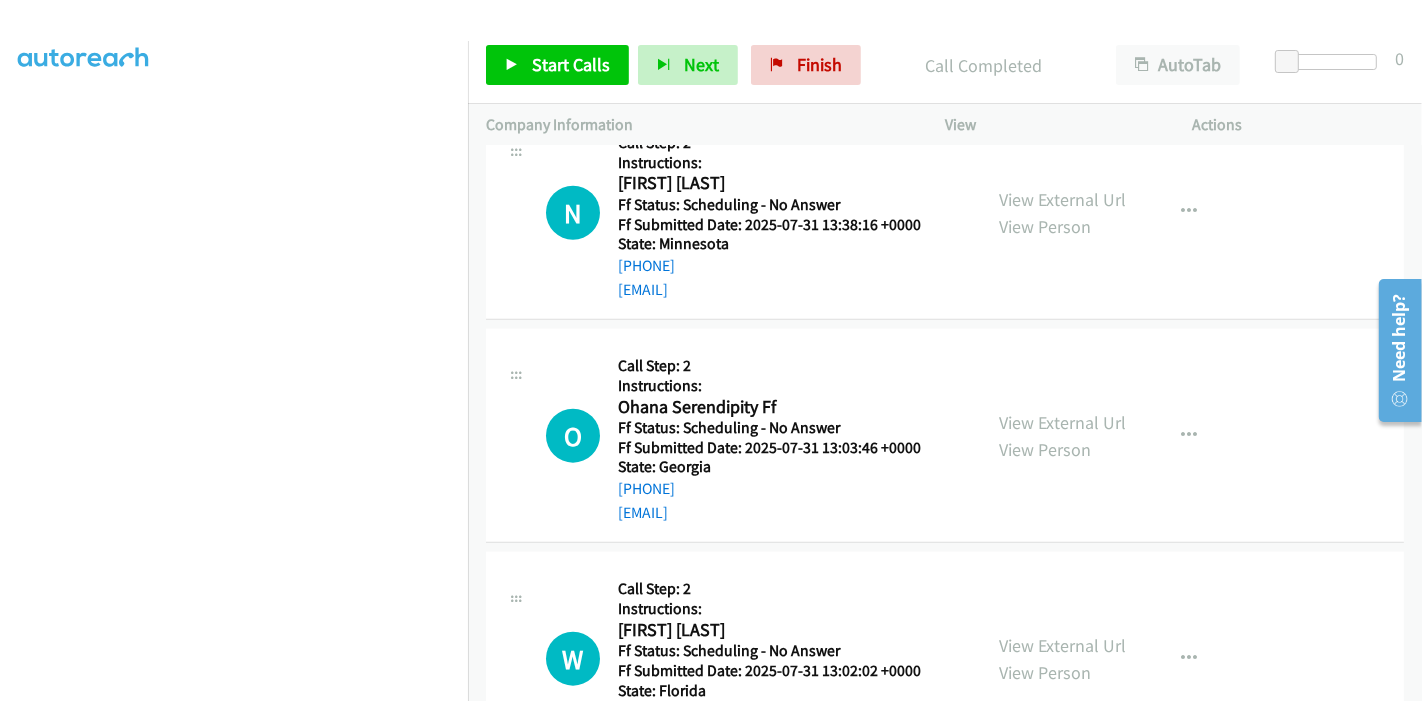 scroll, scrollTop: 1862, scrollLeft: 0, axis: vertical 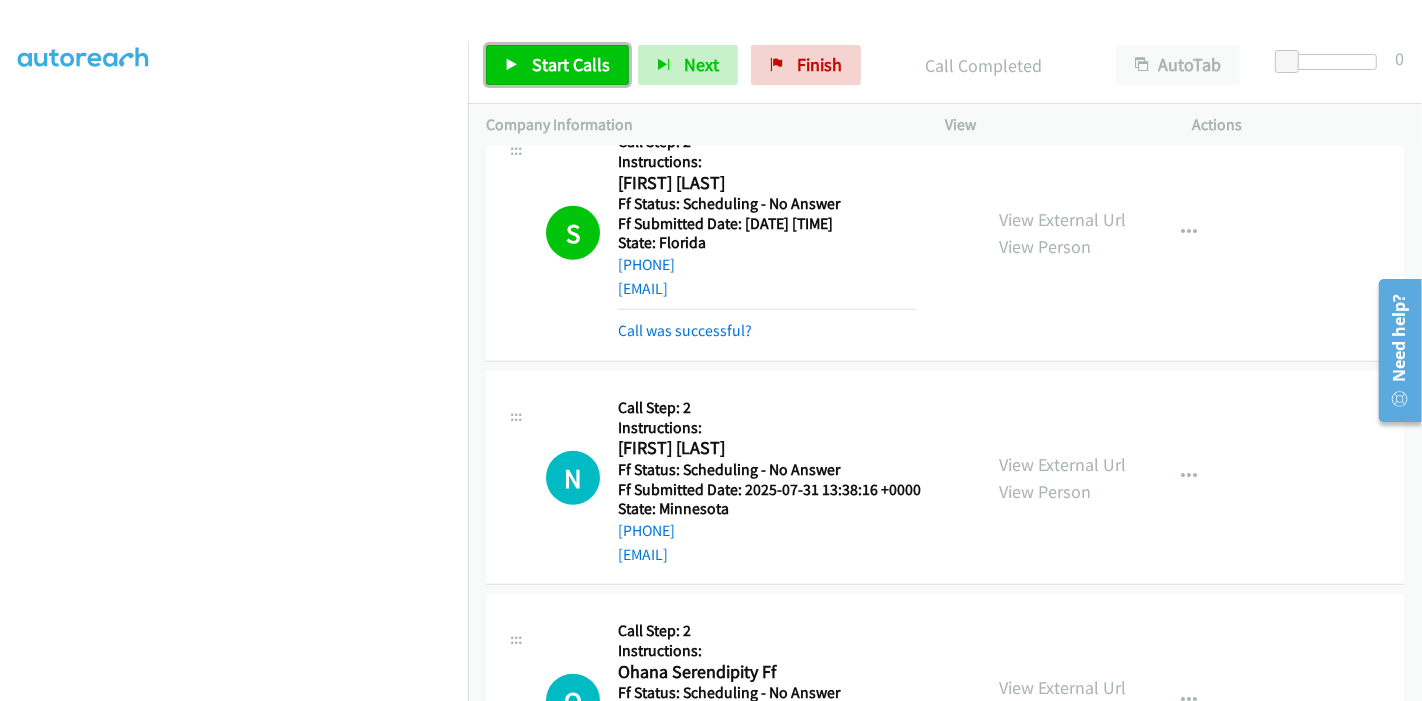 click on "Start Calls" at bounding box center (571, 64) 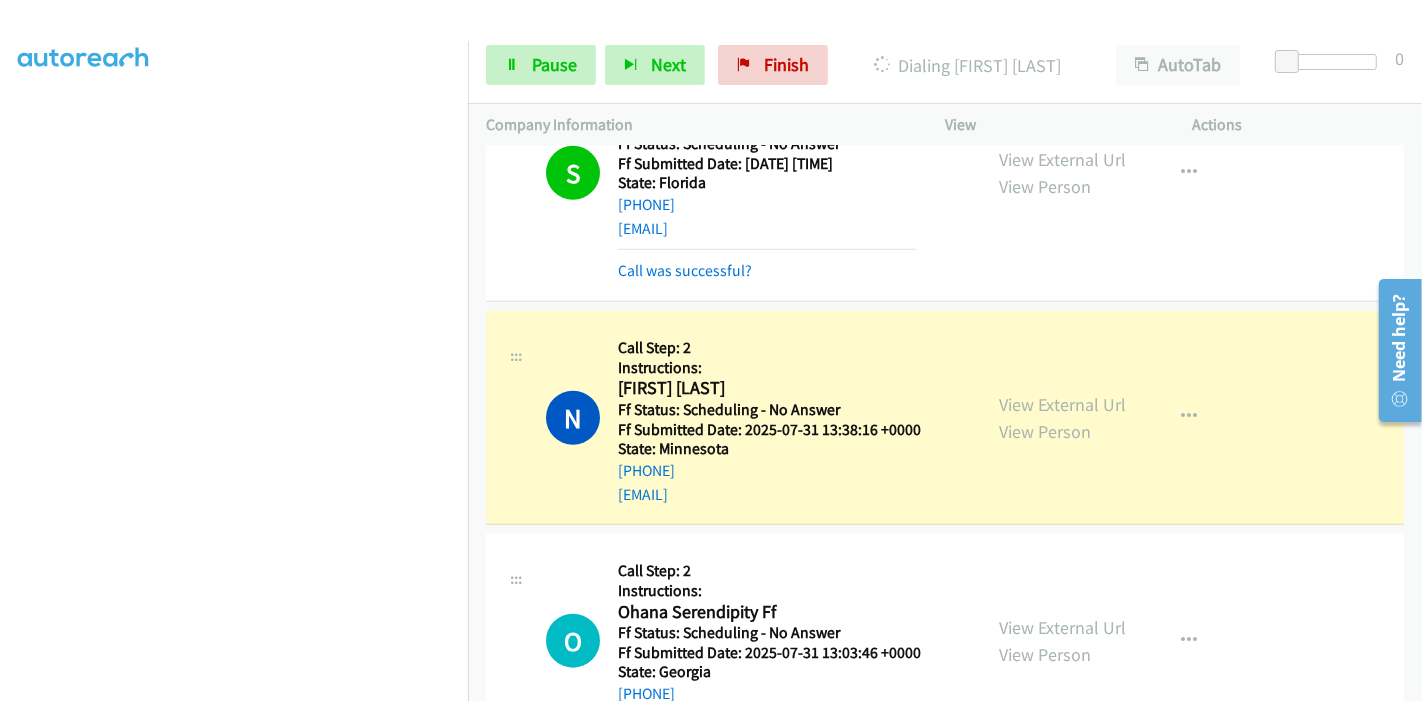 scroll, scrollTop: 1666, scrollLeft: 0, axis: vertical 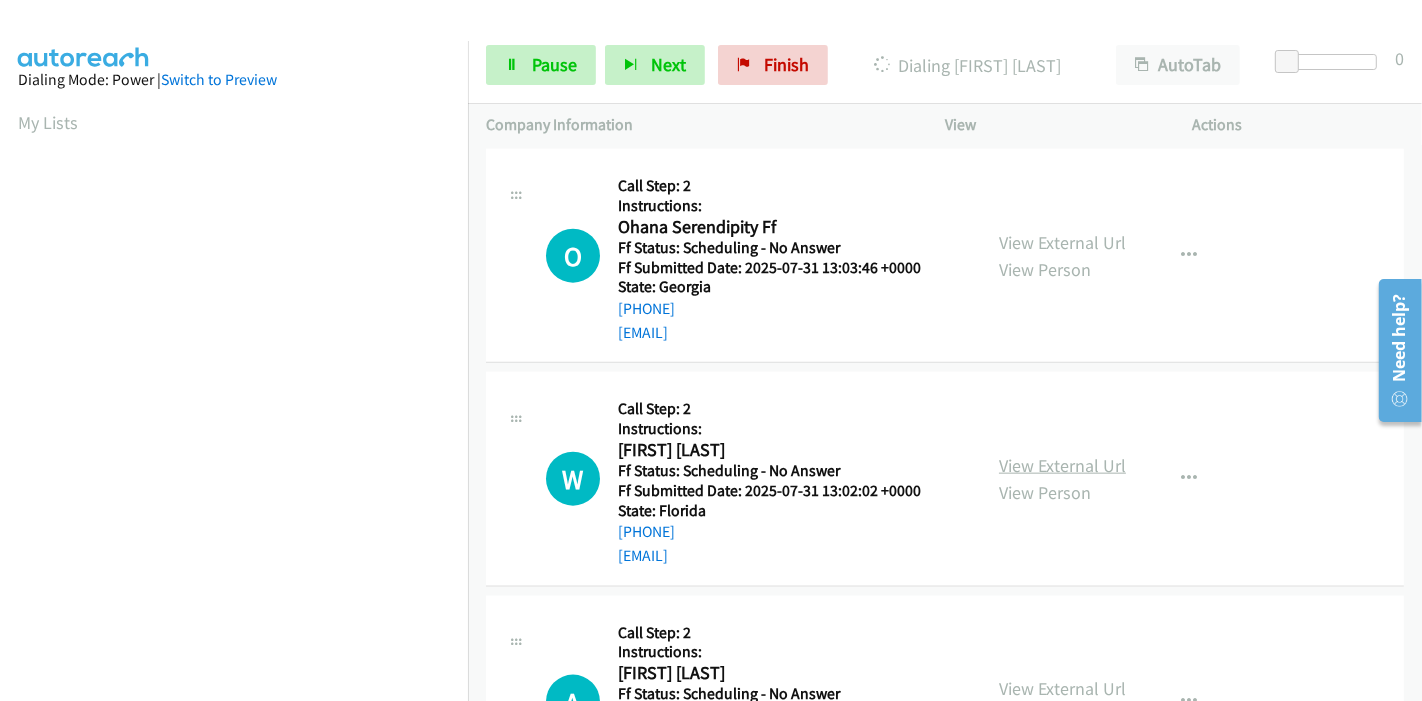 click on "View External Url" at bounding box center [1062, 465] 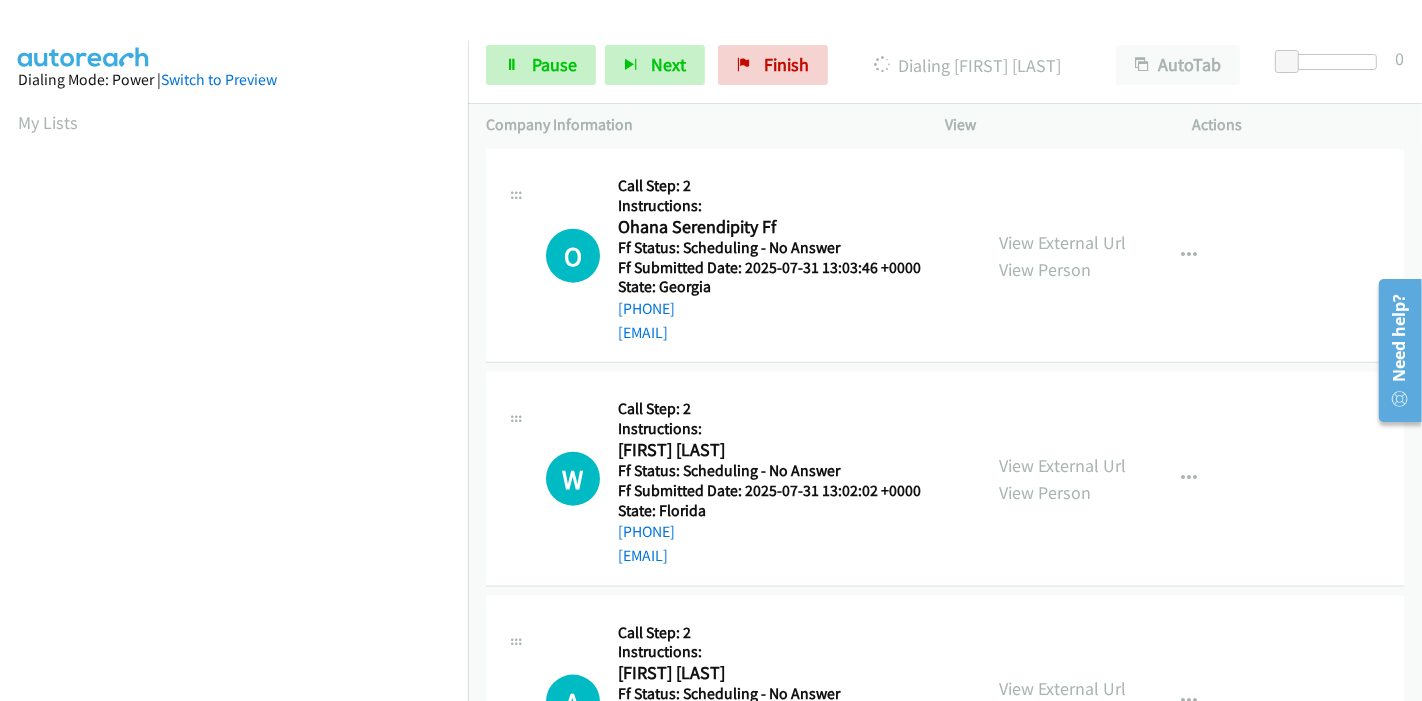 scroll, scrollTop: 422, scrollLeft: 0, axis: vertical 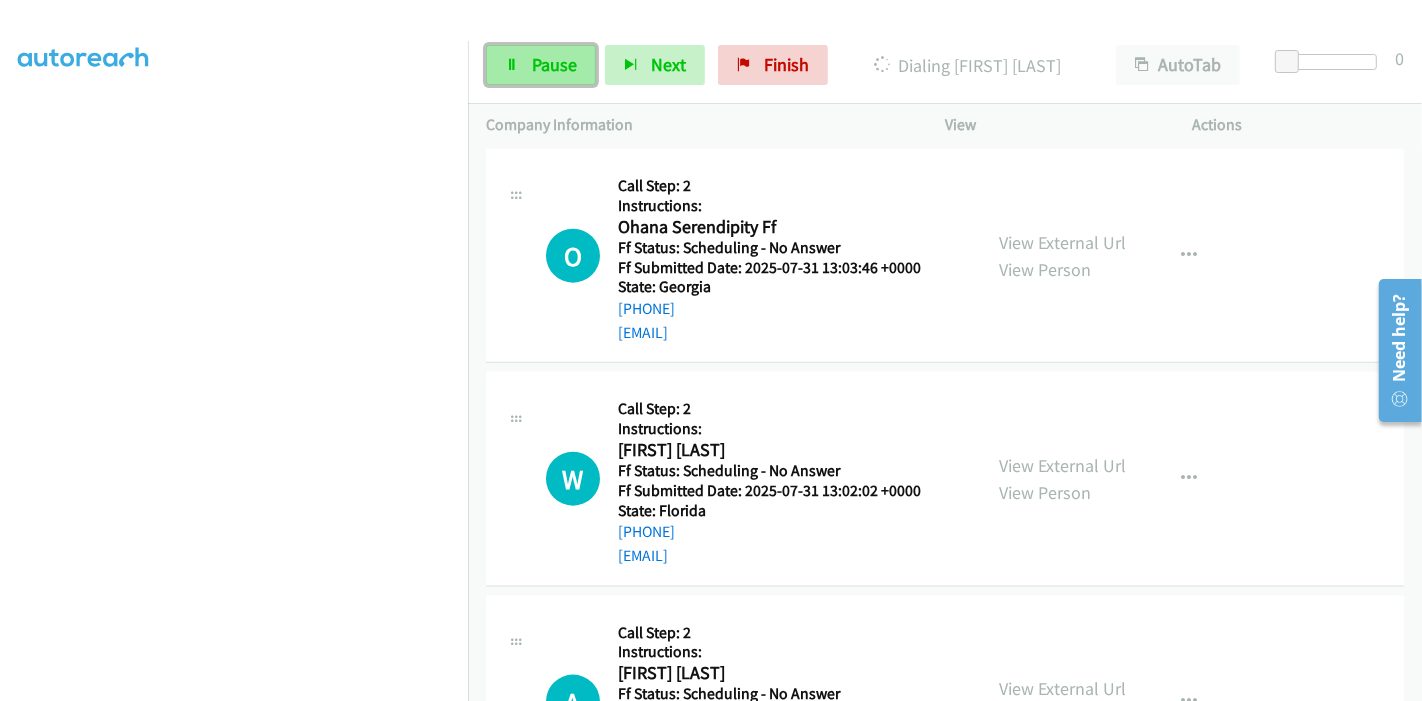 click on "Pause" at bounding box center (554, 64) 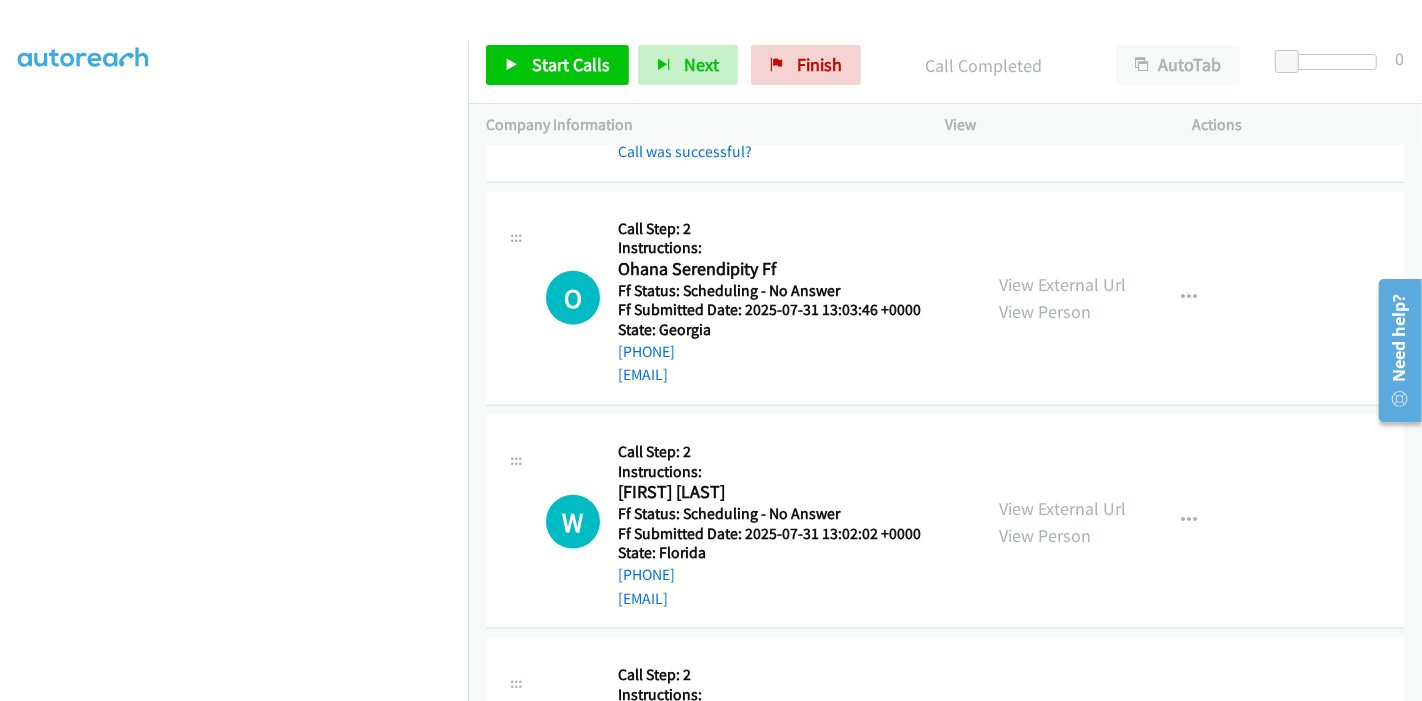 scroll, scrollTop: 2042, scrollLeft: 0, axis: vertical 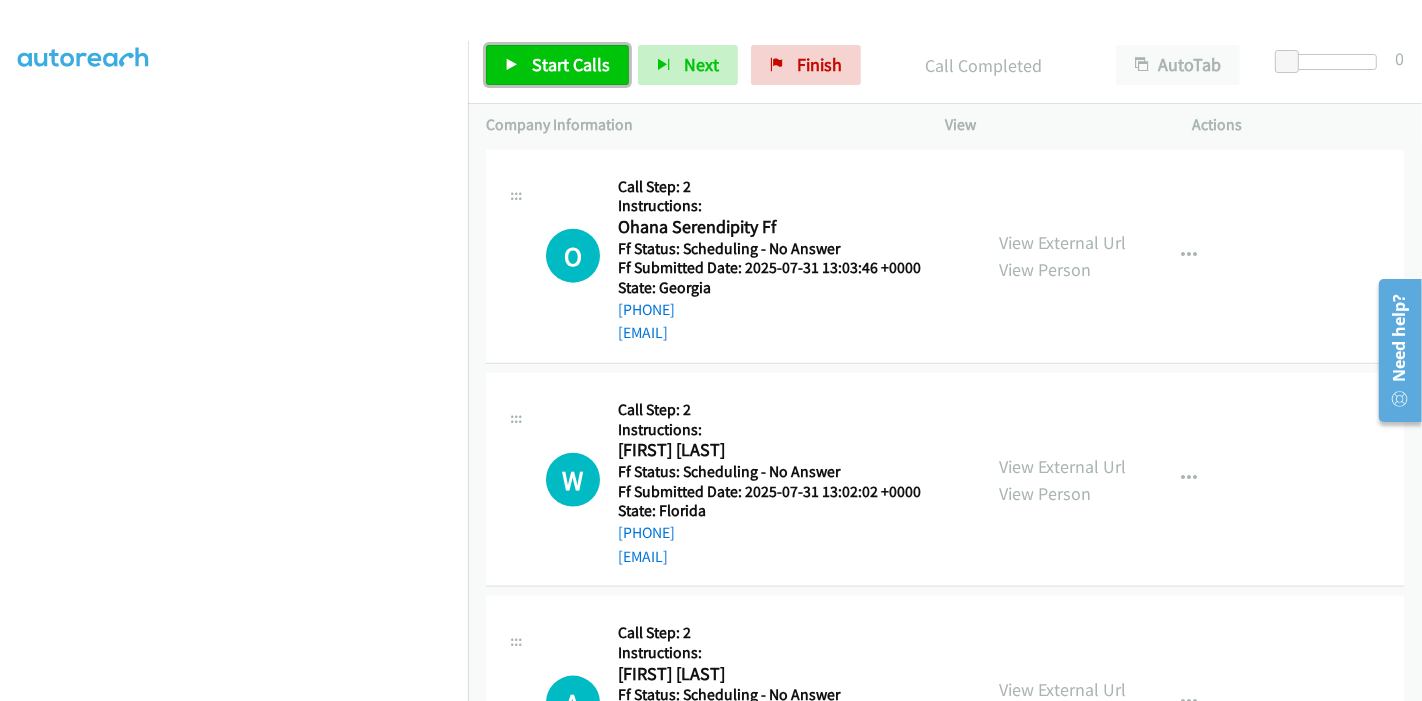 click at bounding box center [512, 66] 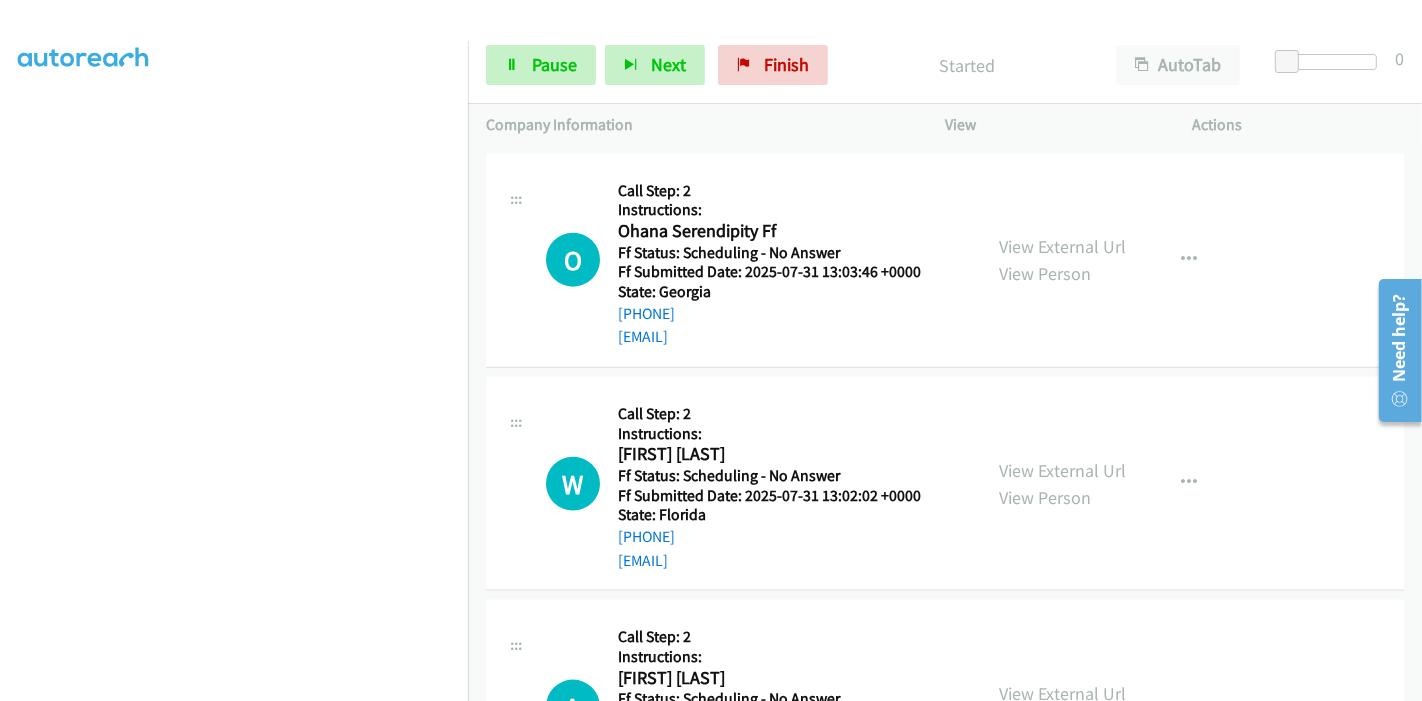 scroll, scrollTop: 2042, scrollLeft: 0, axis: vertical 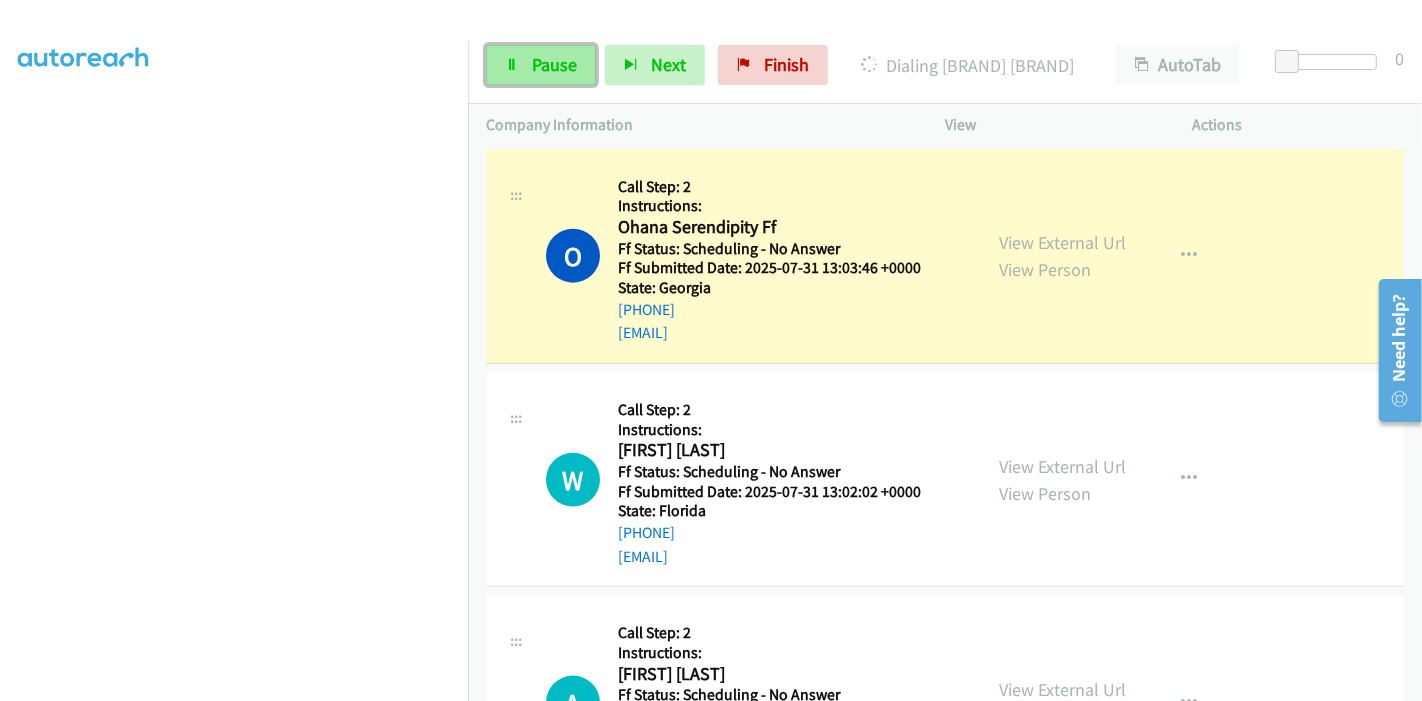 click on "Pause" at bounding box center (554, 64) 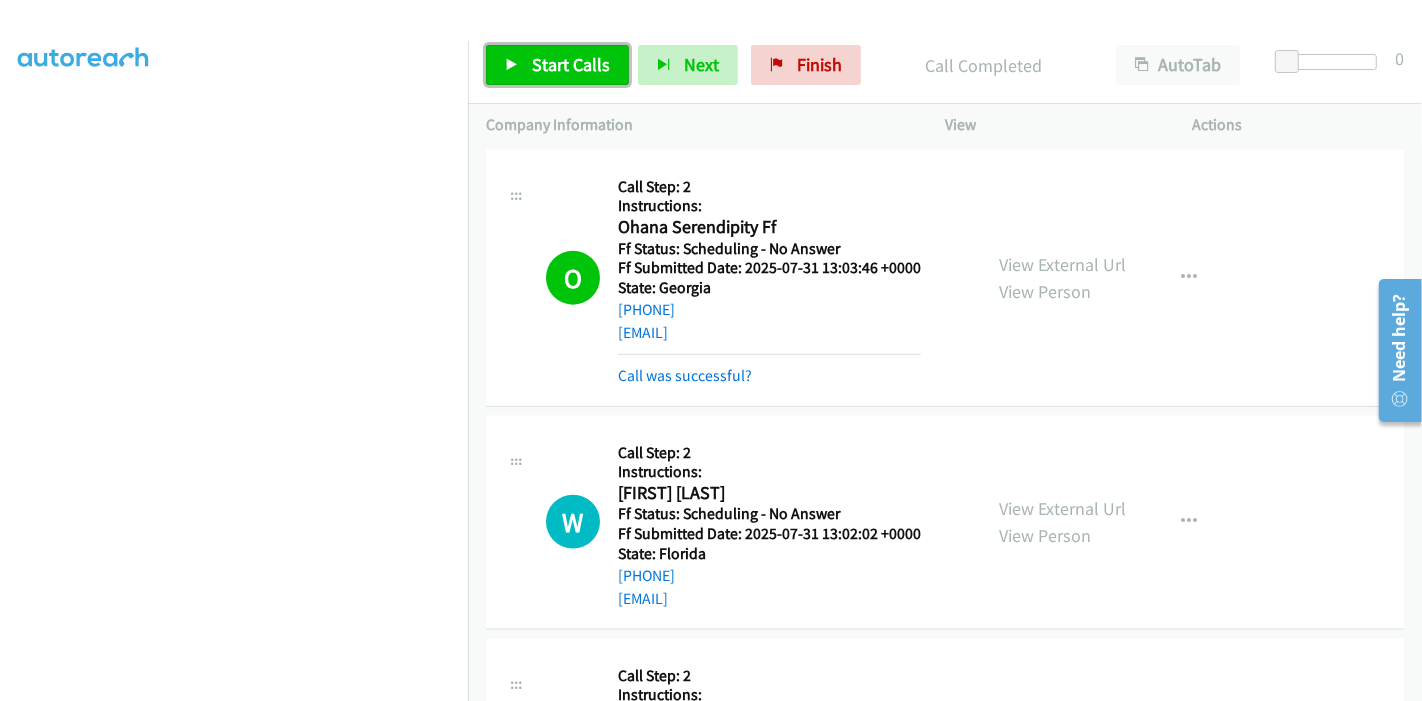 click on "Start Calls" at bounding box center [571, 64] 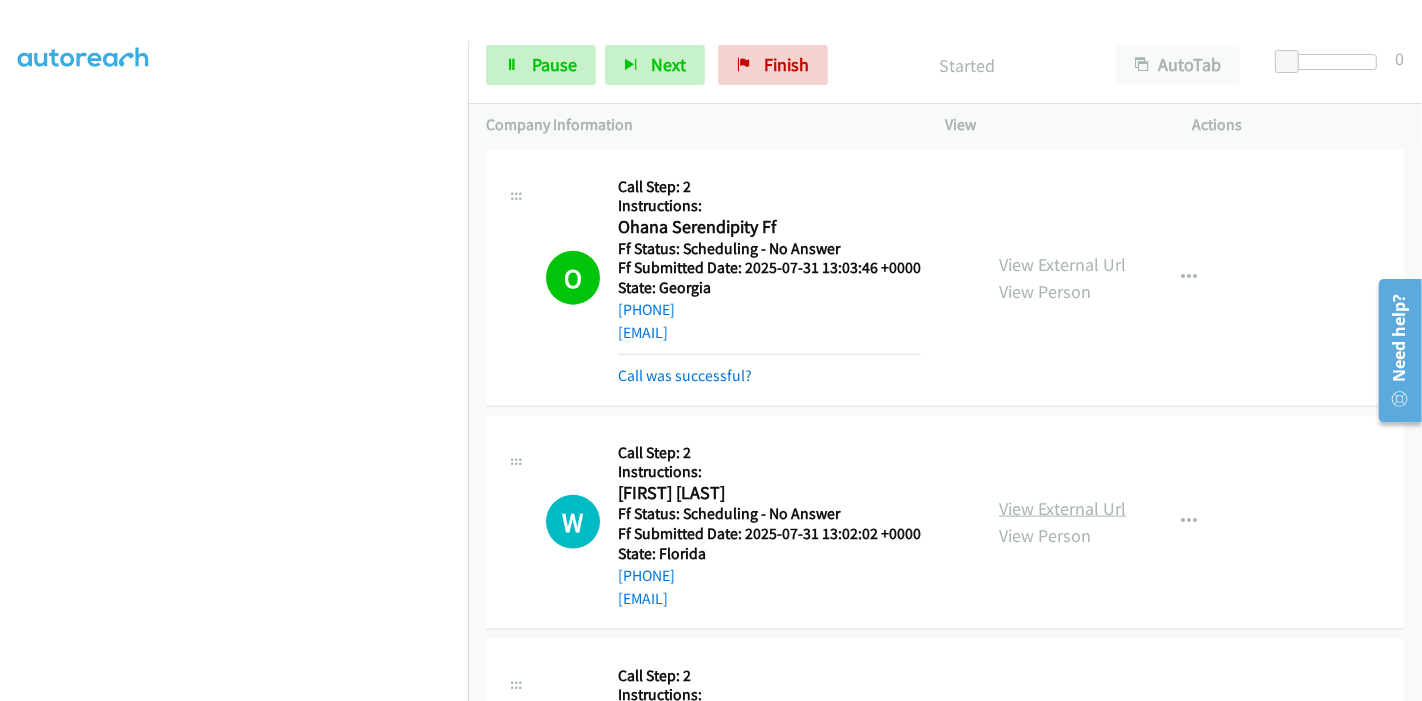 click on "View External Url" at bounding box center [1062, 508] 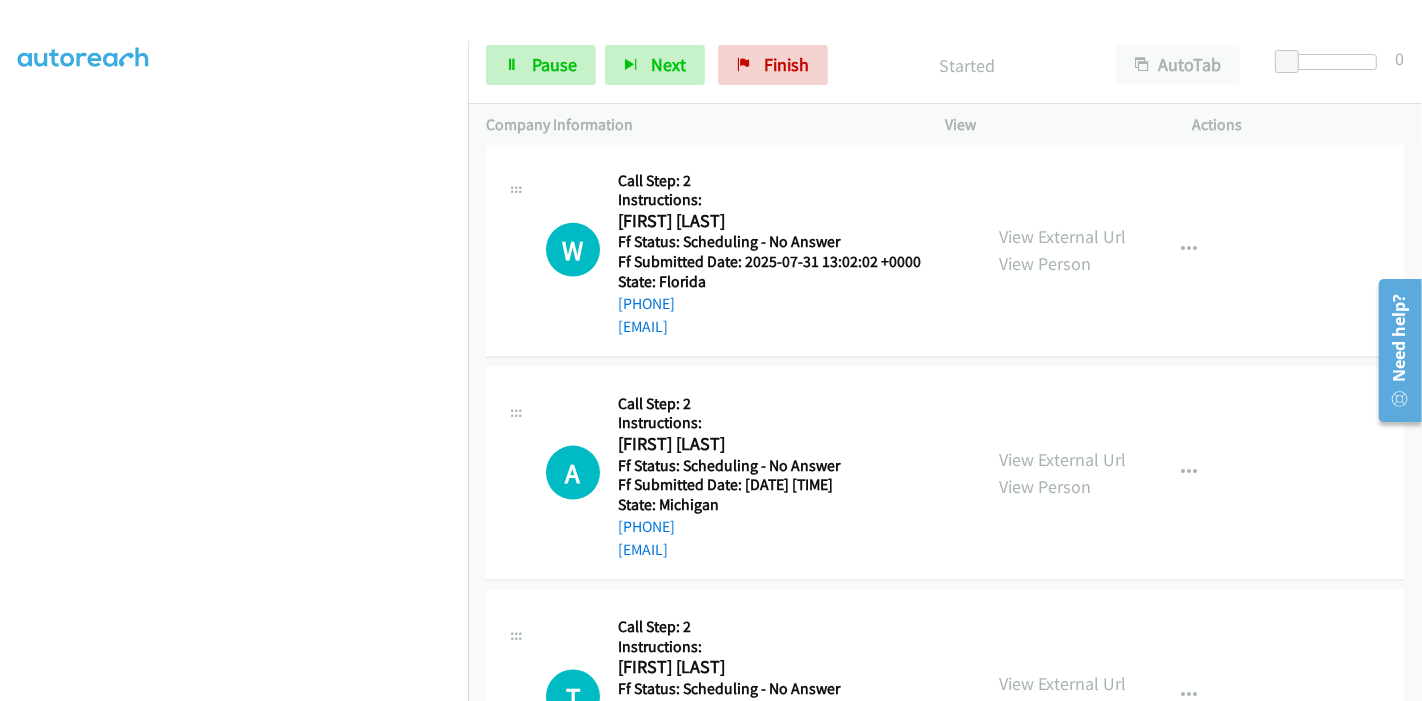 scroll, scrollTop: 2376, scrollLeft: 0, axis: vertical 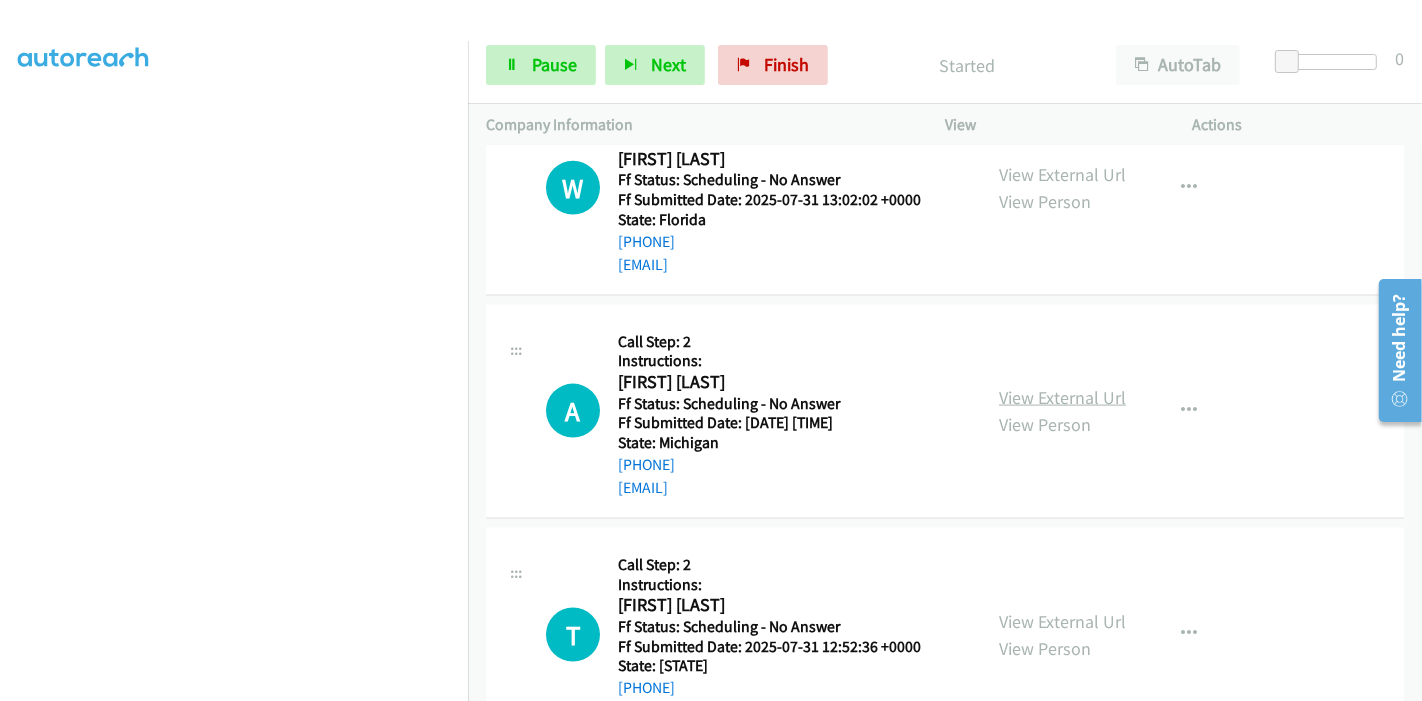 click on "View External Url" at bounding box center [1062, 397] 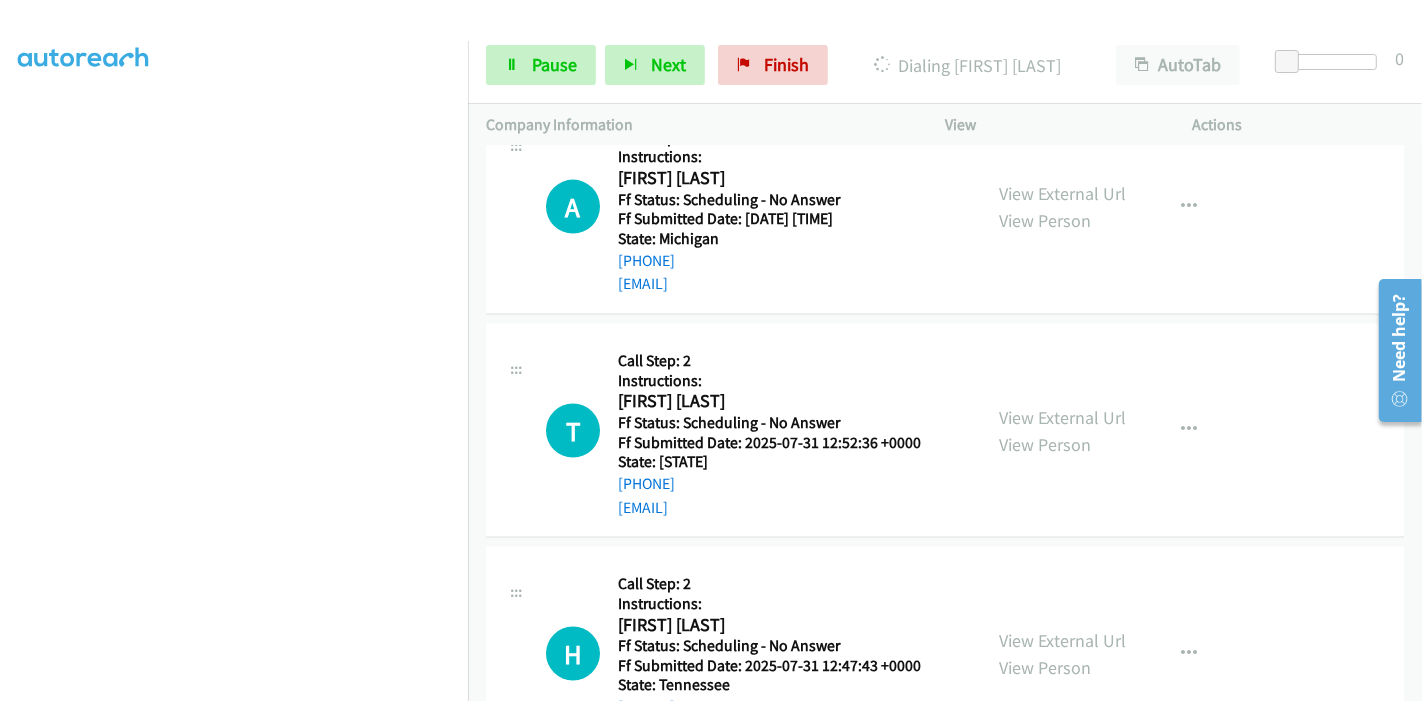 scroll, scrollTop: 2598, scrollLeft: 0, axis: vertical 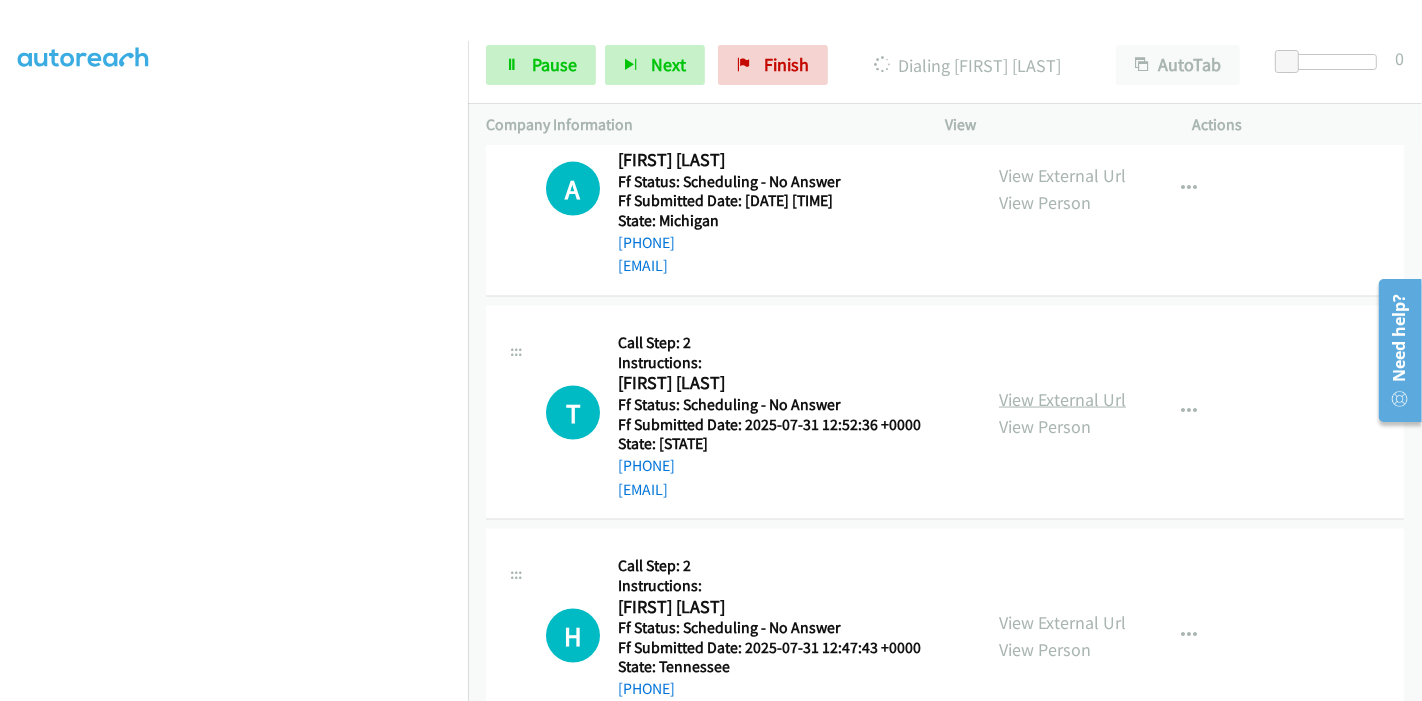 click on "View External Url" at bounding box center (1062, 399) 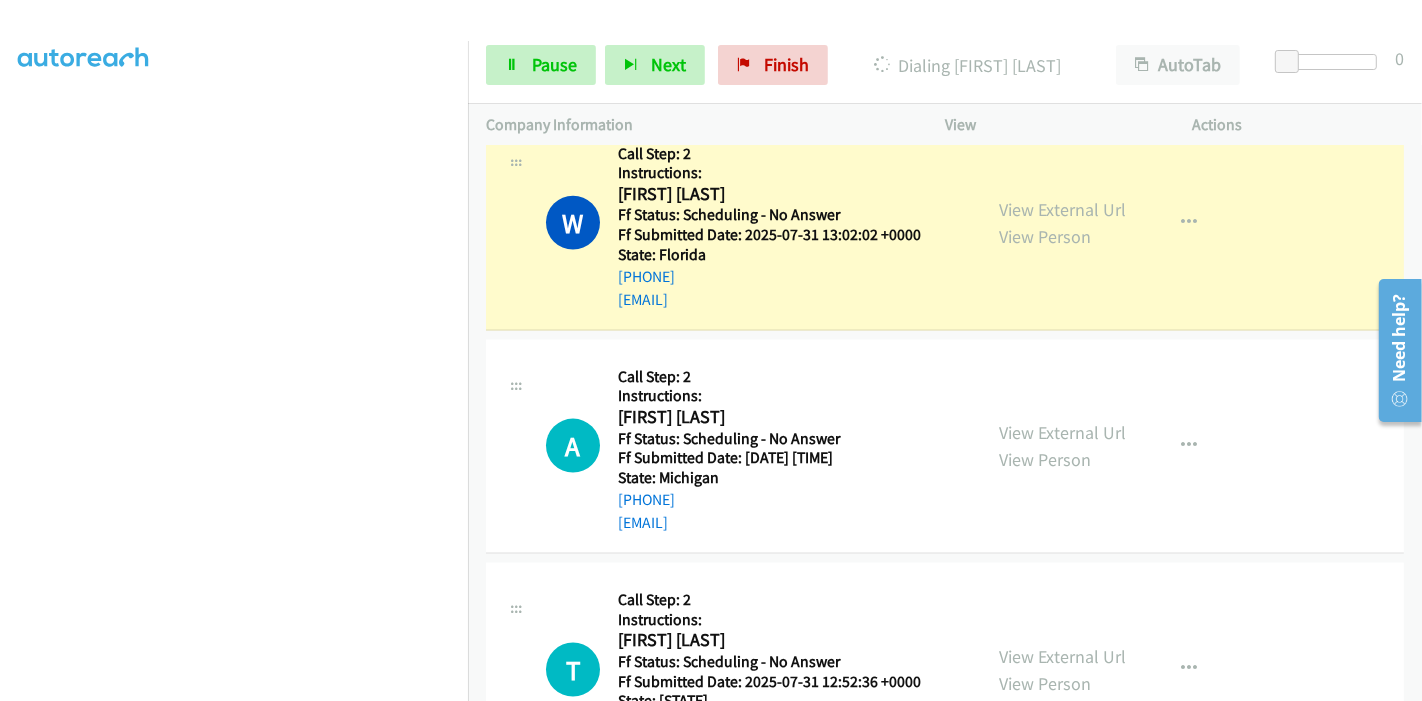 scroll, scrollTop: 2376, scrollLeft: 0, axis: vertical 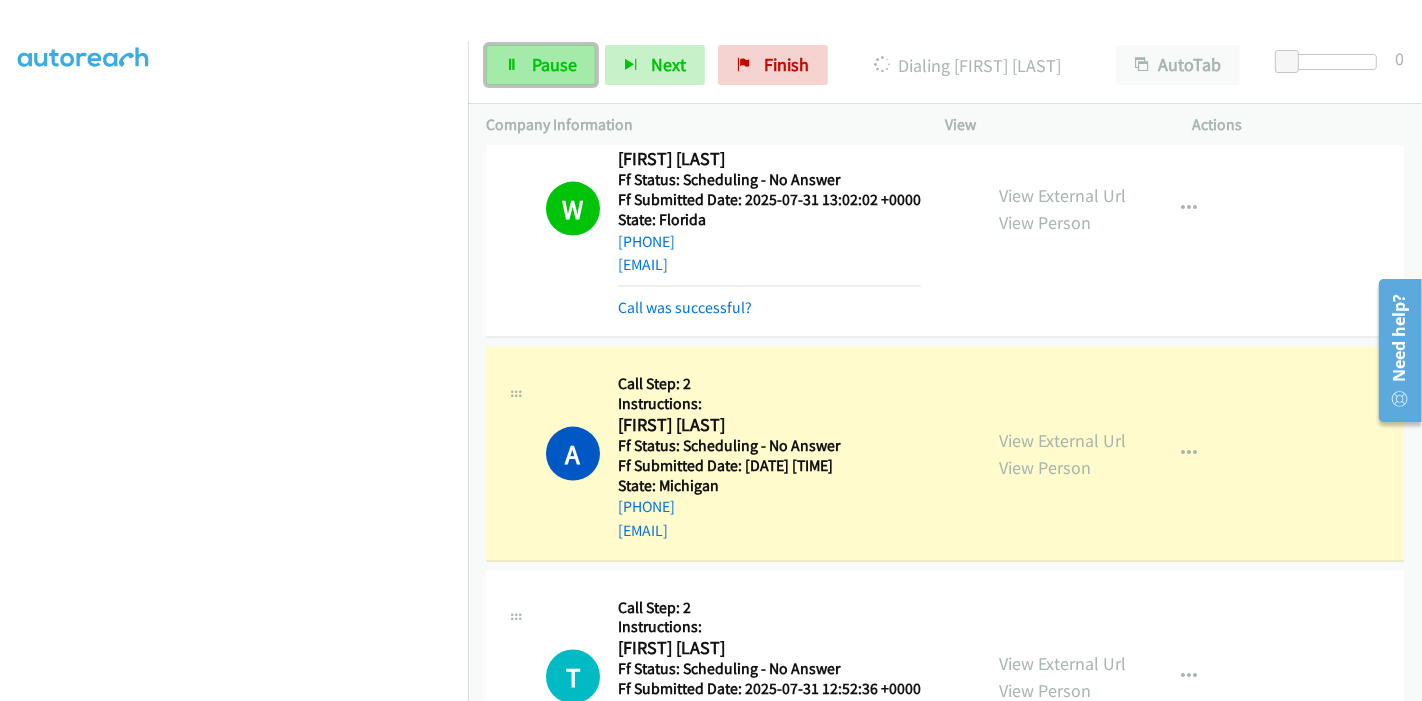 click on "Pause" at bounding box center (554, 64) 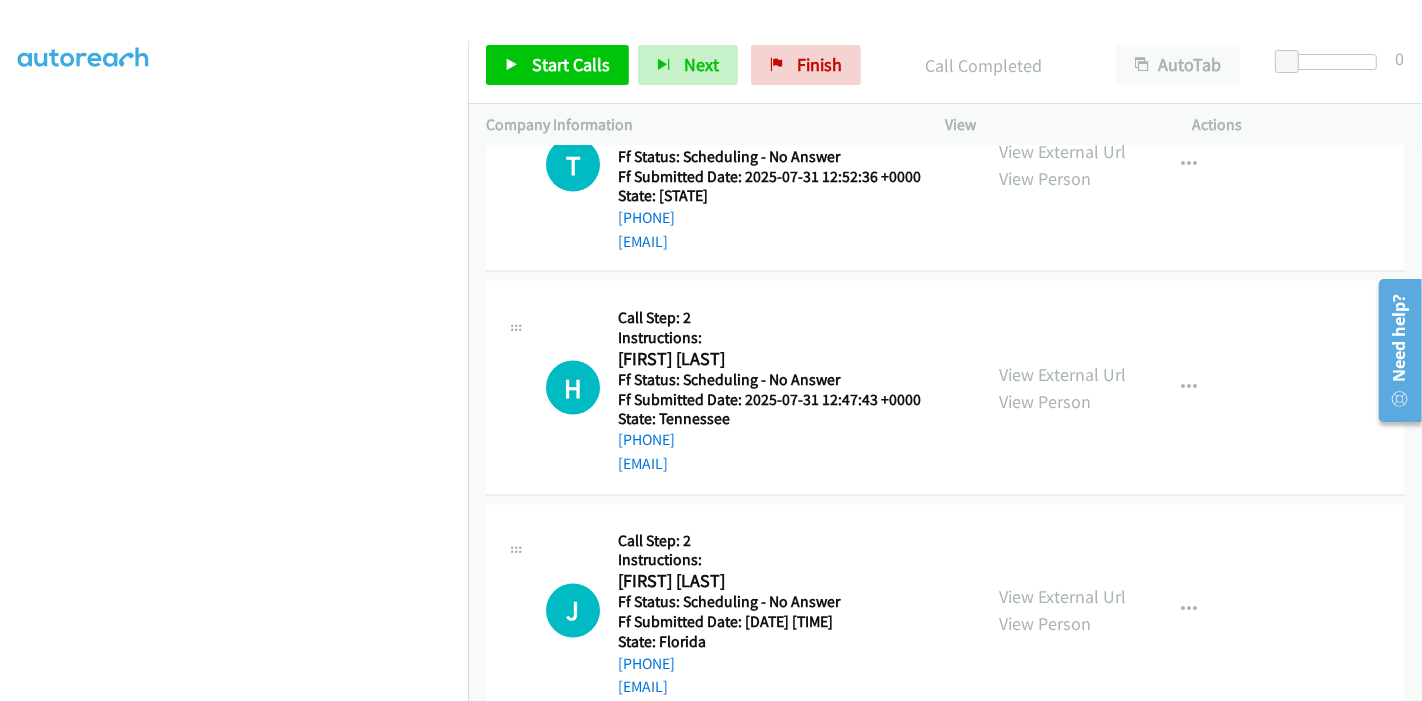 scroll, scrollTop: 2820, scrollLeft: 0, axis: vertical 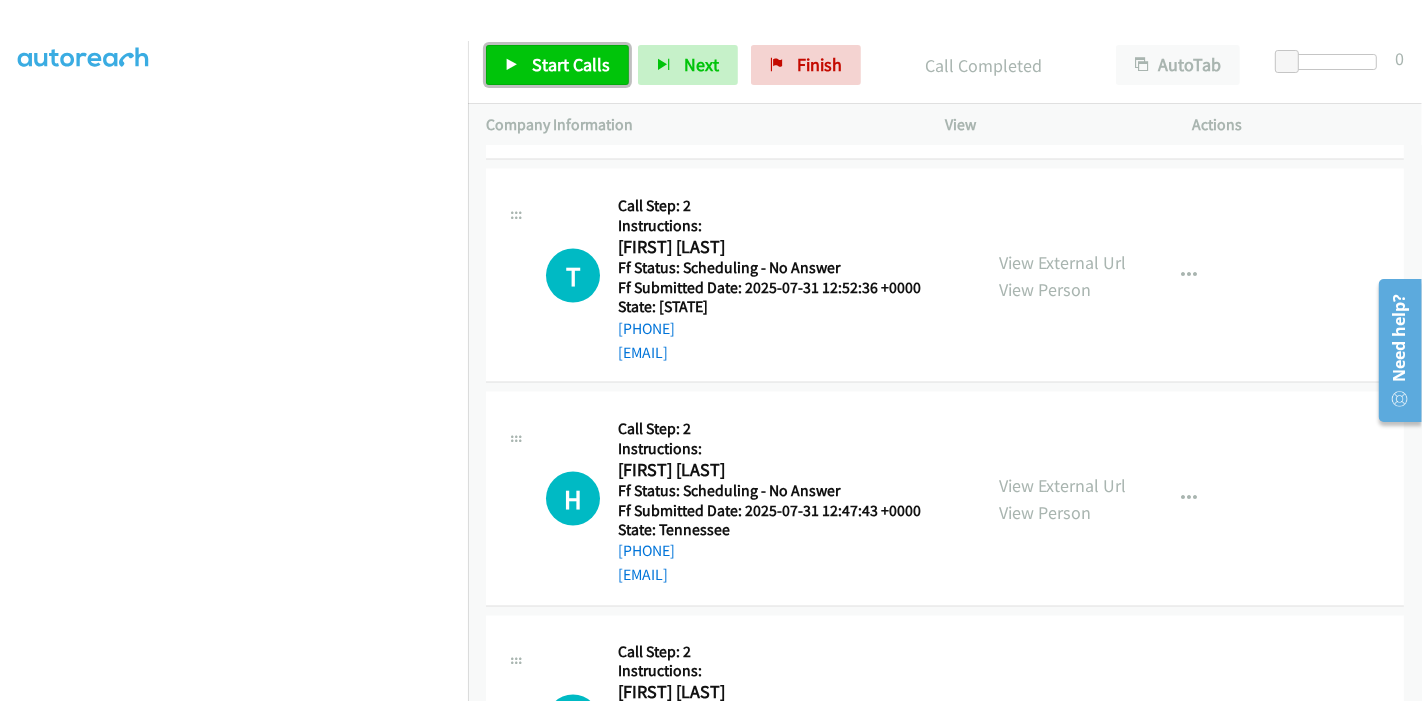click on "Start Calls" at bounding box center [557, 65] 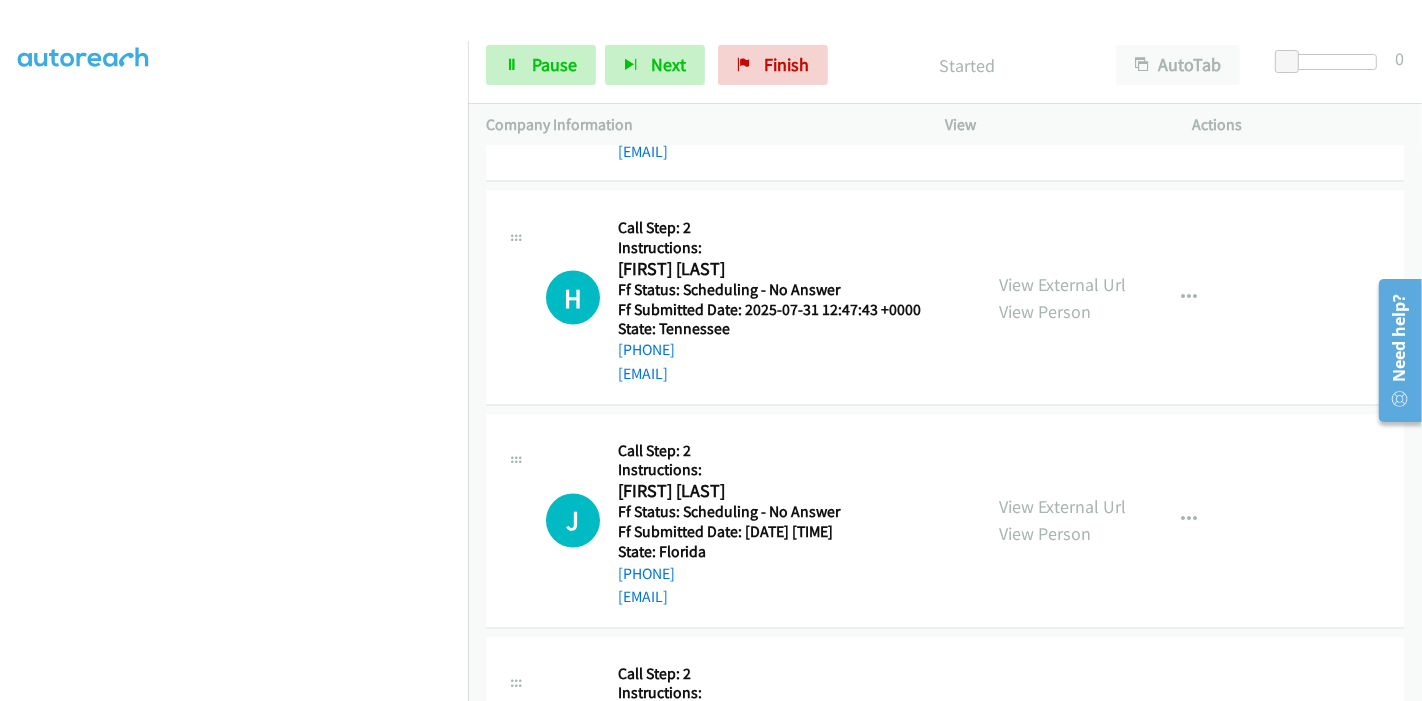 scroll, scrollTop: 3042, scrollLeft: 0, axis: vertical 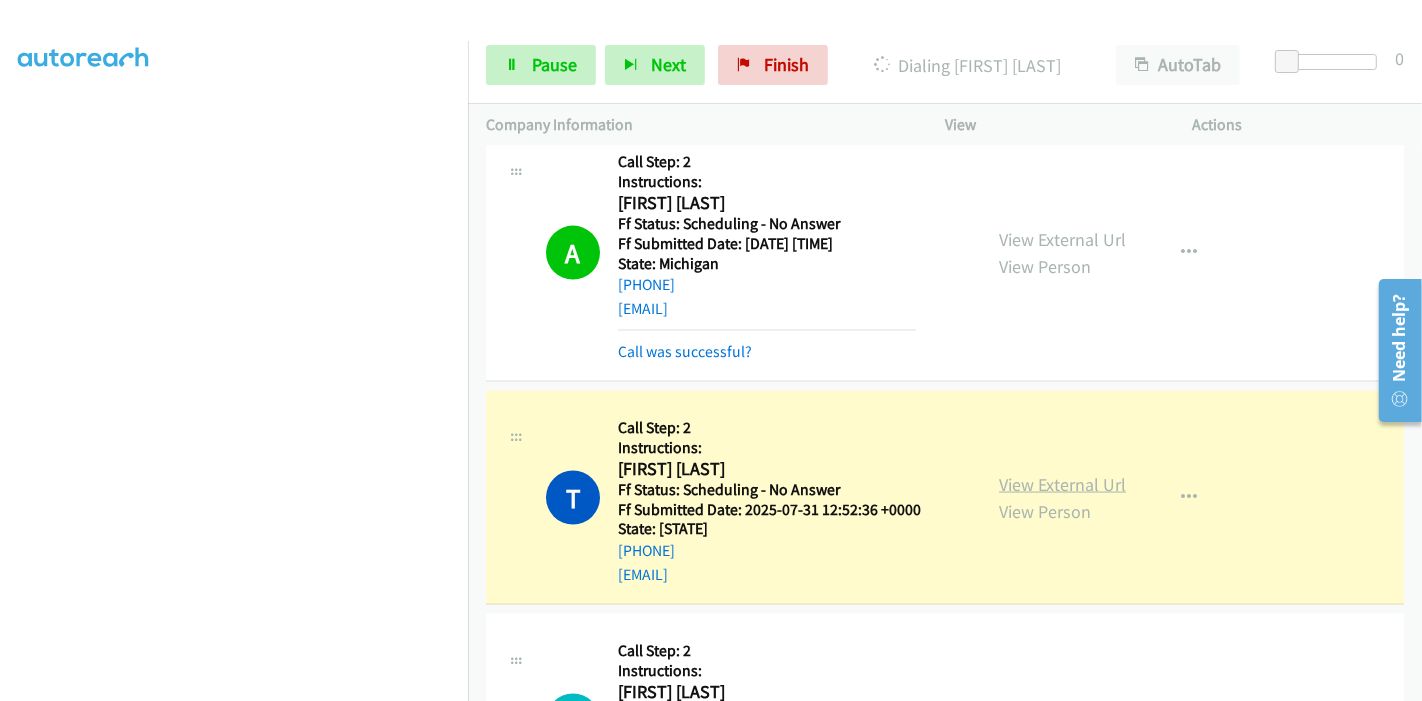 click on "View External Url" at bounding box center (1062, 484) 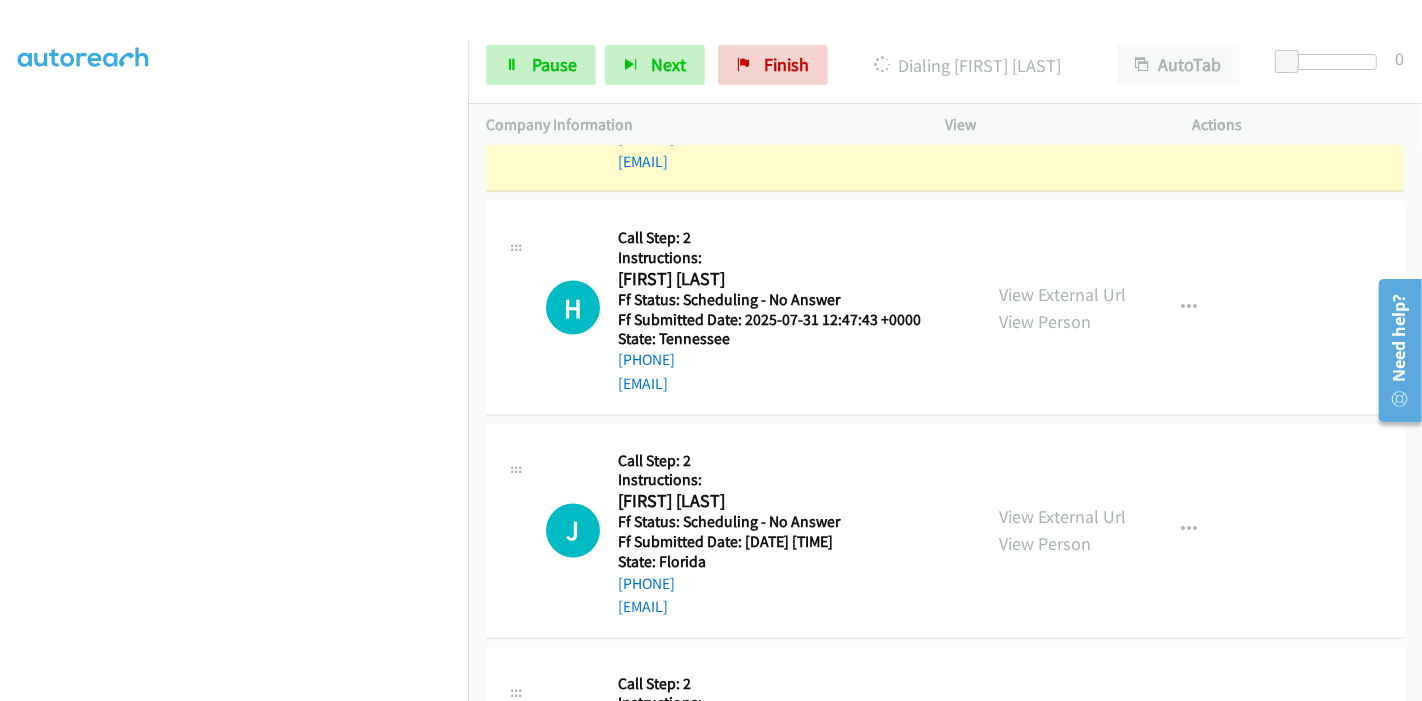 scroll, scrollTop: 3042, scrollLeft: 0, axis: vertical 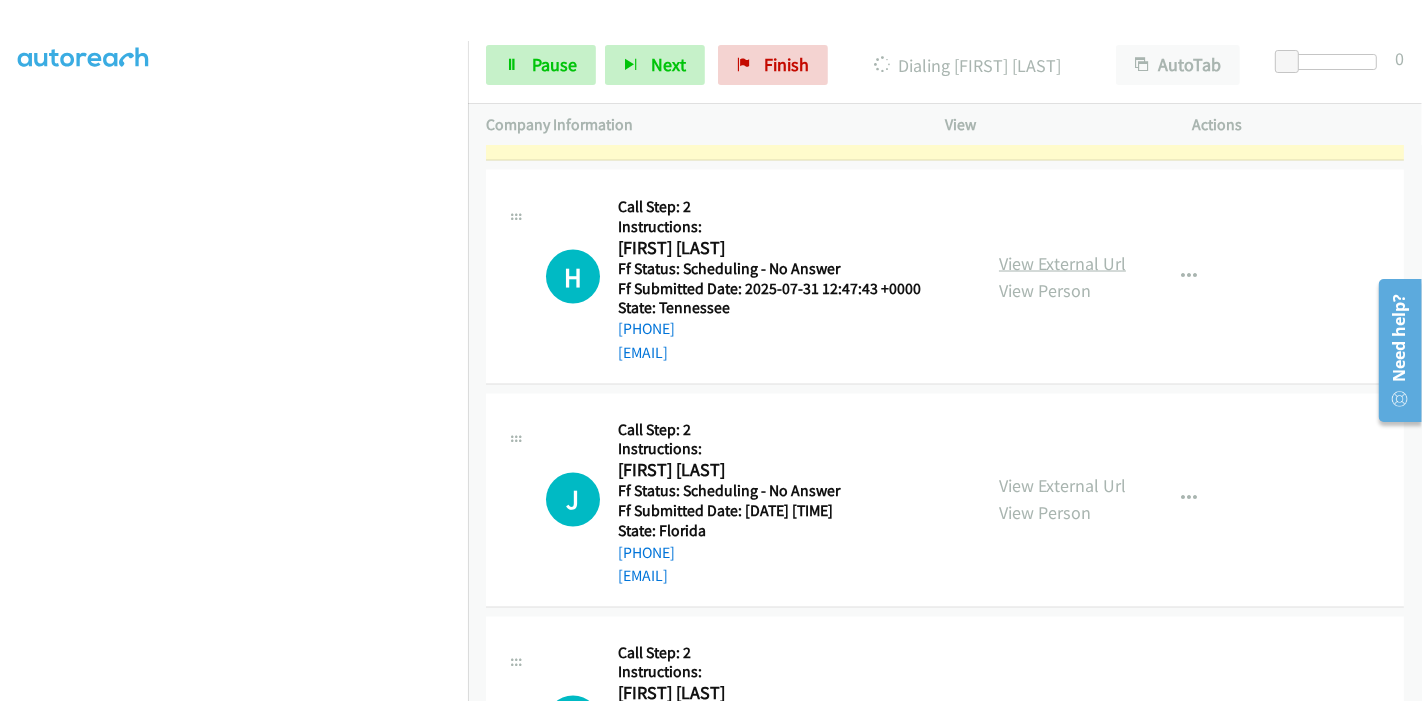 click on "View External Url" at bounding box center (1062, 263) 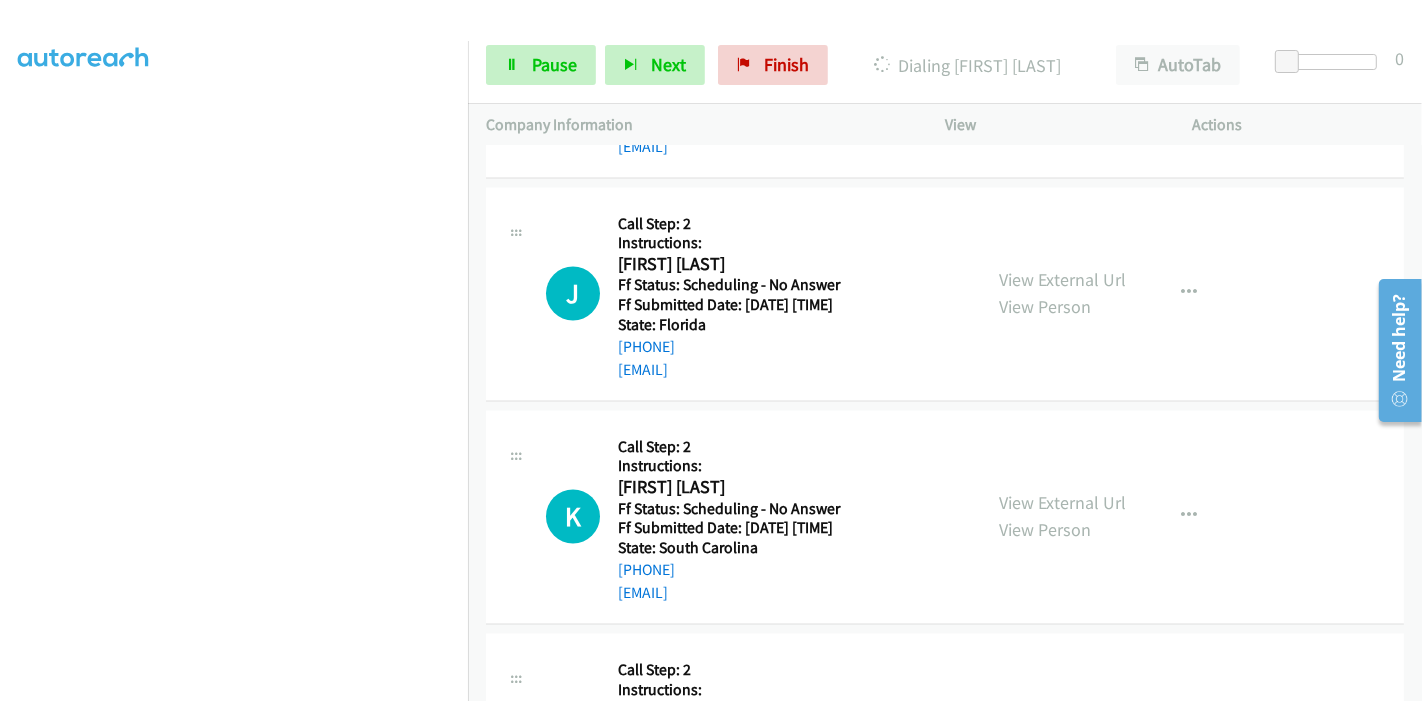 scroll, scrollTop: 3265, scrollLeft: 0, axis: vertical 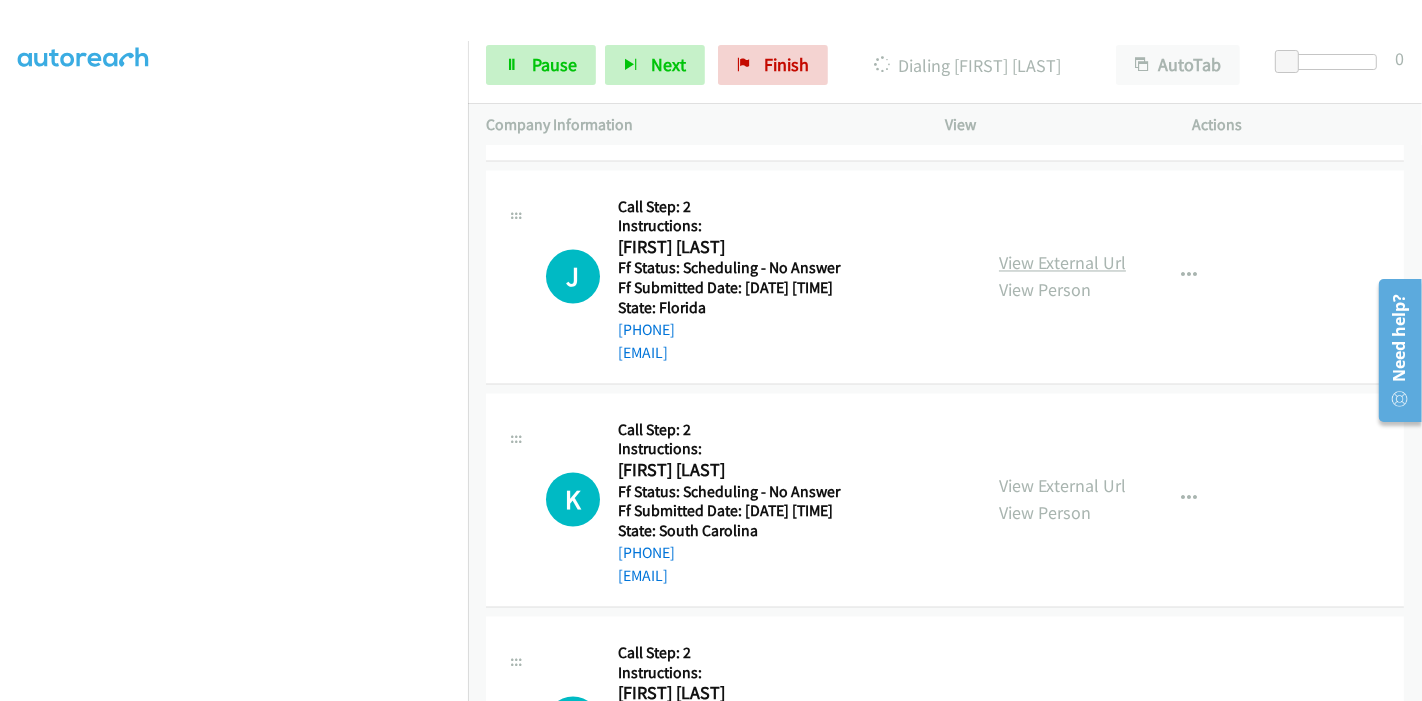 click on "View External Url" at bounding box center [1062, 263] 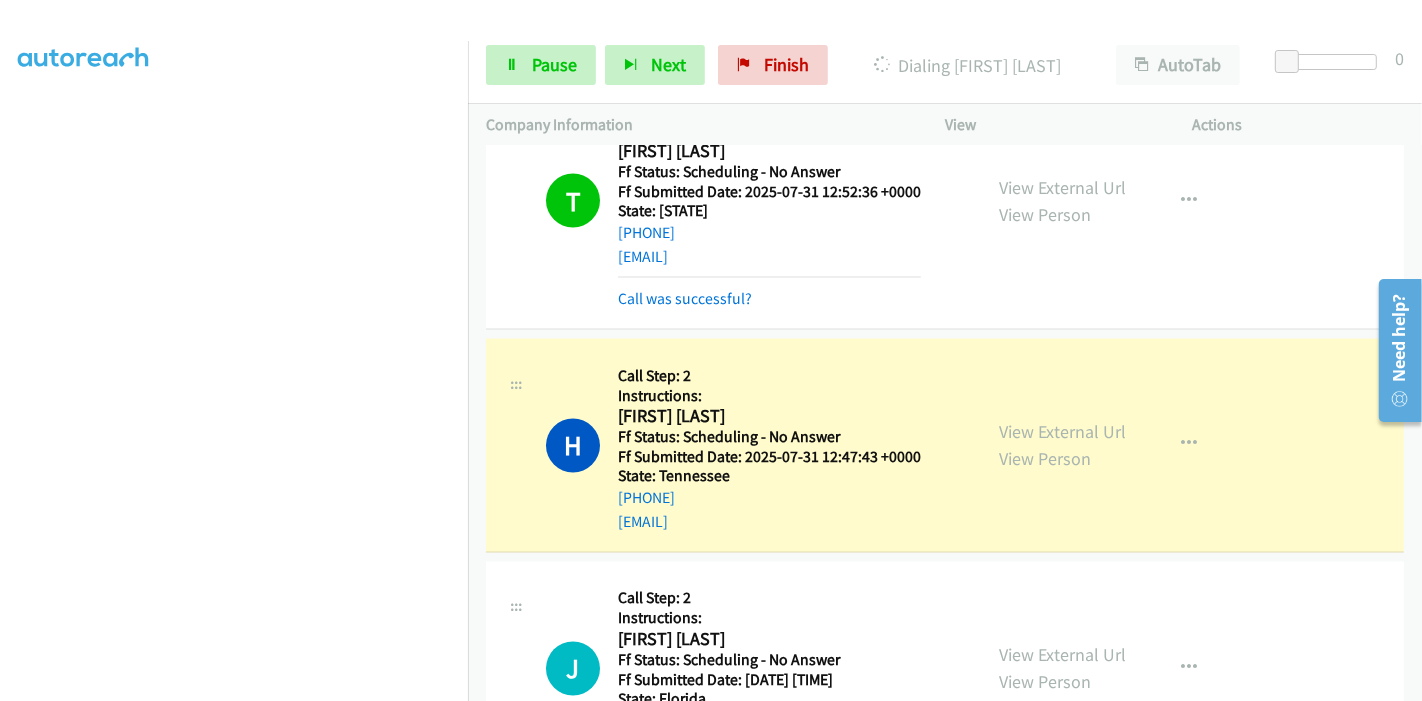 scroll, scrollTop: 3042, scrollLeft: 0, axis: vertical 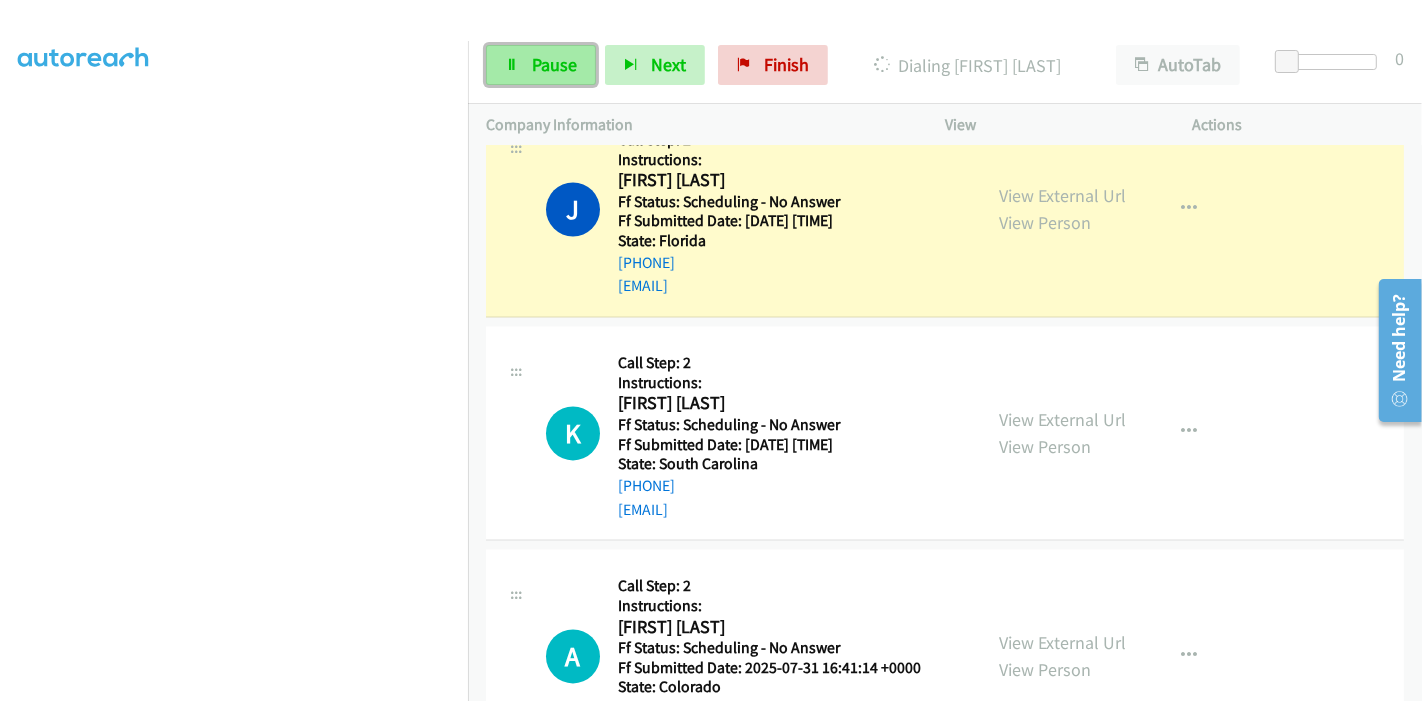 click on "Pause" at bounding box center [554, 64] 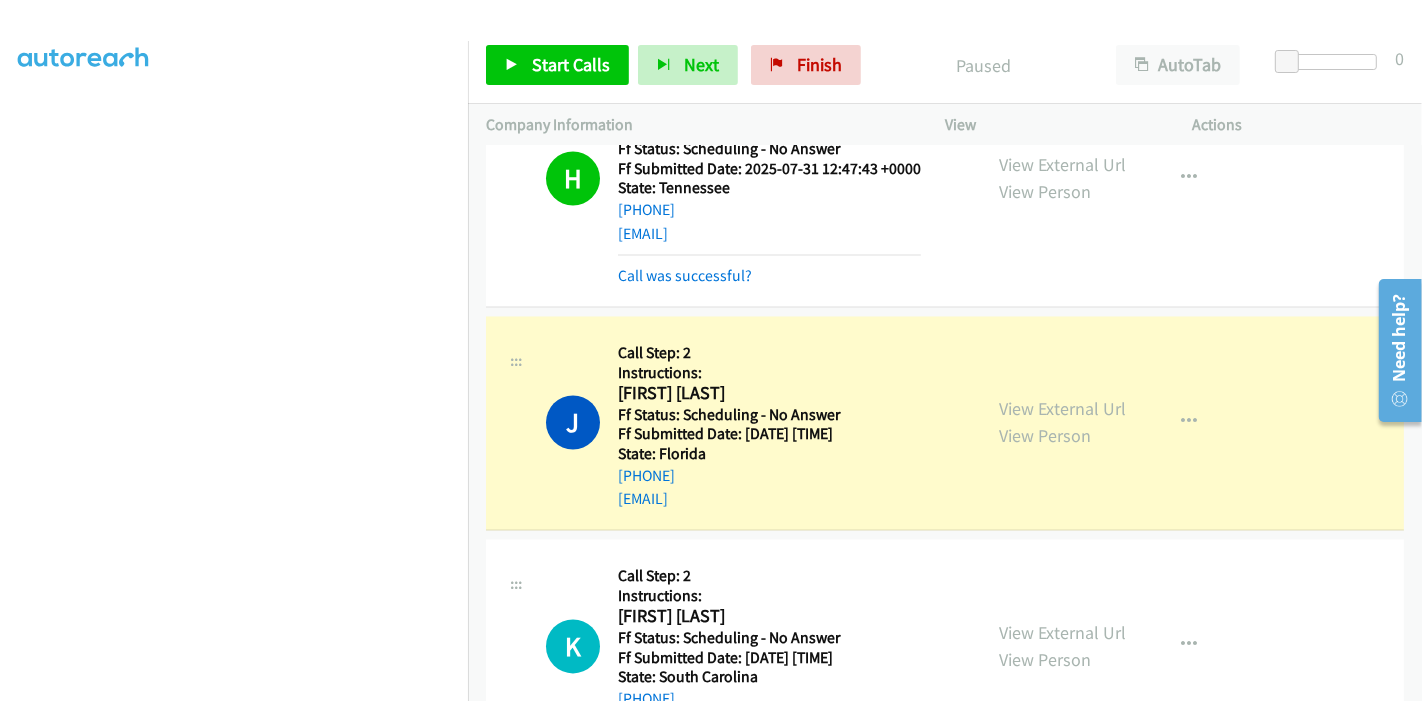scroll, scrollTop: 3196, scrollLeft: 0, axis: vertical 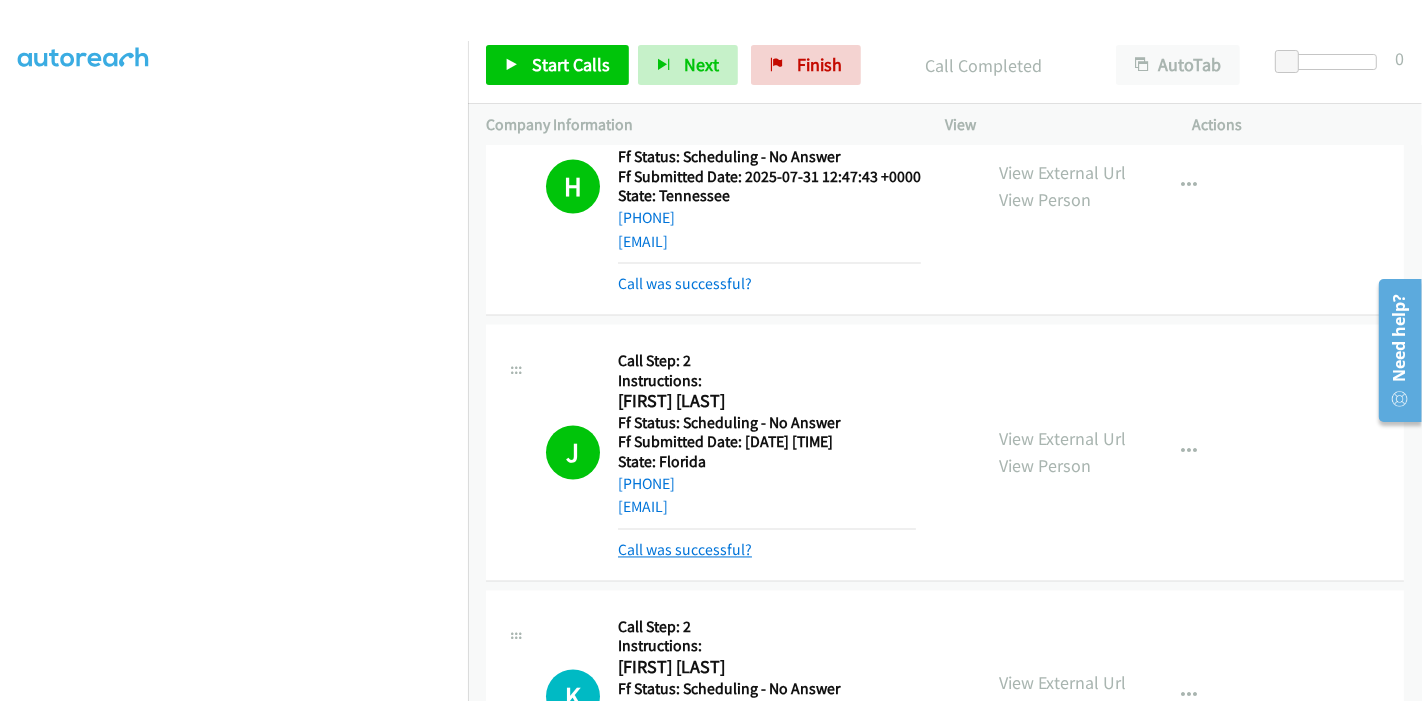 click on "Call was successful?" at bounding box center (685, 550) 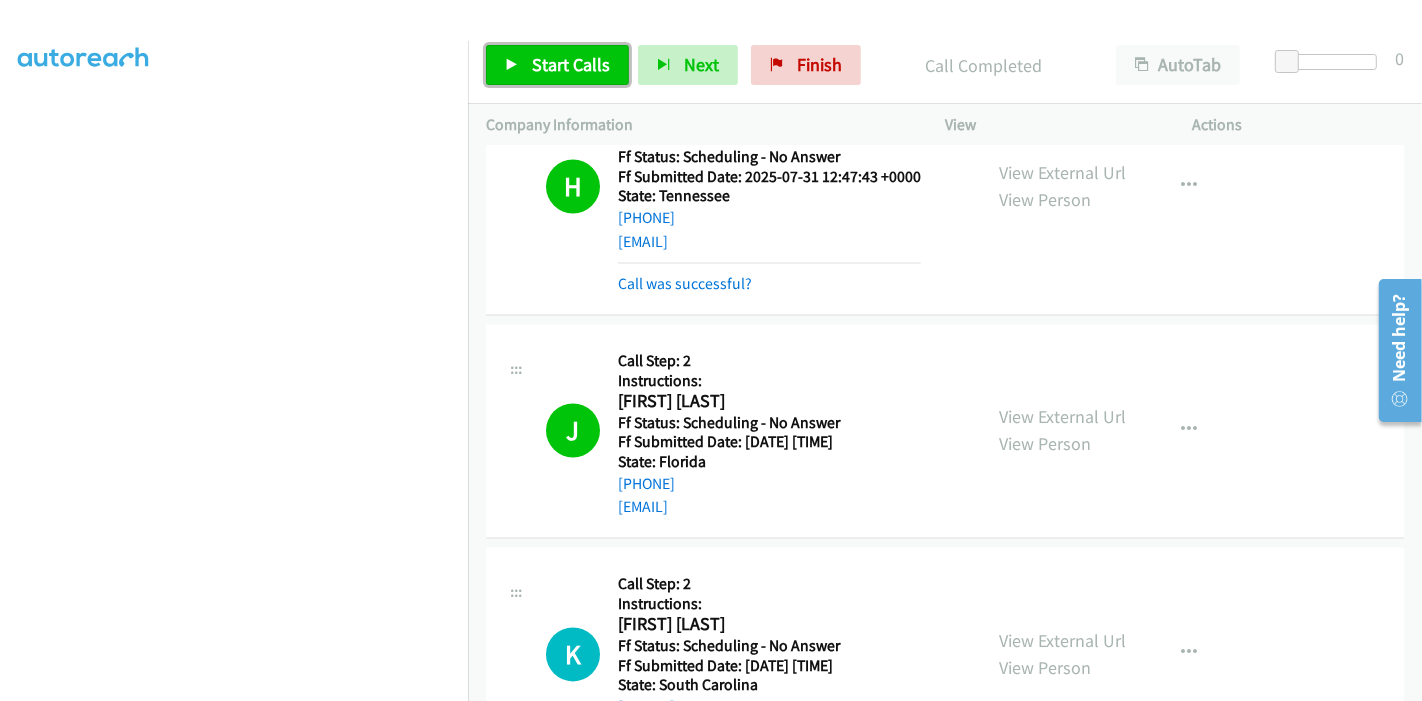 click on "Start Calls" at bounding box center (571, 64) 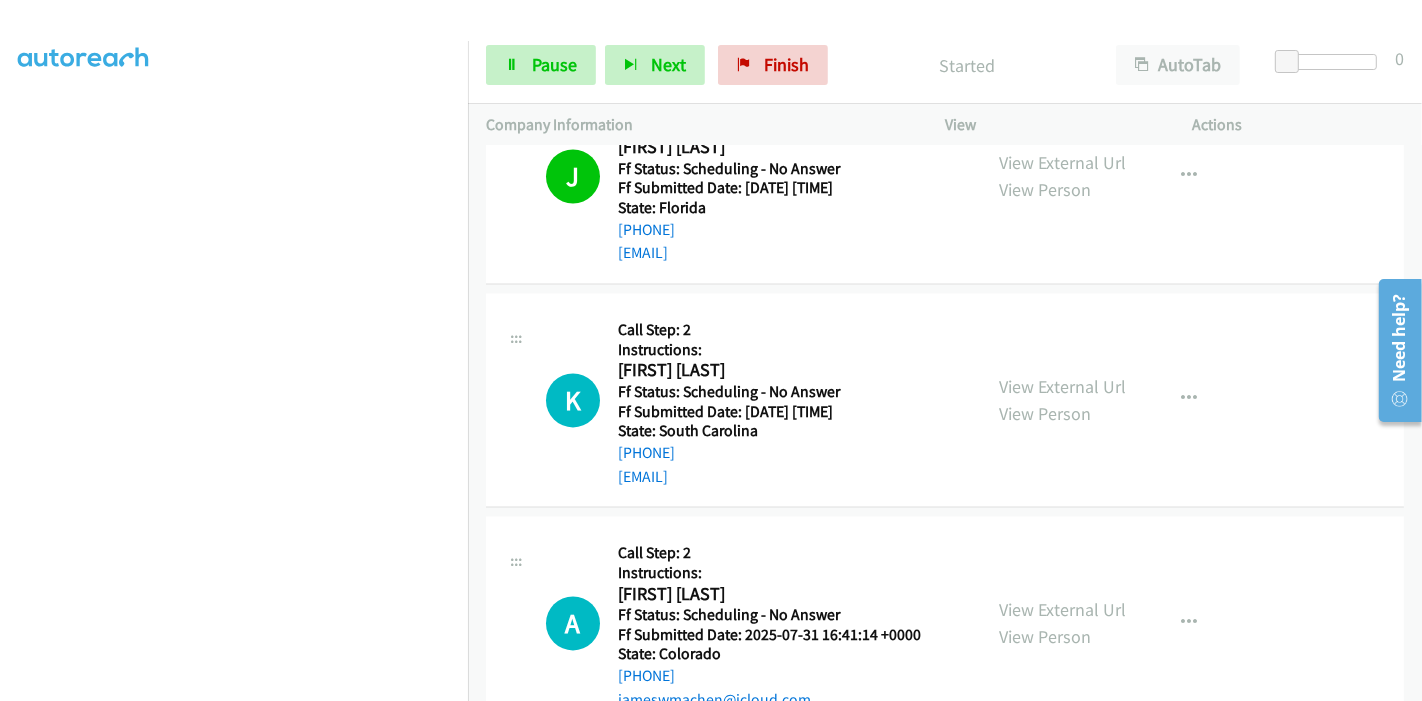 scroll, scrollTop: 3529, scrollLeft: 0, axis: vertical 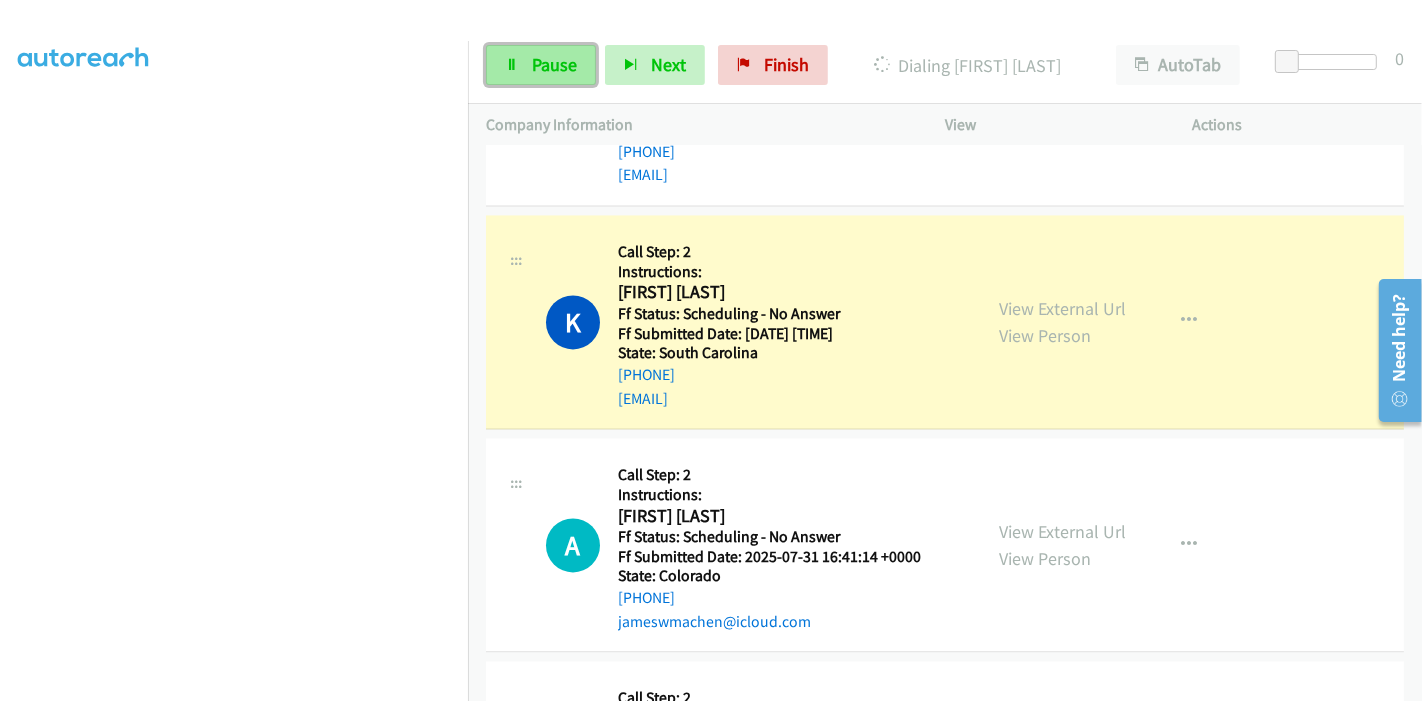 click on "Pause" at bounding box center (554, 64) 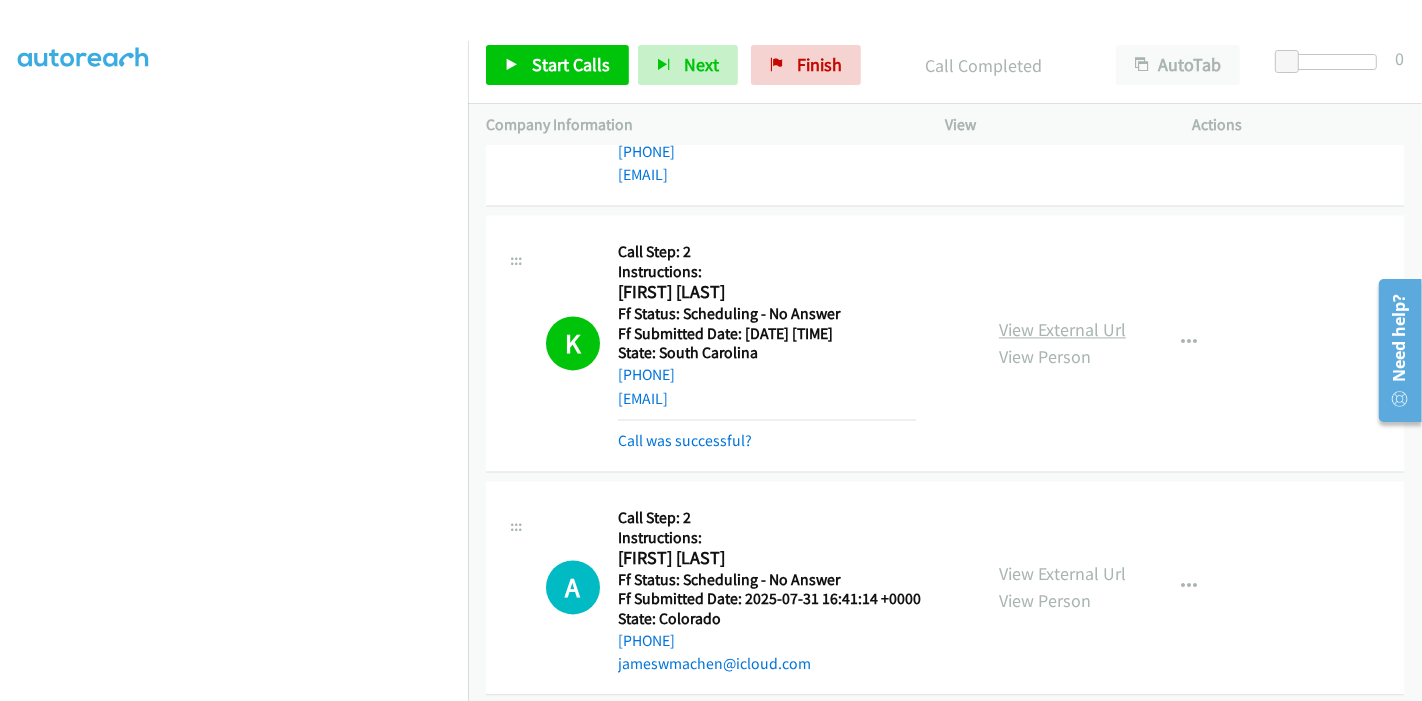 click on "View External Url" at bounding box center (1062, 329) 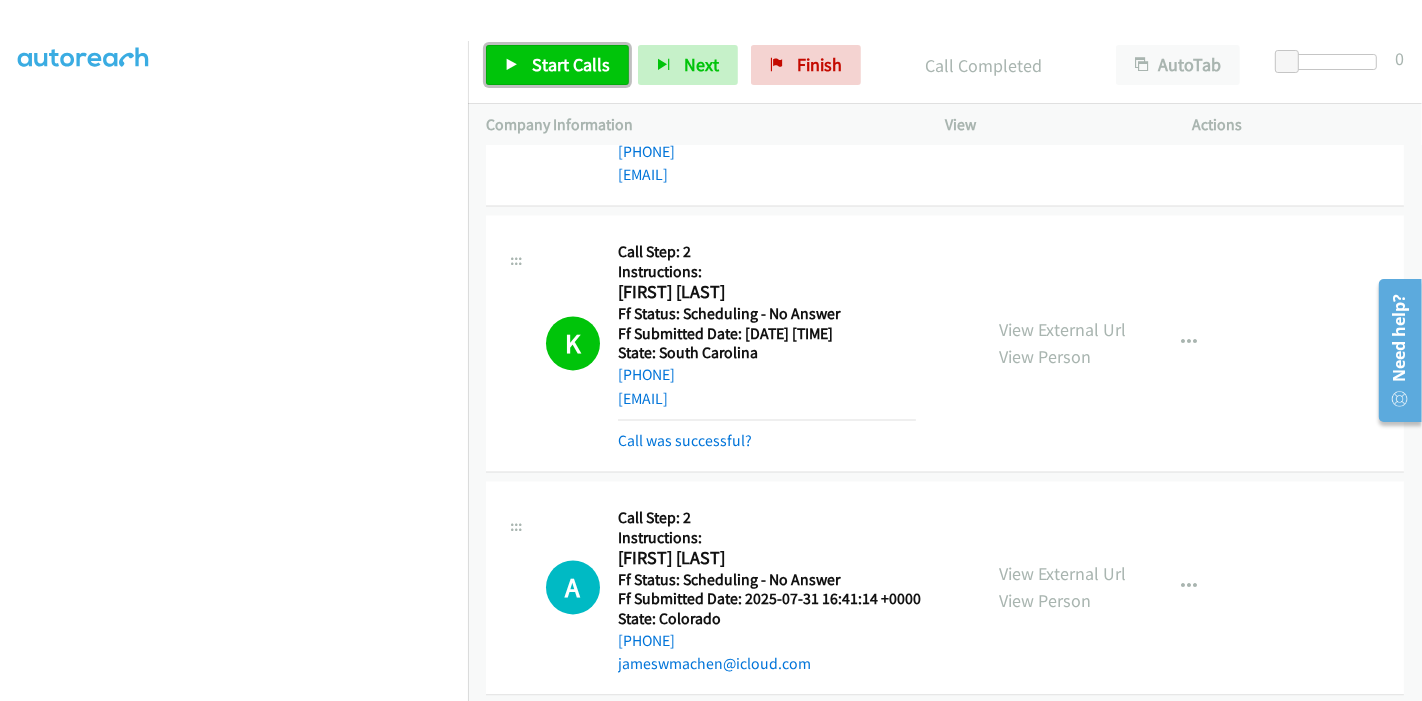 click on "Start Calls" at bounding box center [571, 64] 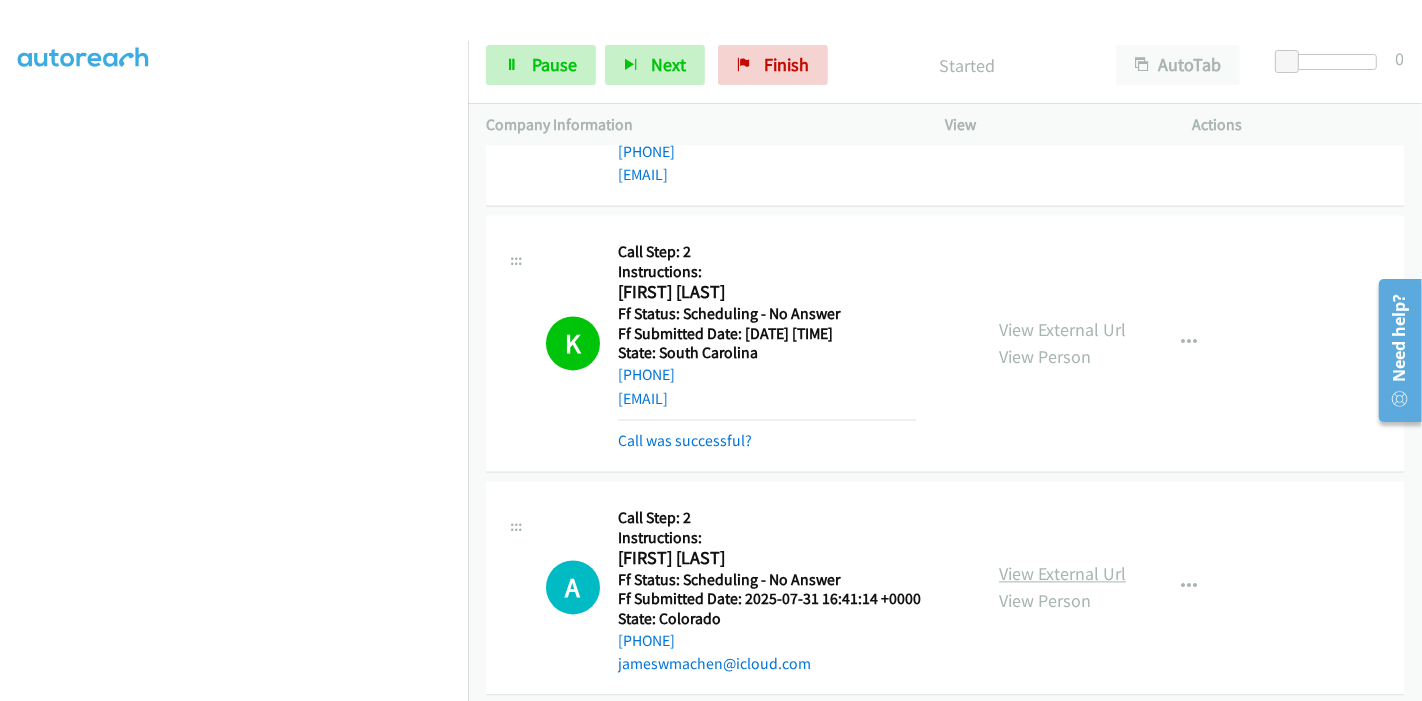 click on "View External Url" at bounding box center [1062, 573] 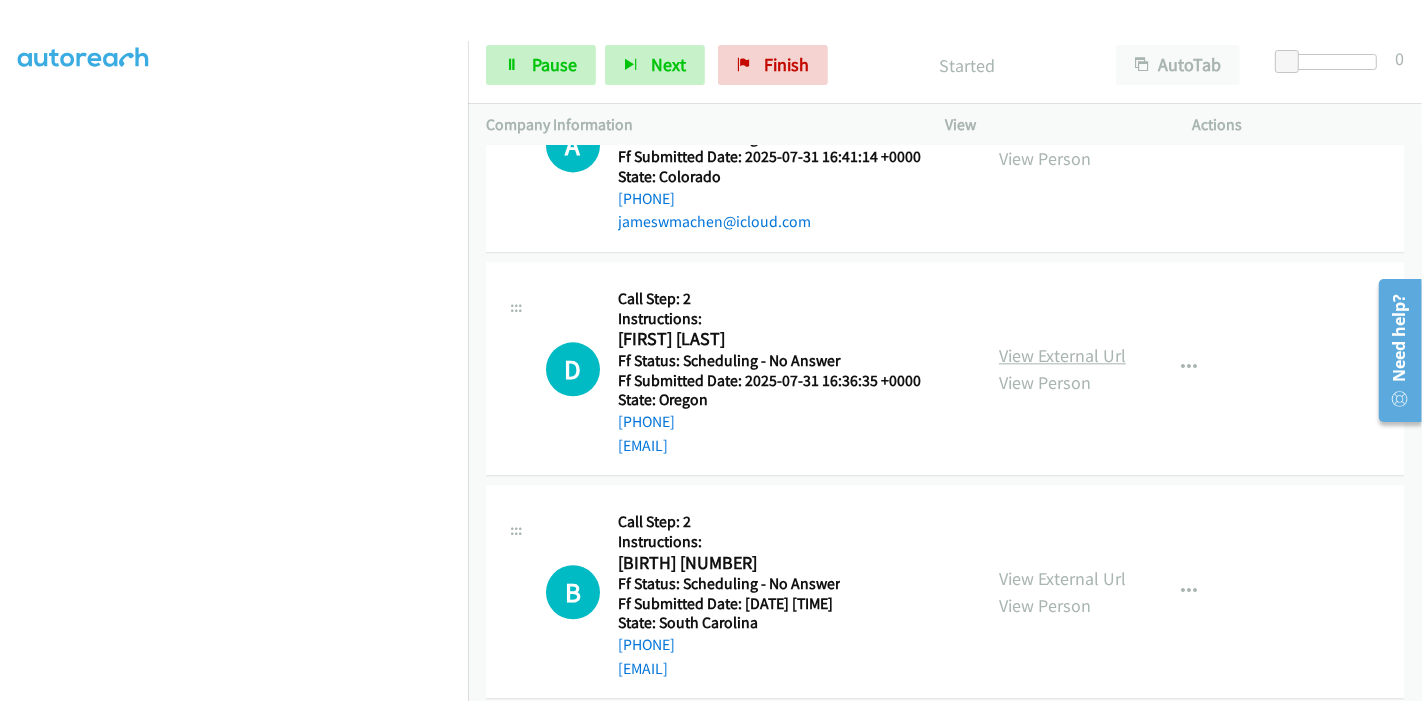 scroll, scrollTop: 3974, scrollLeft: 0, axis: vertical 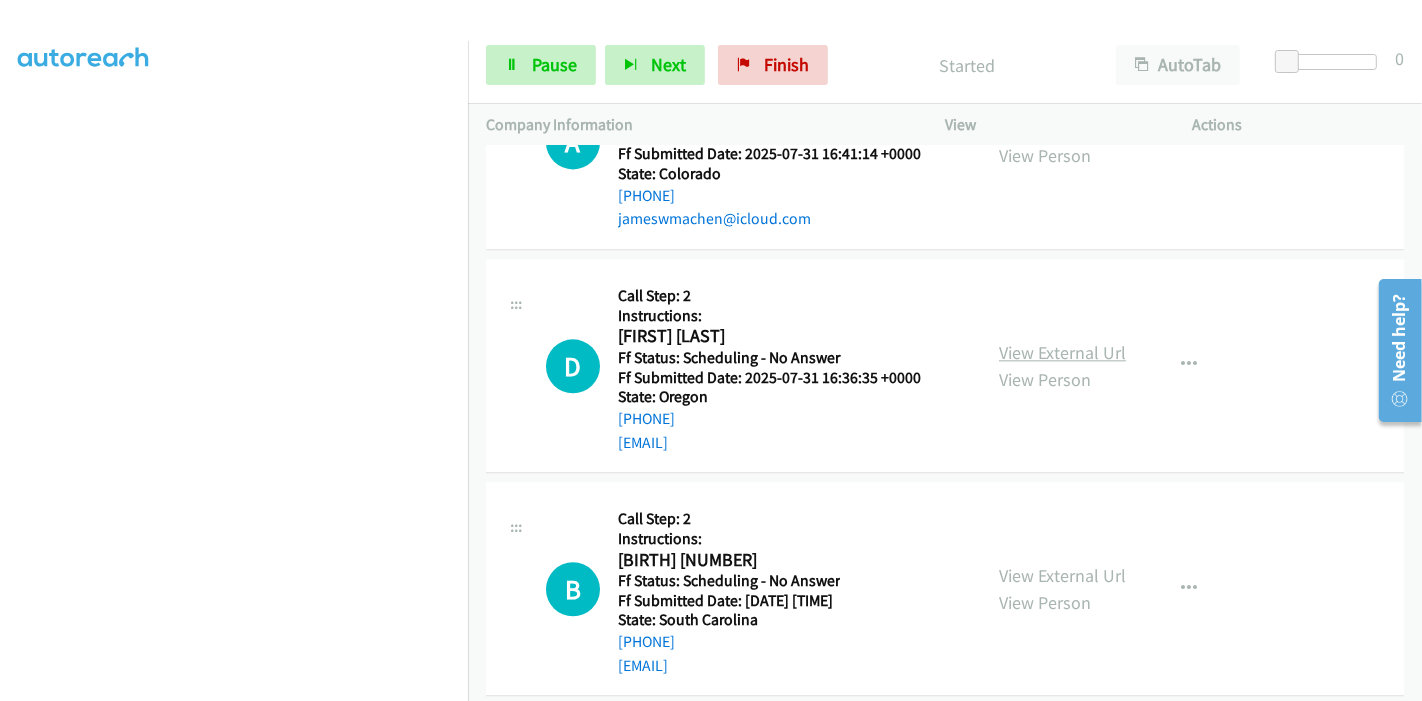 click on "View External Url" at bounding box center [1062, 352] 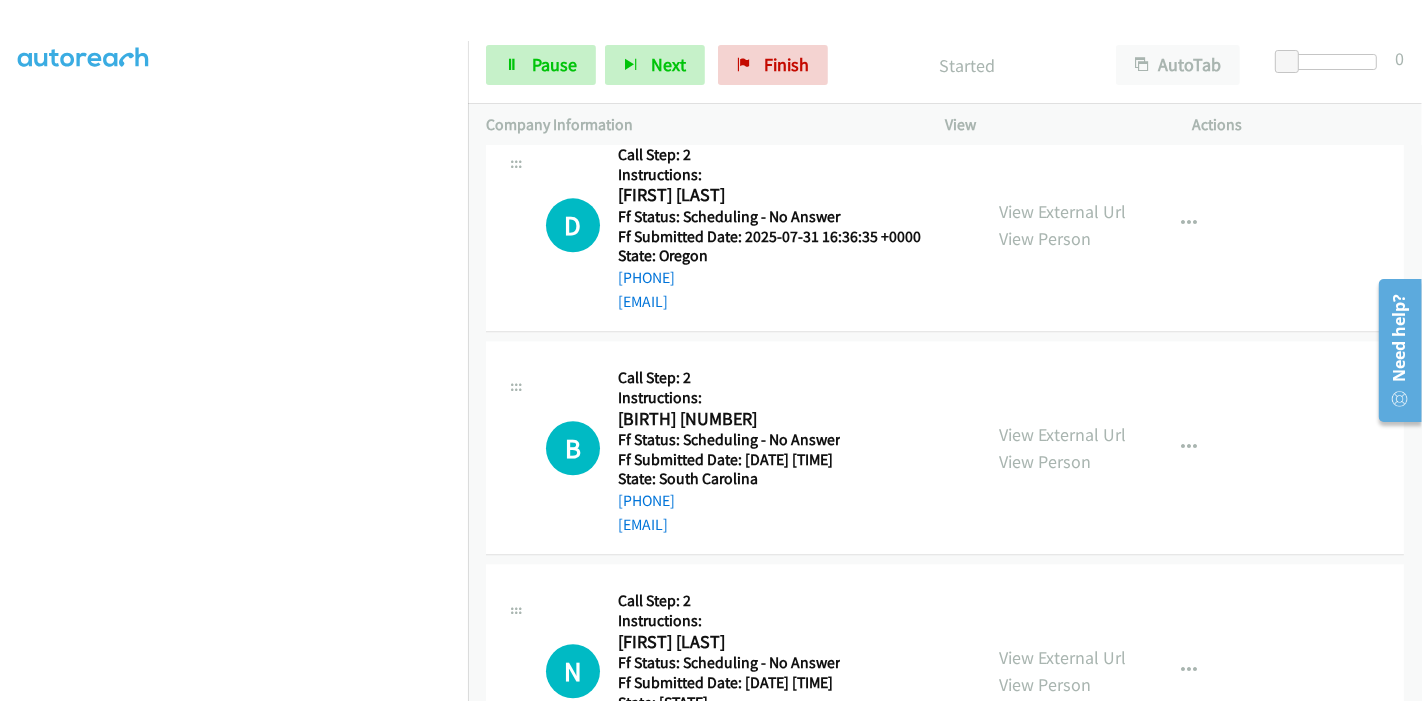 scroll, scrollTop: 4196, scrollLeft: 0, axis: vertical 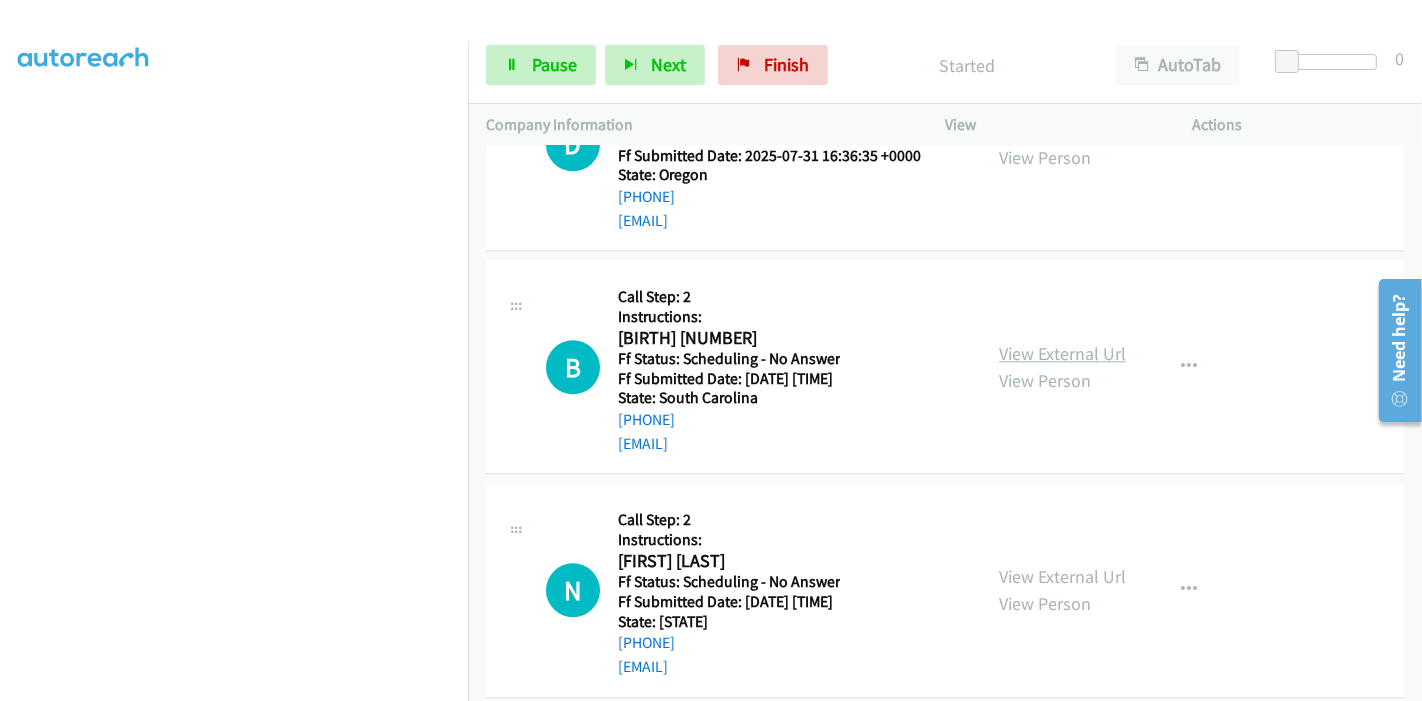 click on "View External Url" at bounding box center [1062, 353] 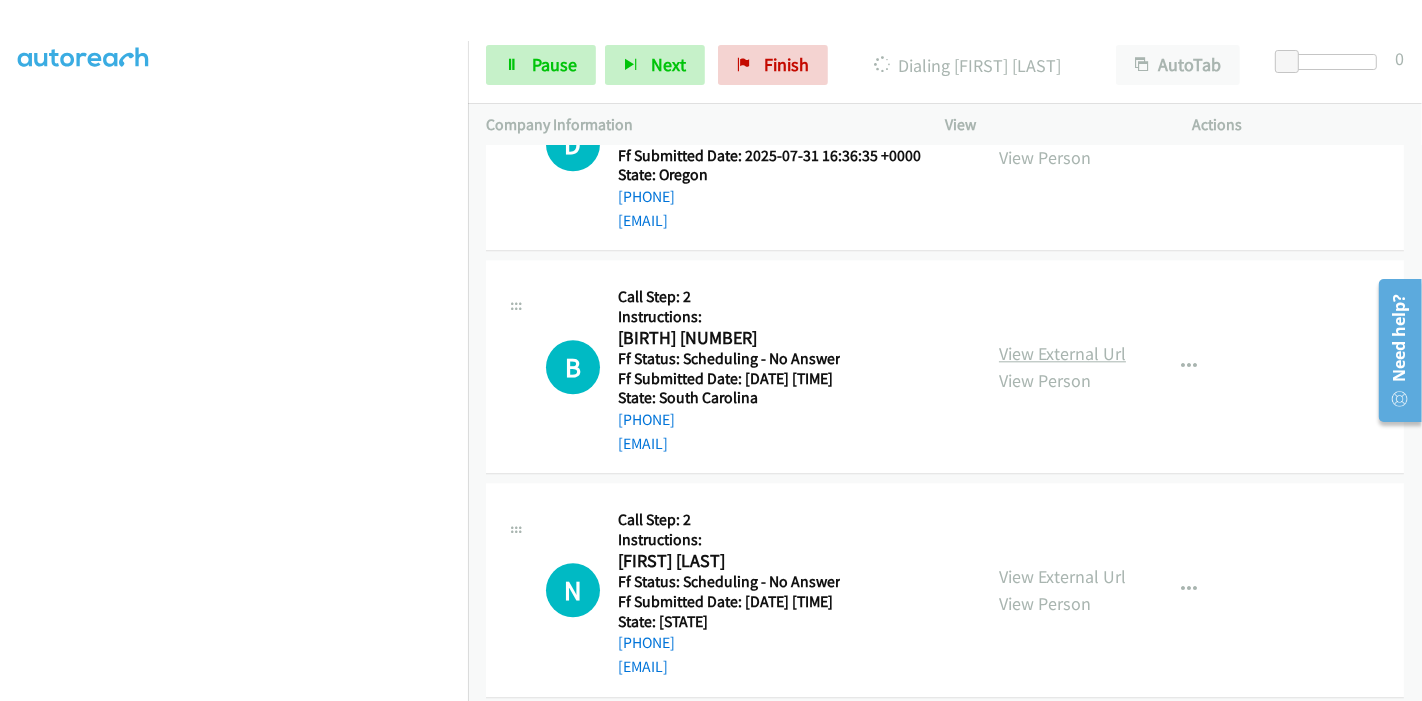 scroll, scrollTop: 4307, scrollLeft: 0, axis: vertical 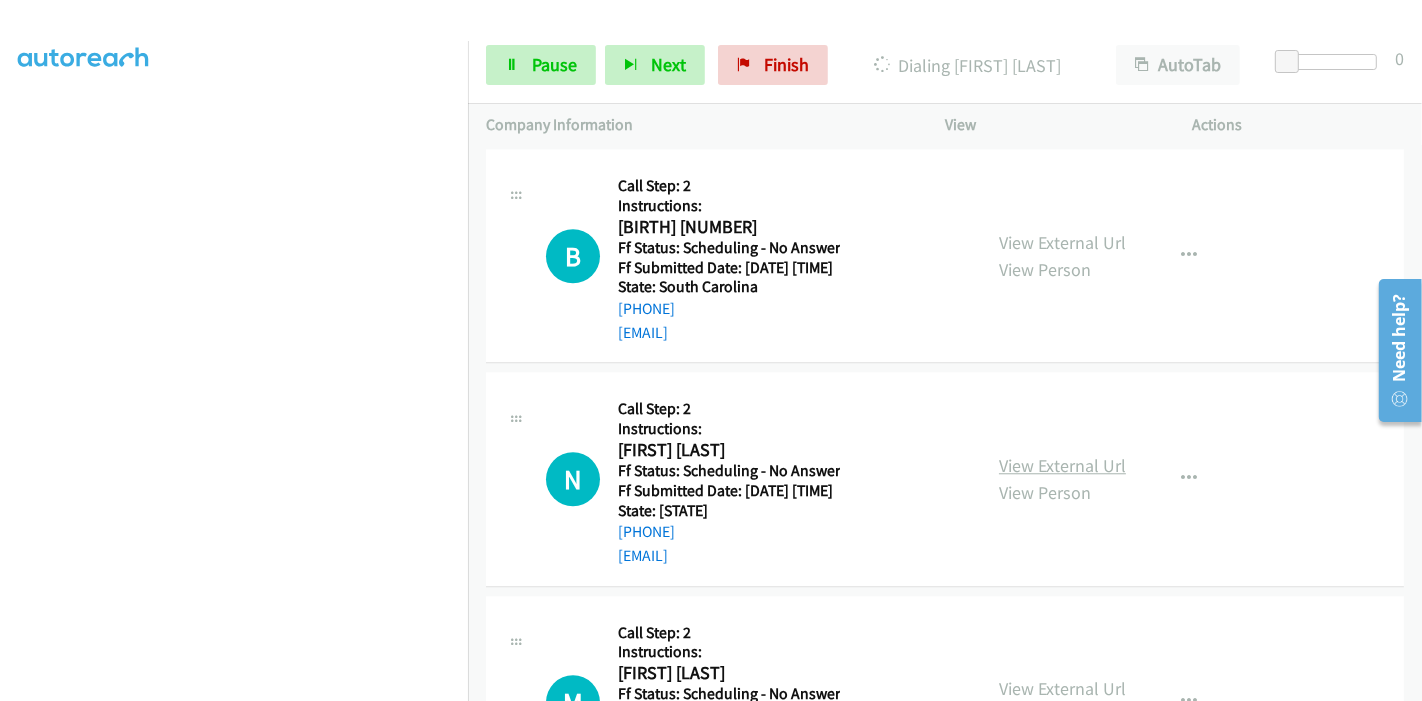 click on "View External Url" at bounding box center [1062, 465] 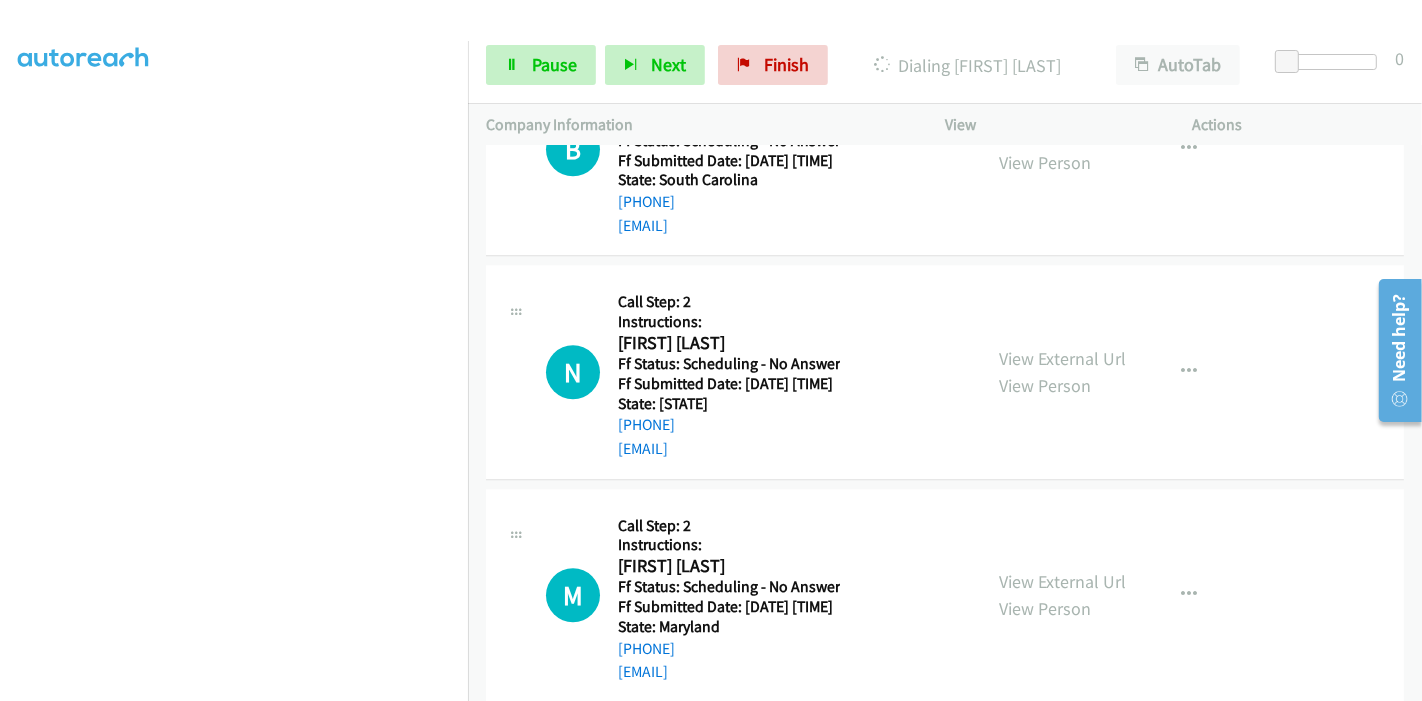 scroll, scrollTop: 4529, scrollLeft: 0, axis: vertical 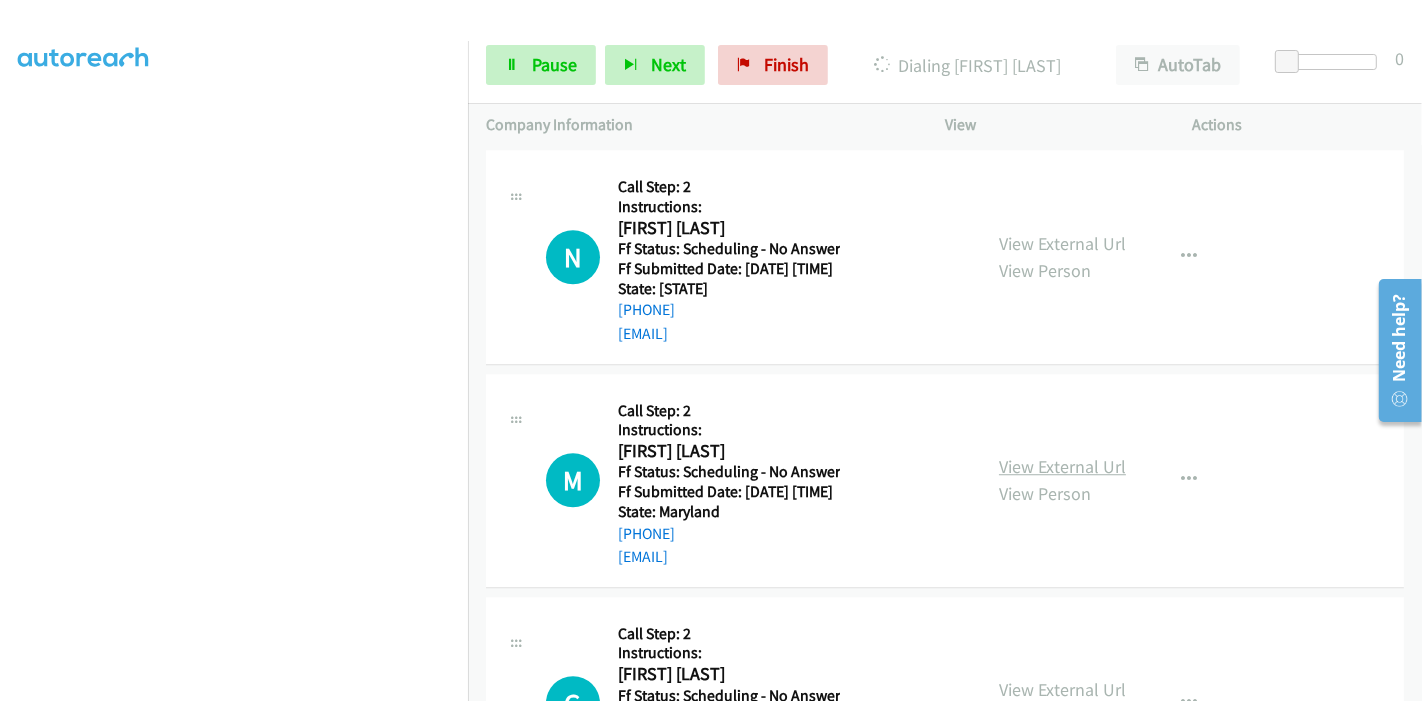click on "View External Url" at bounding box center (1062, 466) 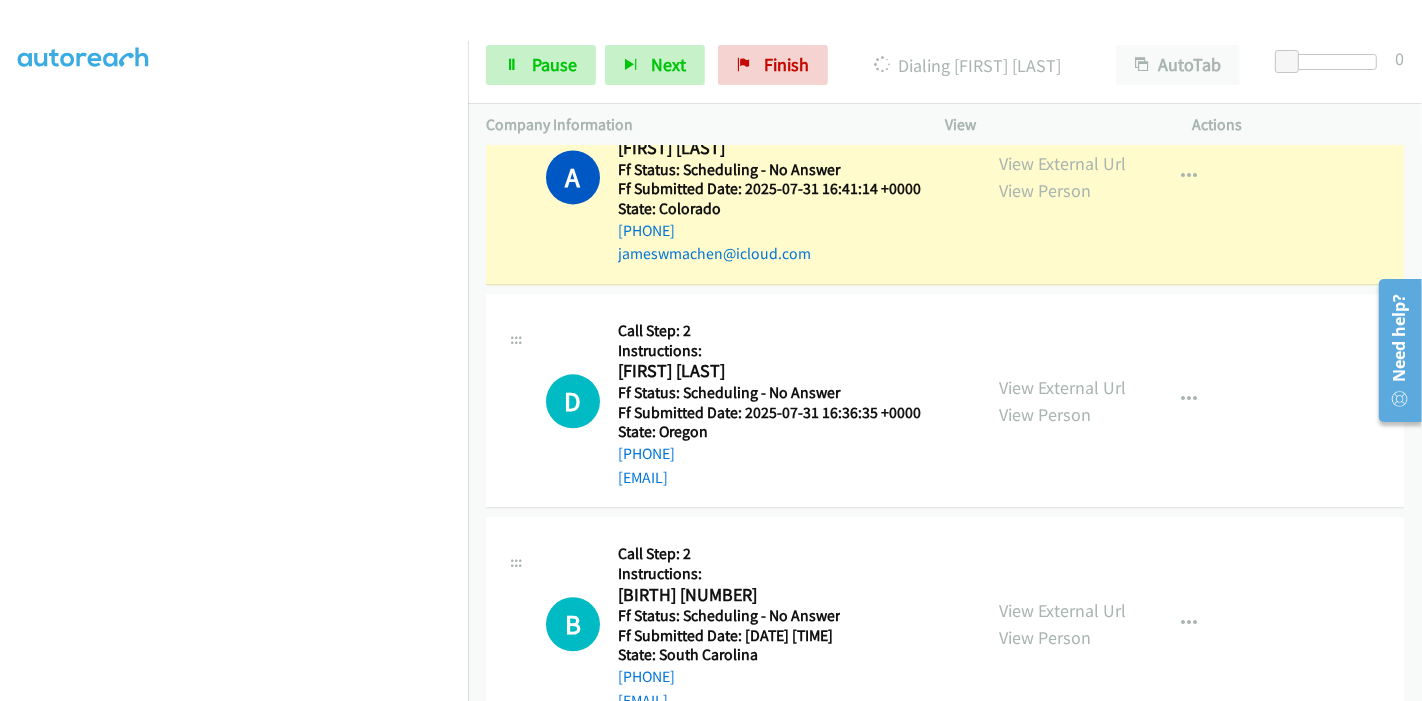 scroll, scrollTop: 3974, scrollLeft: 0, axis: vertical 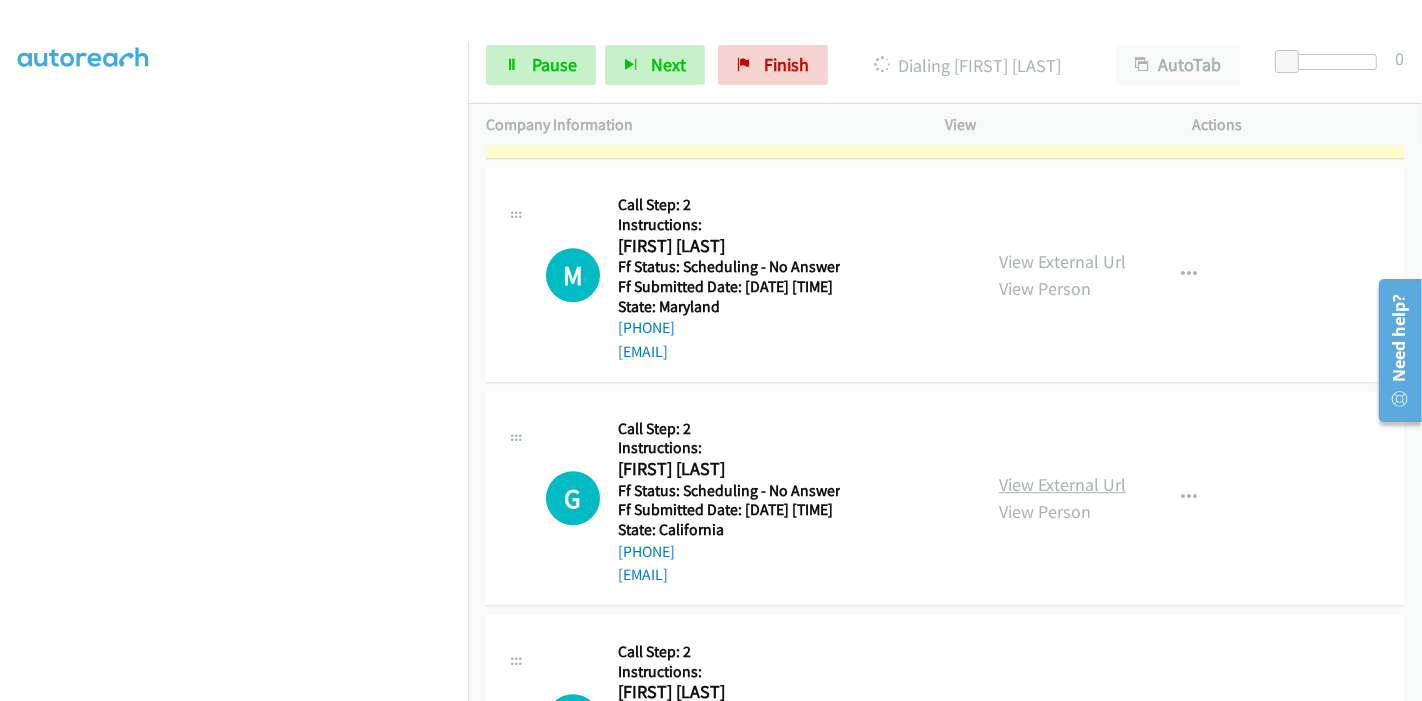 click on "View External Url" at bounding box center [1062, 484] 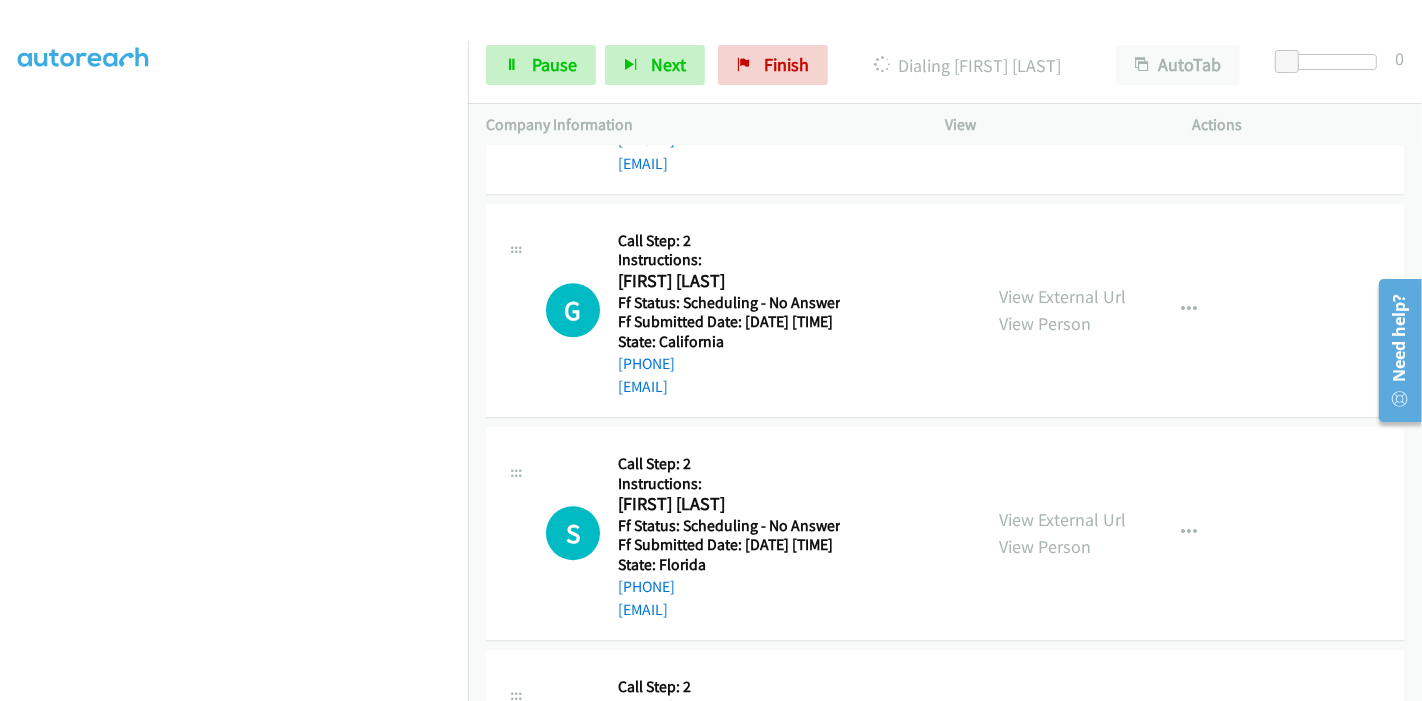 scroll, scrollTop: 5085, scrollLeft: 0, axis: vertical 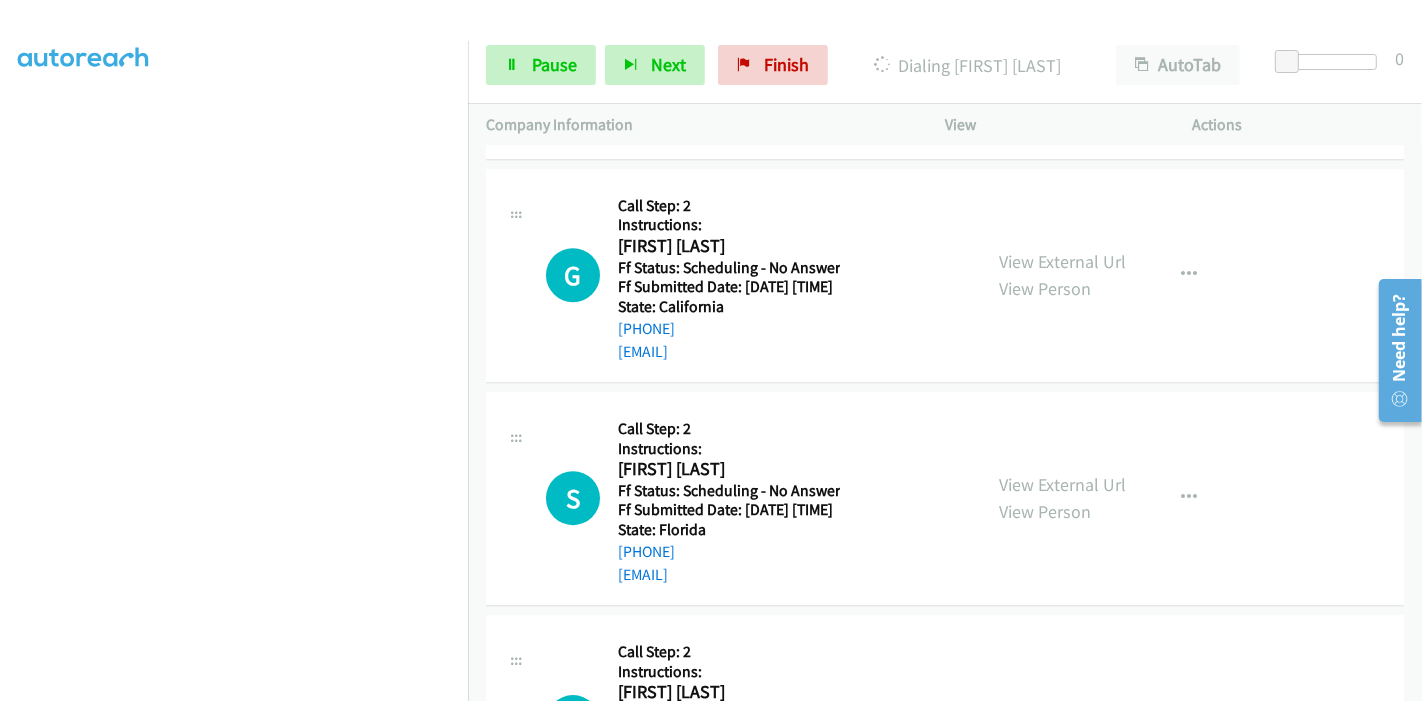 click on "View External Url
View Person" at bounding box center (1062, 498) 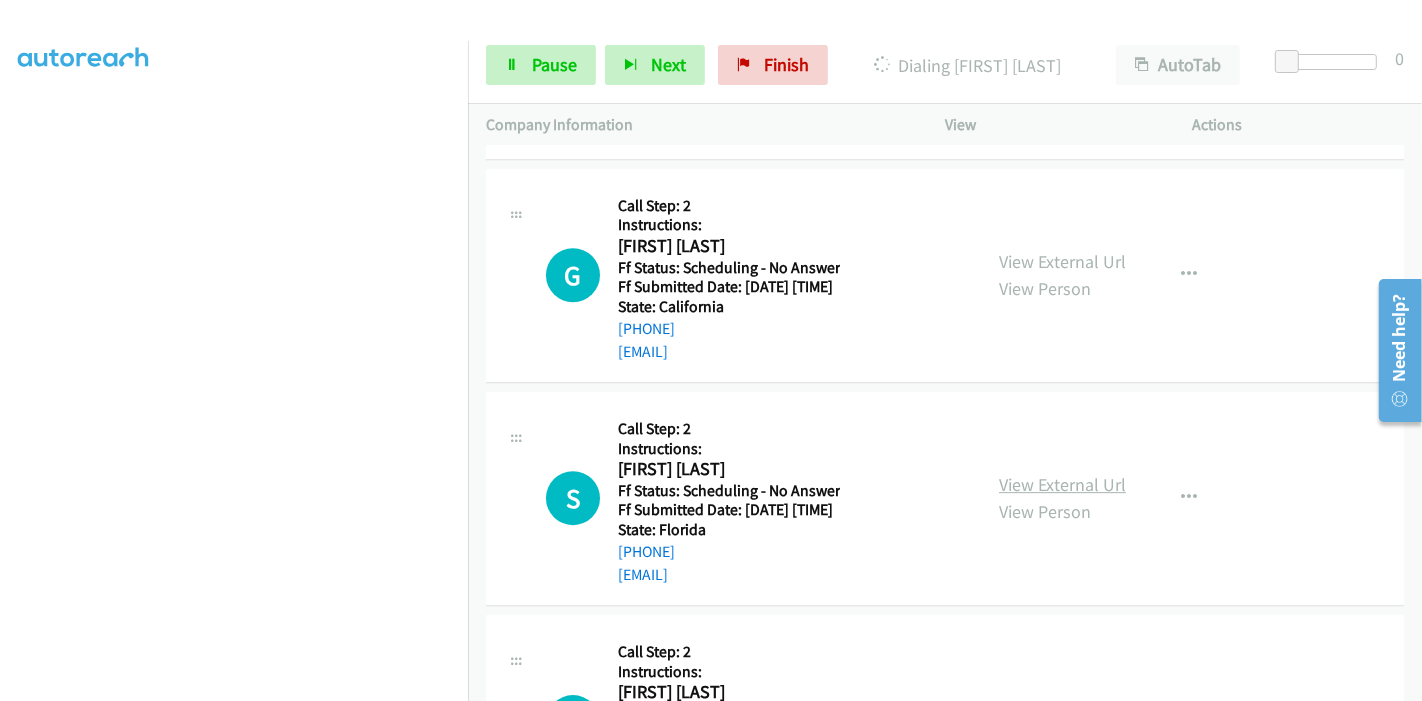click on "View External Url" at bounding box center (1062, 484) 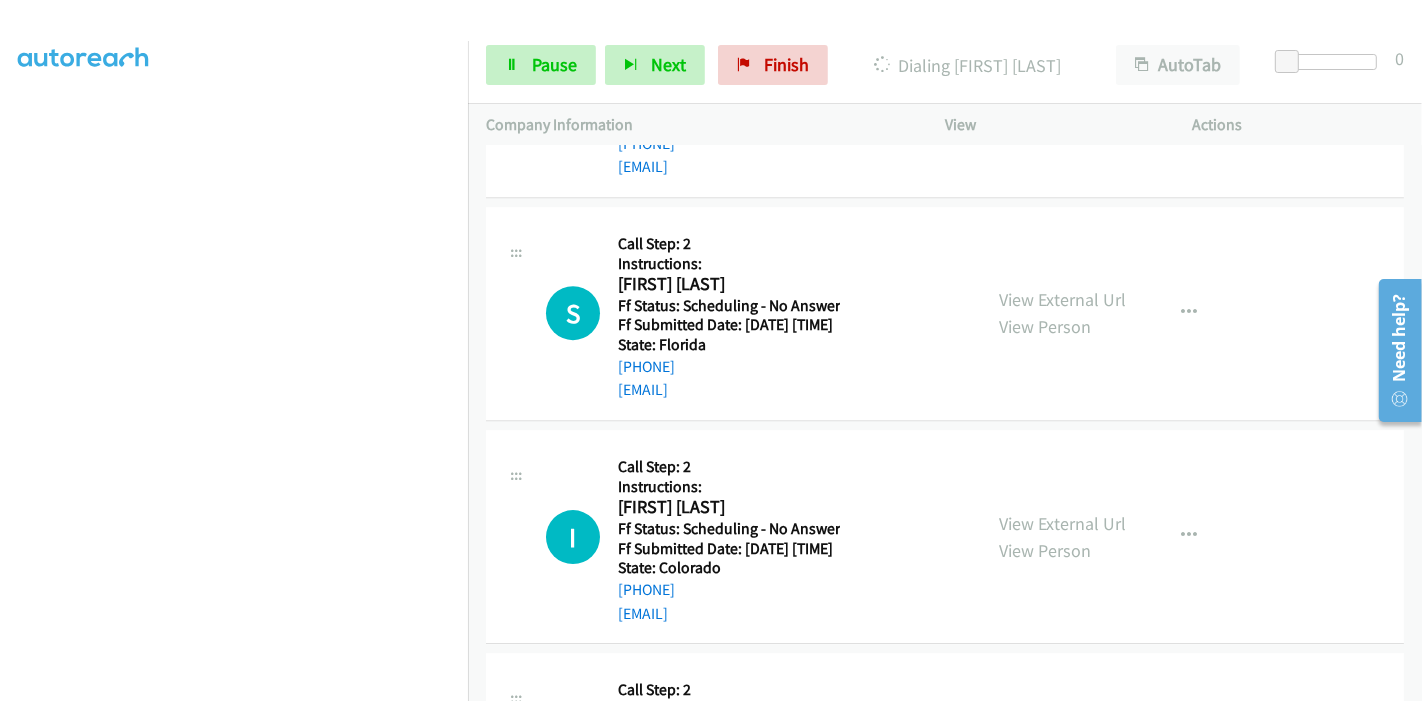 scroll, scrollTop: 5307, scrollLeft: 0, axis: vertical 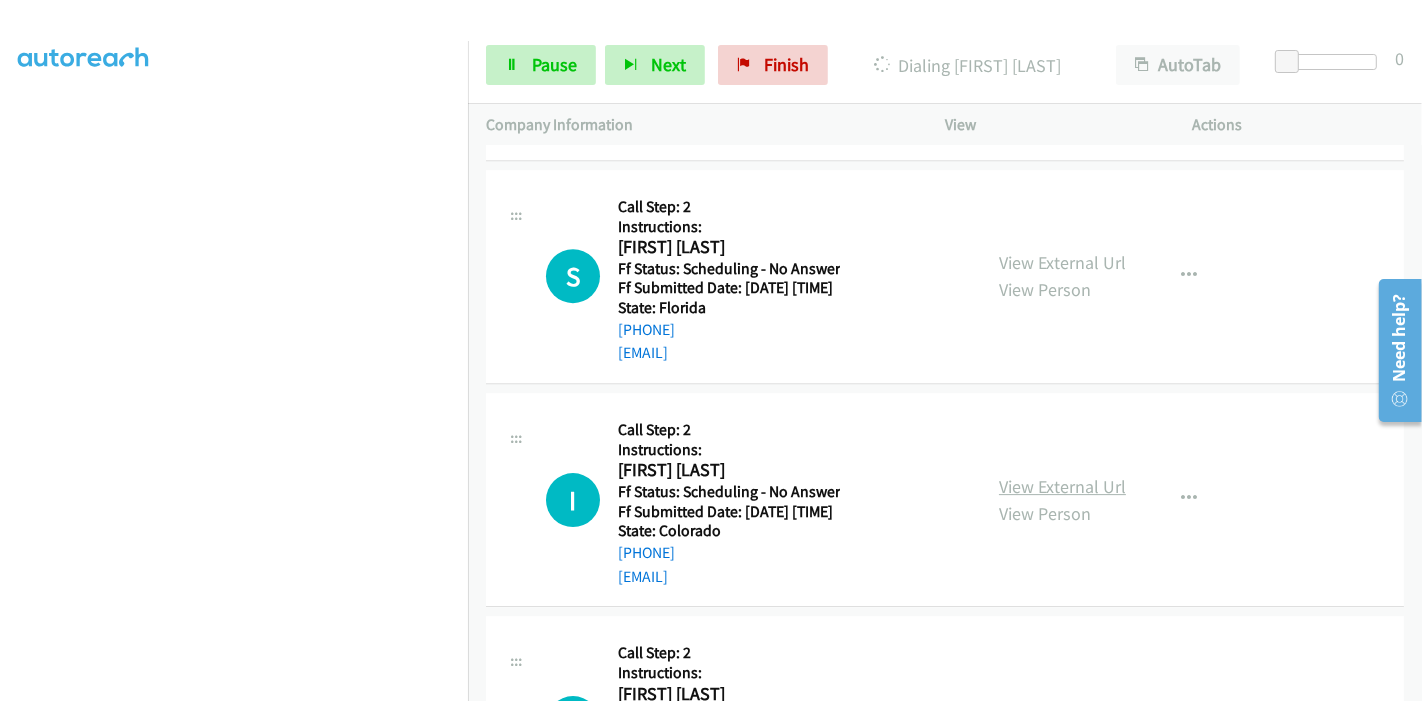 click on "View External Url" at bounding box center (1062, 486) 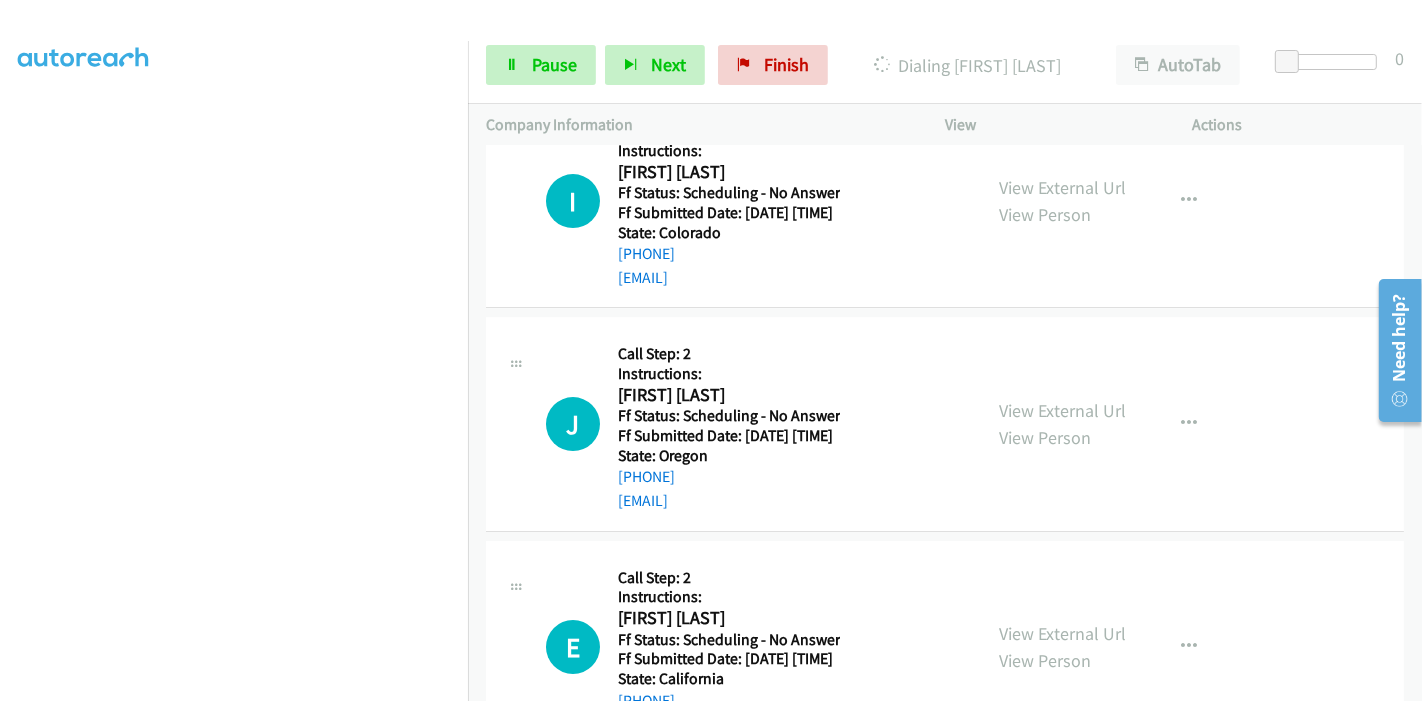 scroll, scrollTop: 5725, scrollLeft: 0, axis: vertical 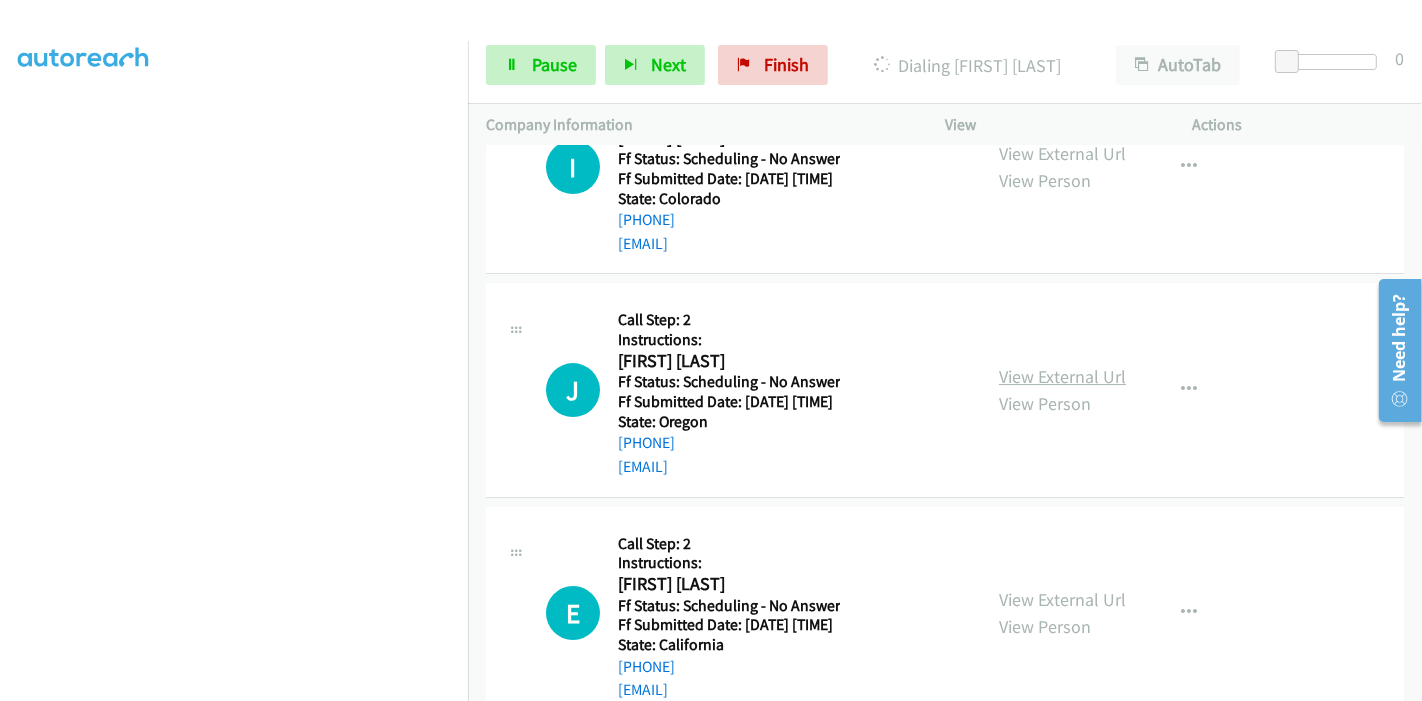 click on "View External Url" at bounding box center [1062, 376] 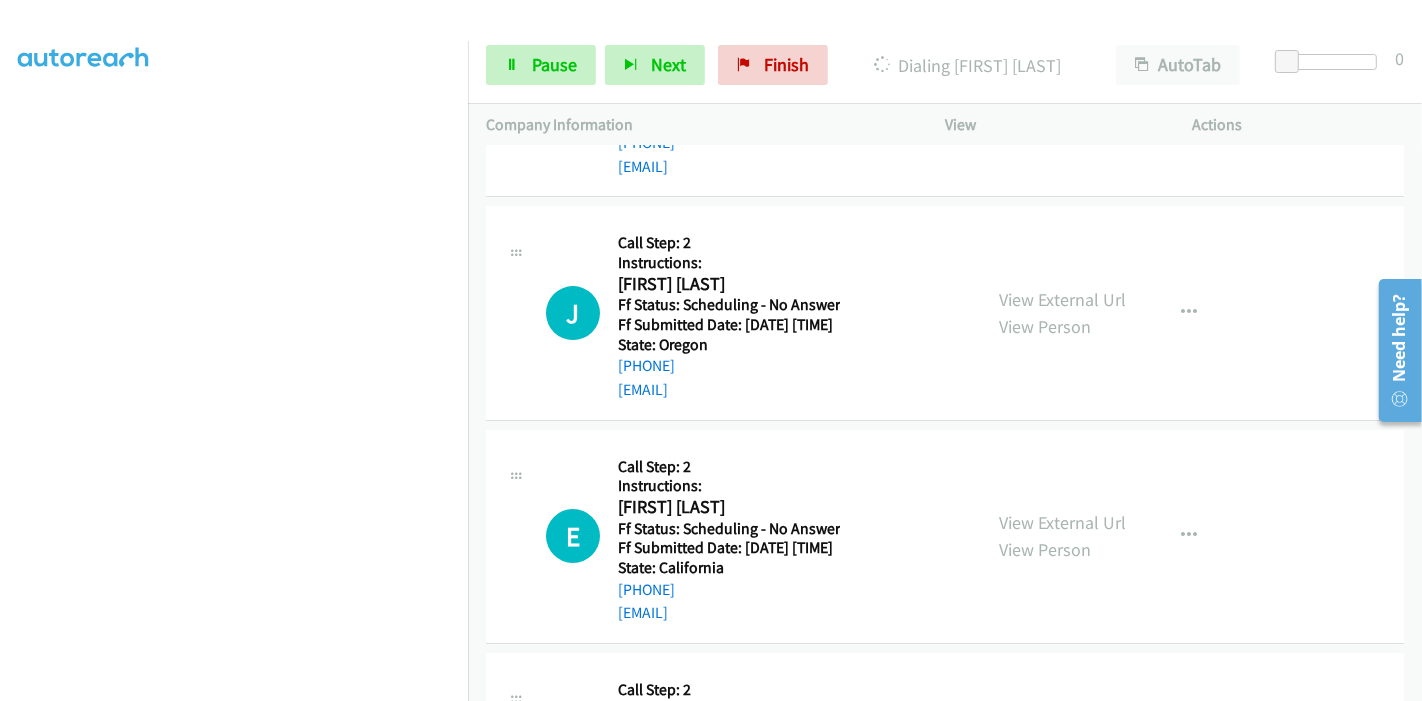 scroll, scrollTop: 5837, scrollLeft: 0, axis: vertical 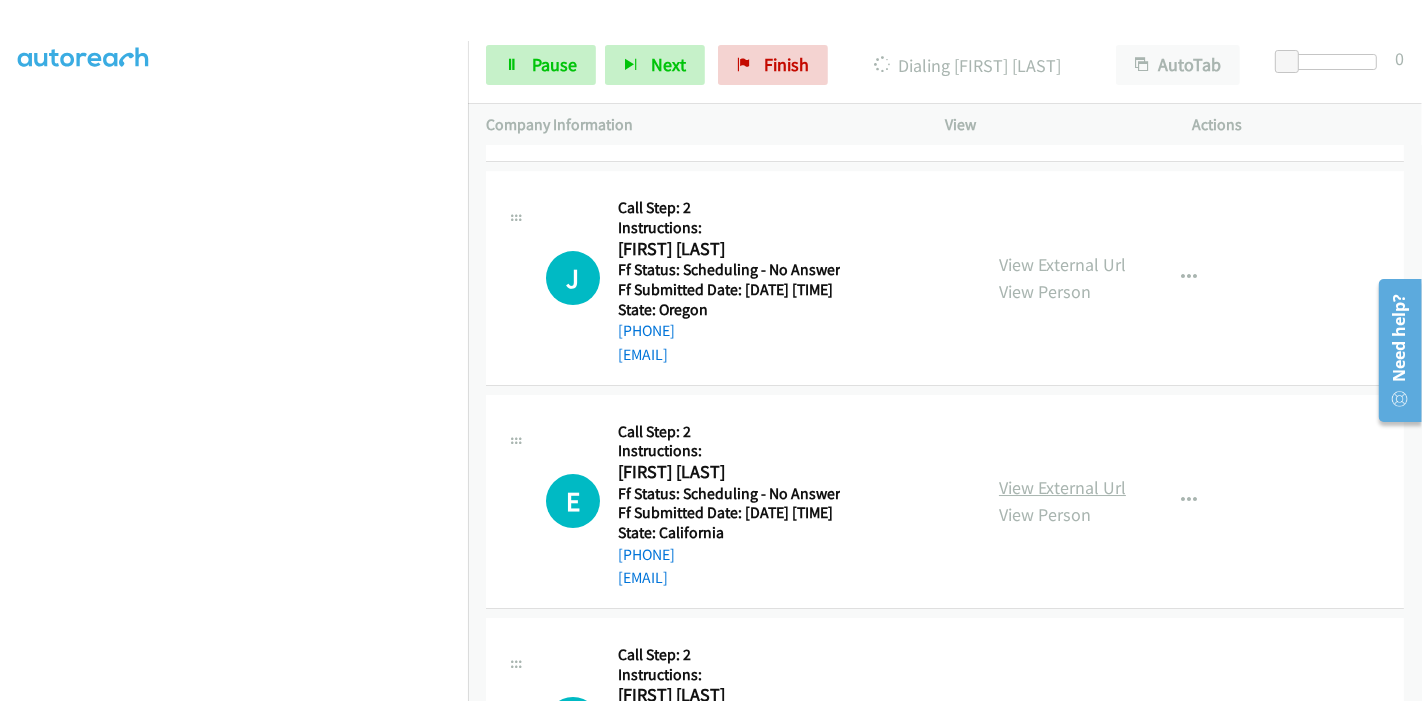 click on "View External Url" at bounding box center (1062, 487) 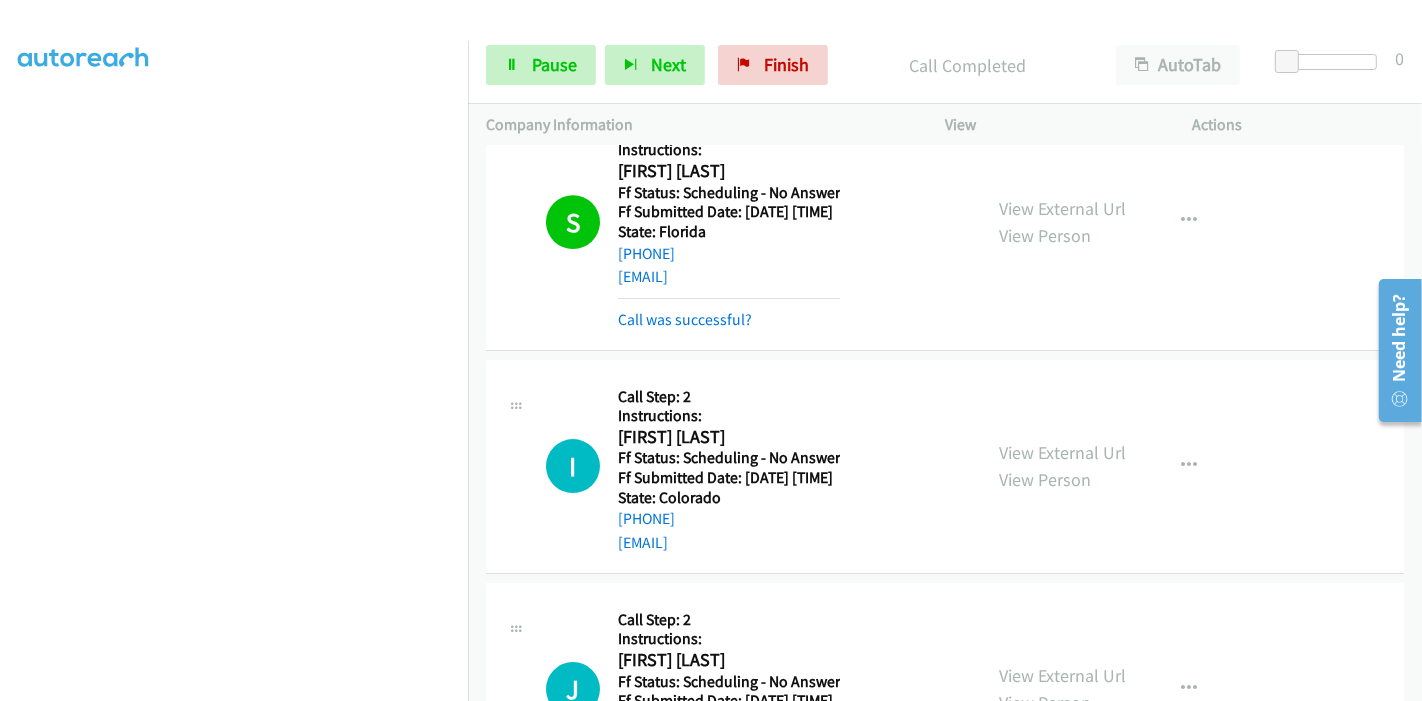 scroll, scrollTop: 5545, scrollLeft: 0, axis: vertical 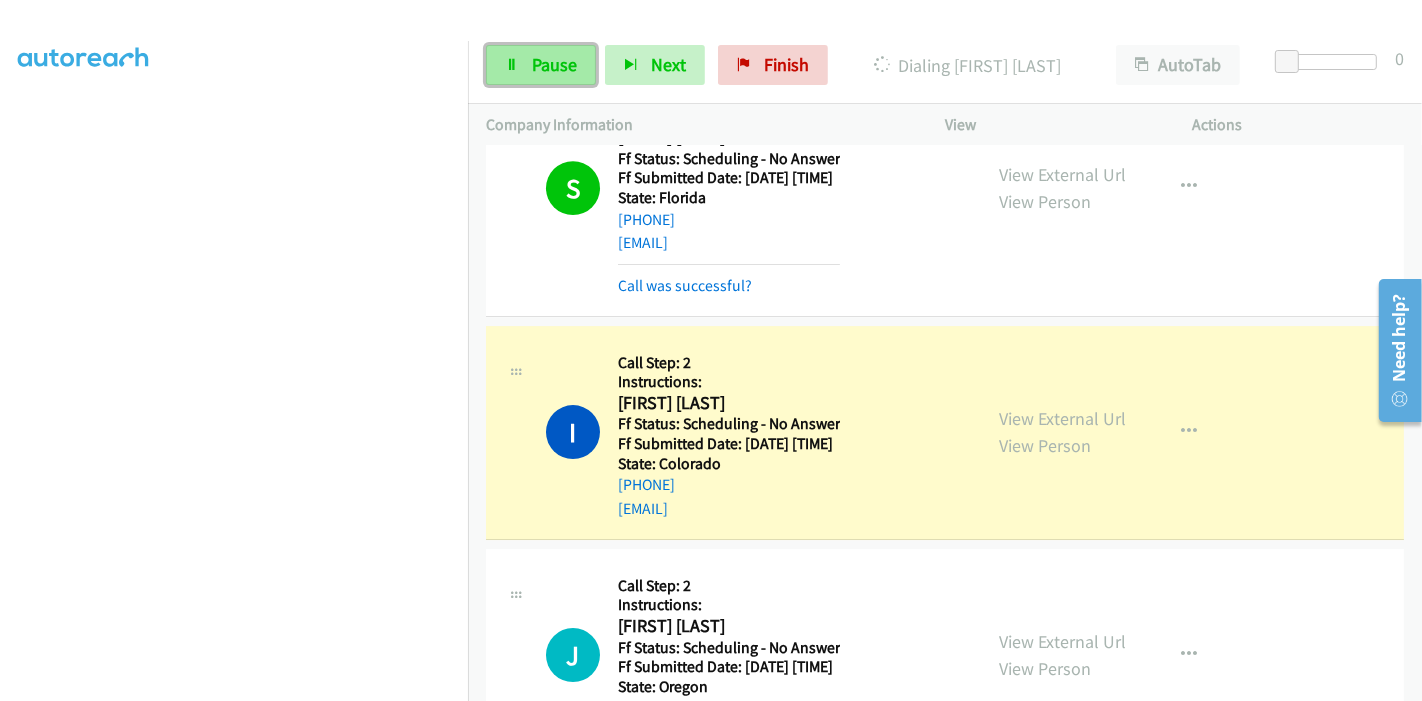 click on "Pause" at bounding box center [541, 65] 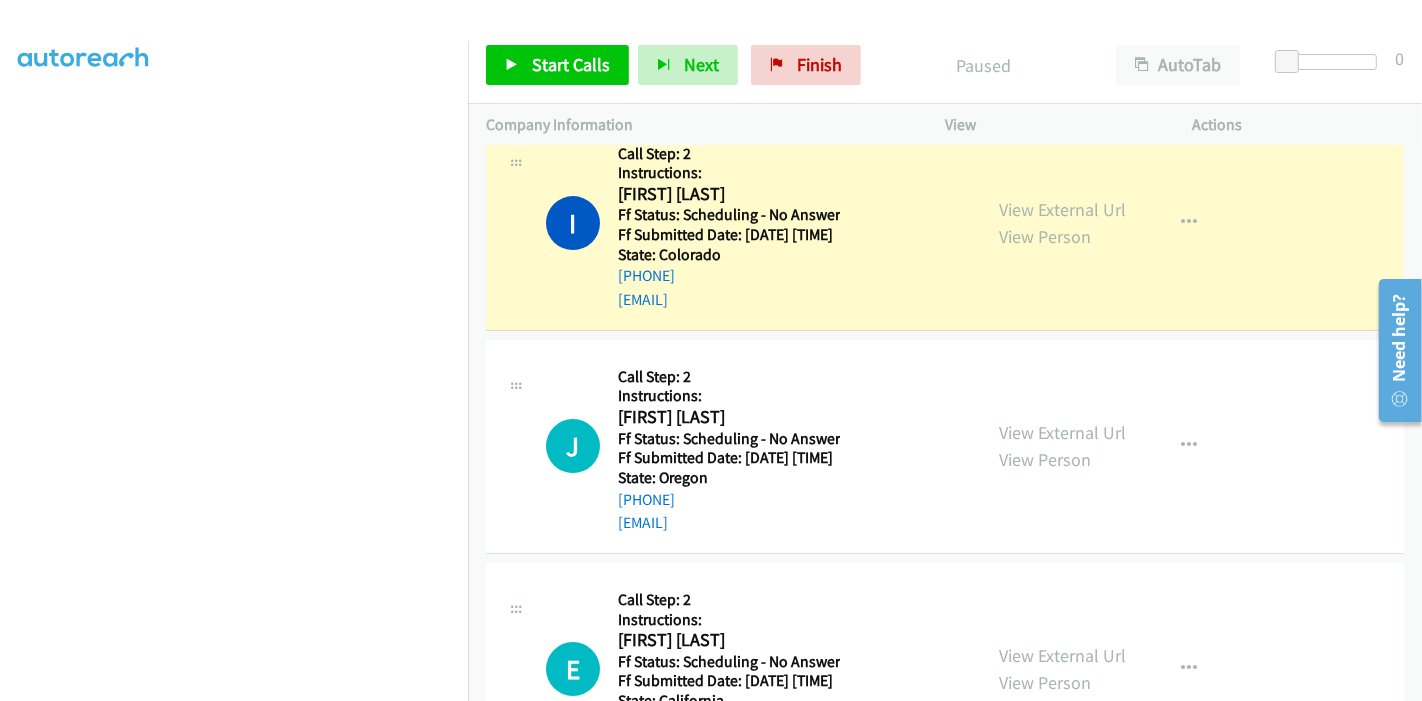 scroll, scrollTop: 5768, scrollLeft: 0, axis: vertical 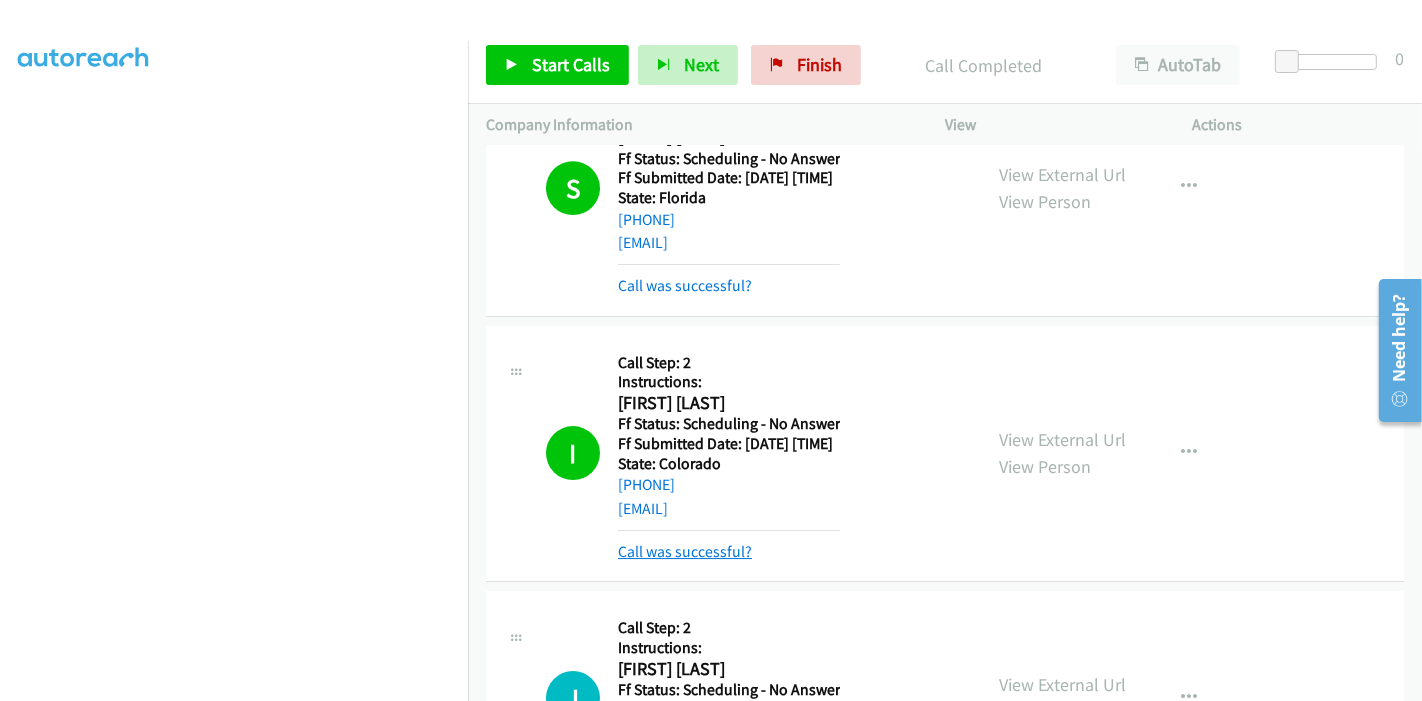 click on "Call was successful?" at bounding box center (685, 551) 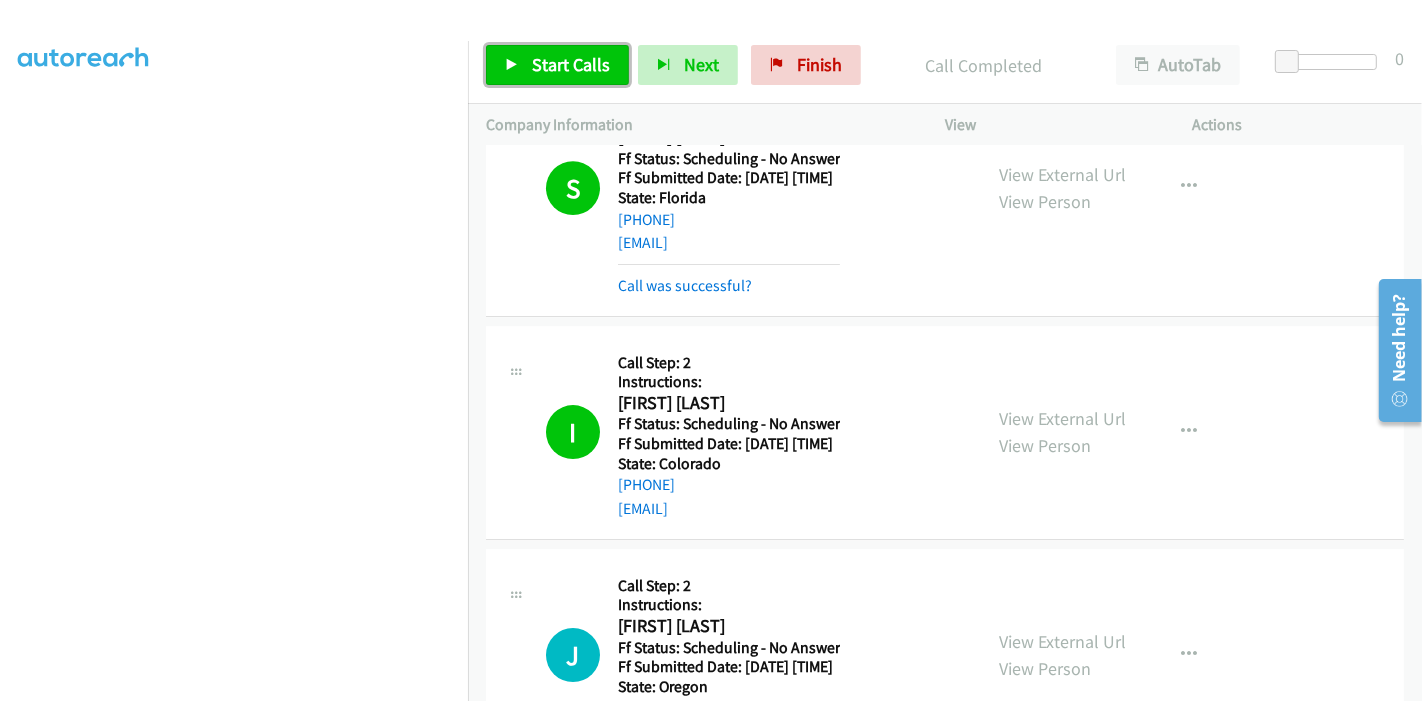 click on "Start Calls" at bounding box center (571, 64) 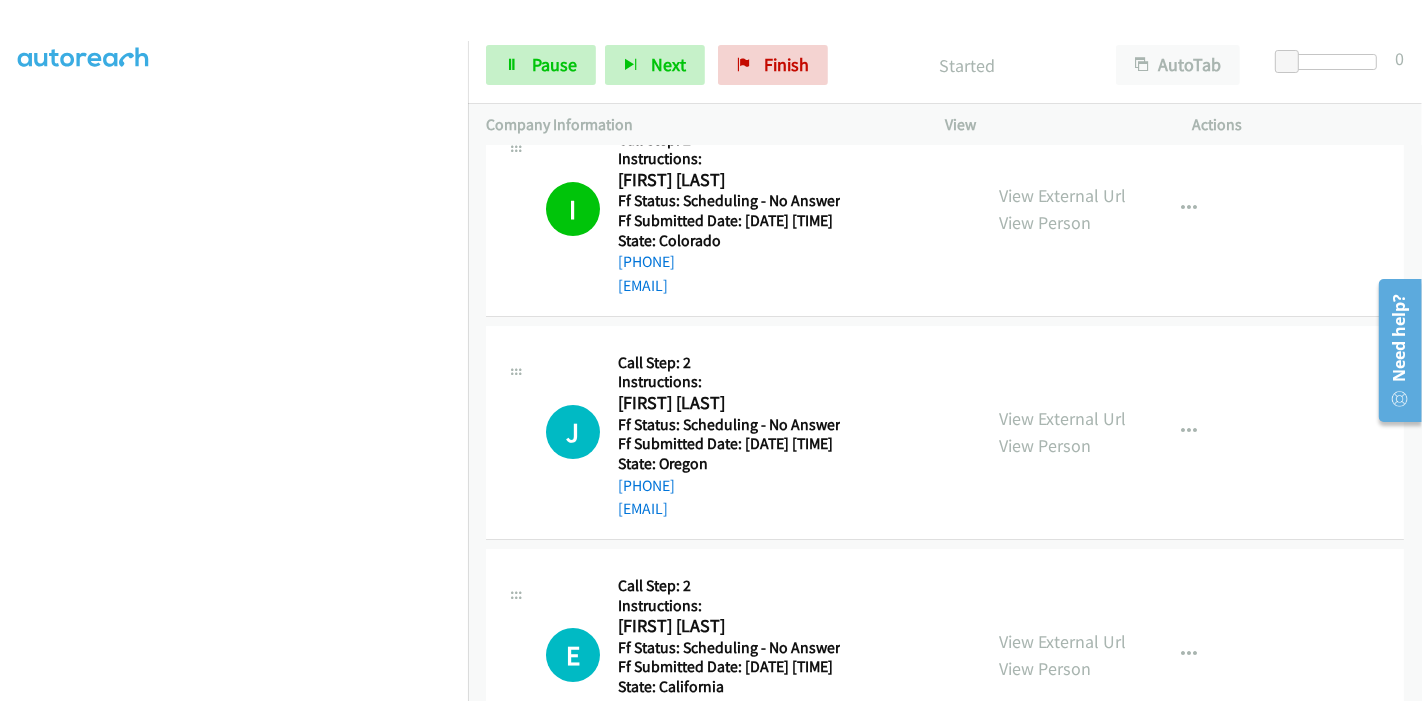 scroll, scrollTop: 5879, scrollLeft: 0, axis: vertical 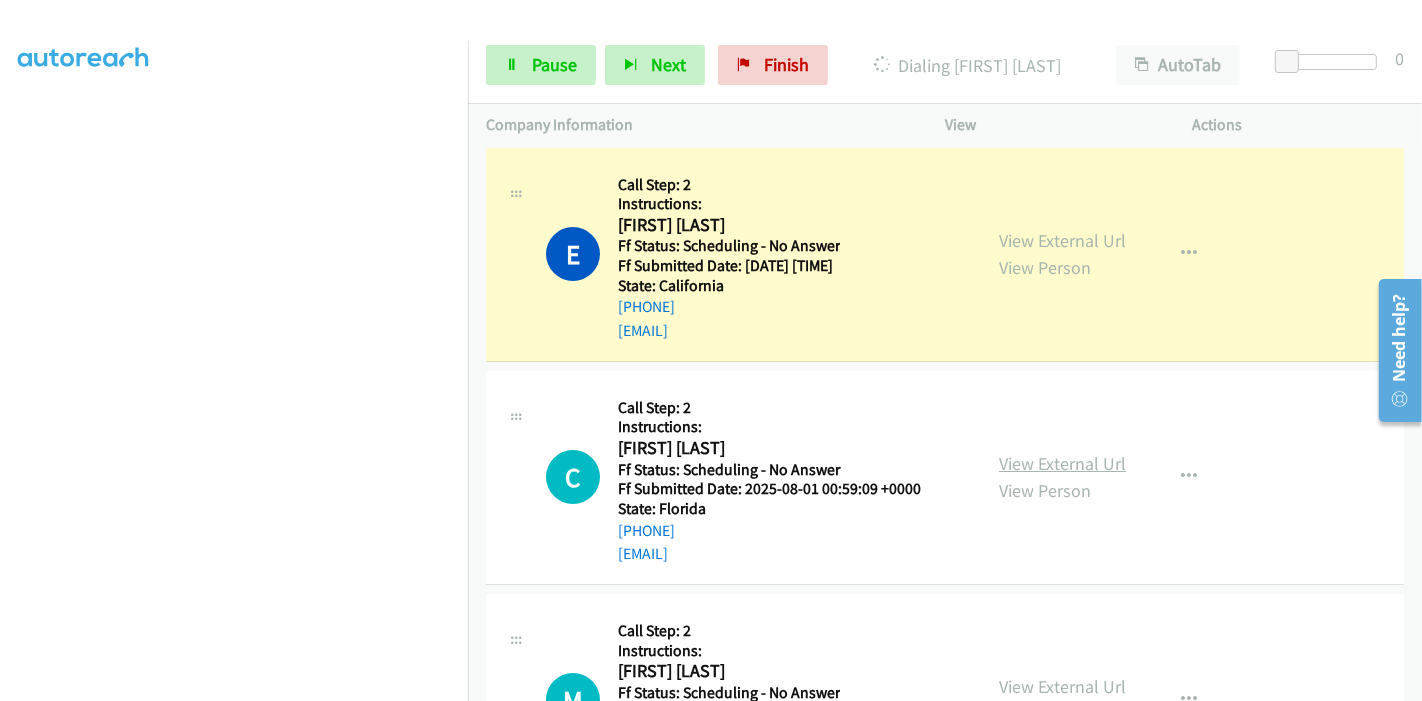 click on "View External Url" at bounding box center [1062, 463] 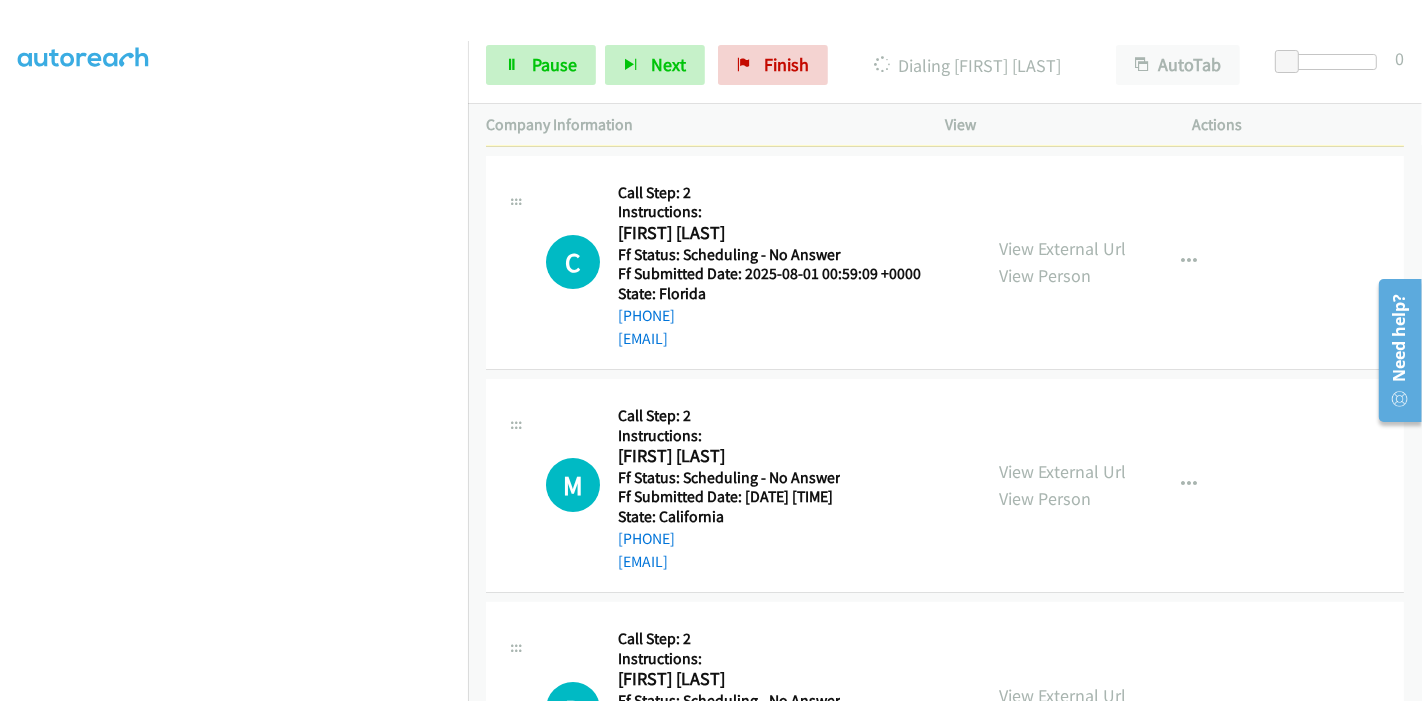 scroll, scrollTop: 6434, scrollLeft: 0, axis: vertical 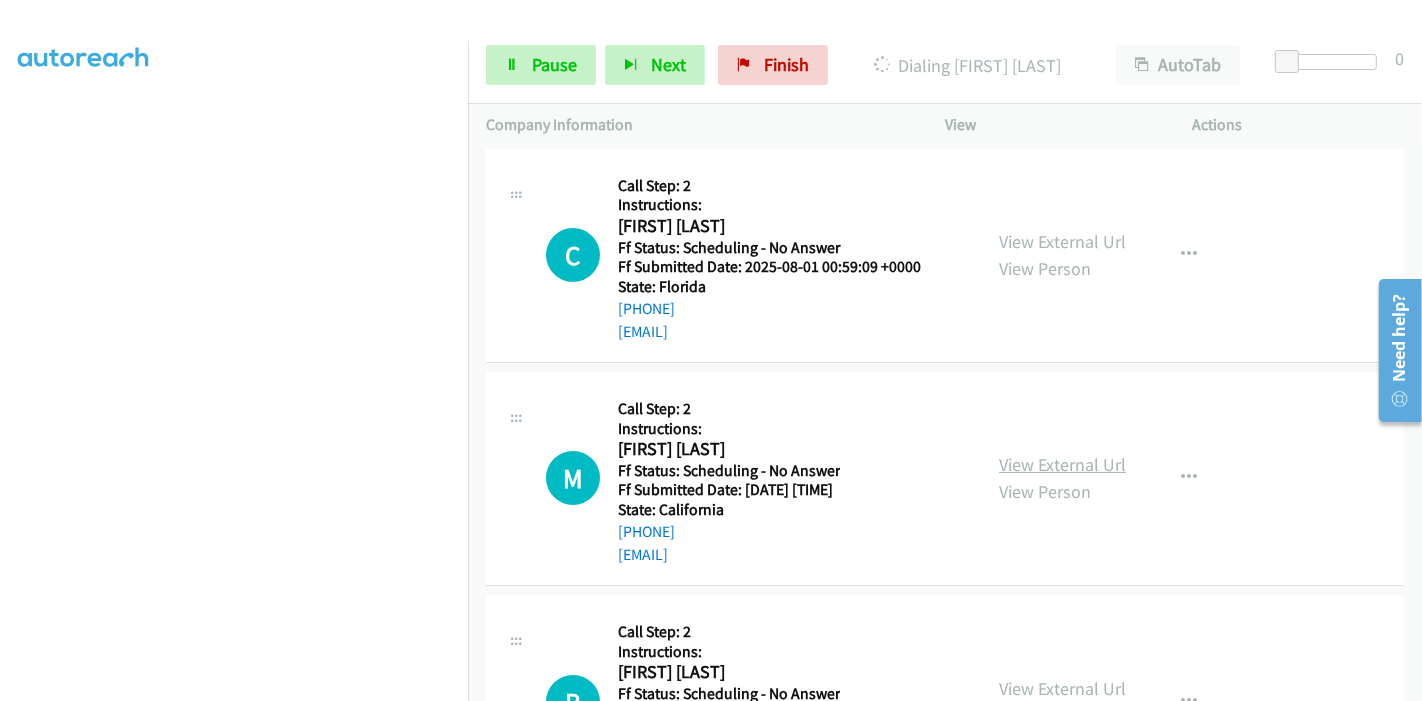 click on "View External Url" at bounding box center [1062, 464] 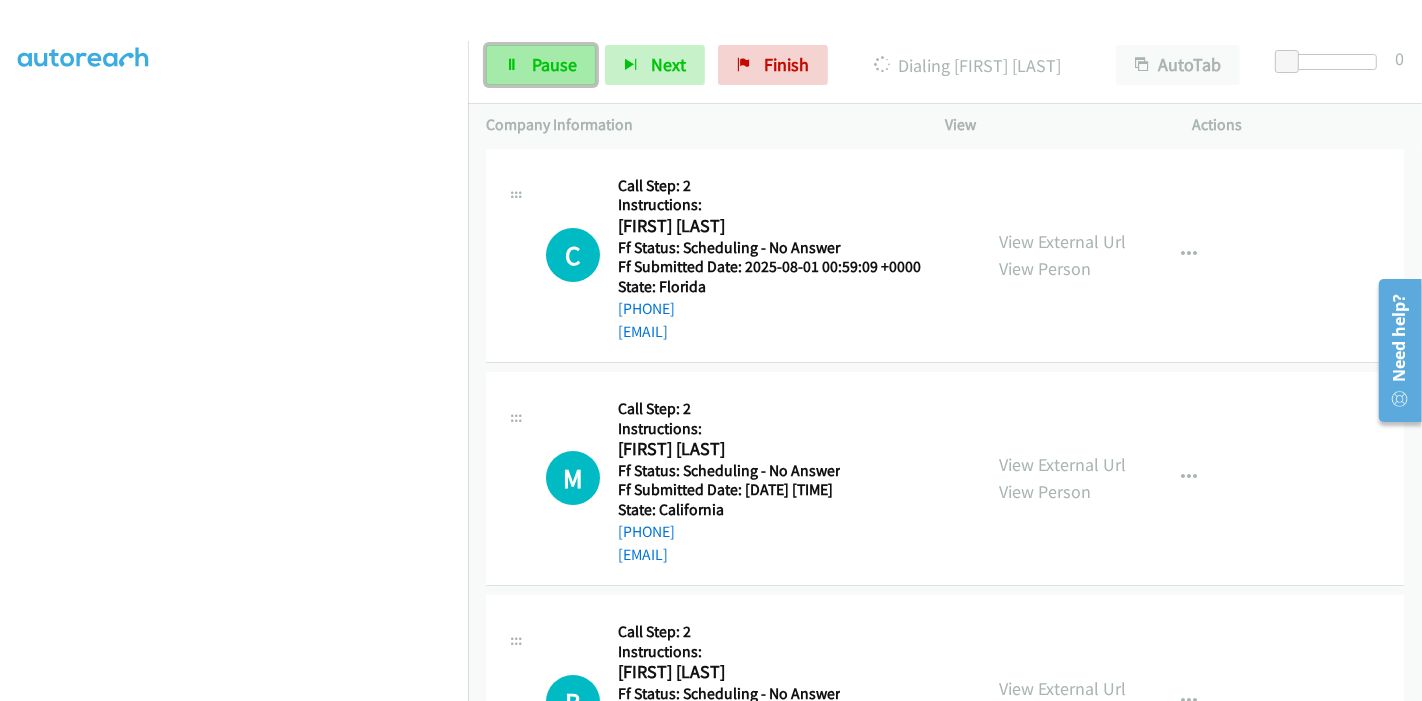 click on "Pause" at bounding box center (541, 65) 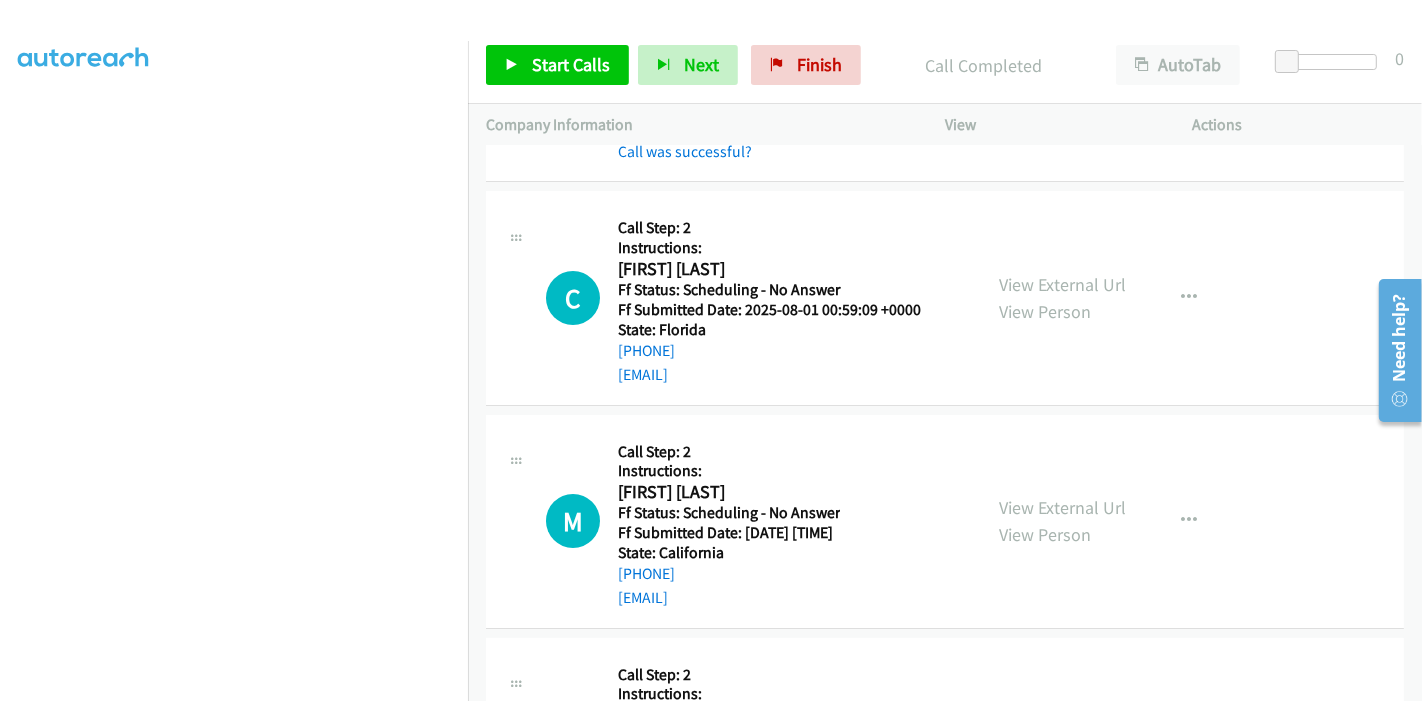 scroll, scrollTop: 6477, scrollLeft: 0, axis: vertical 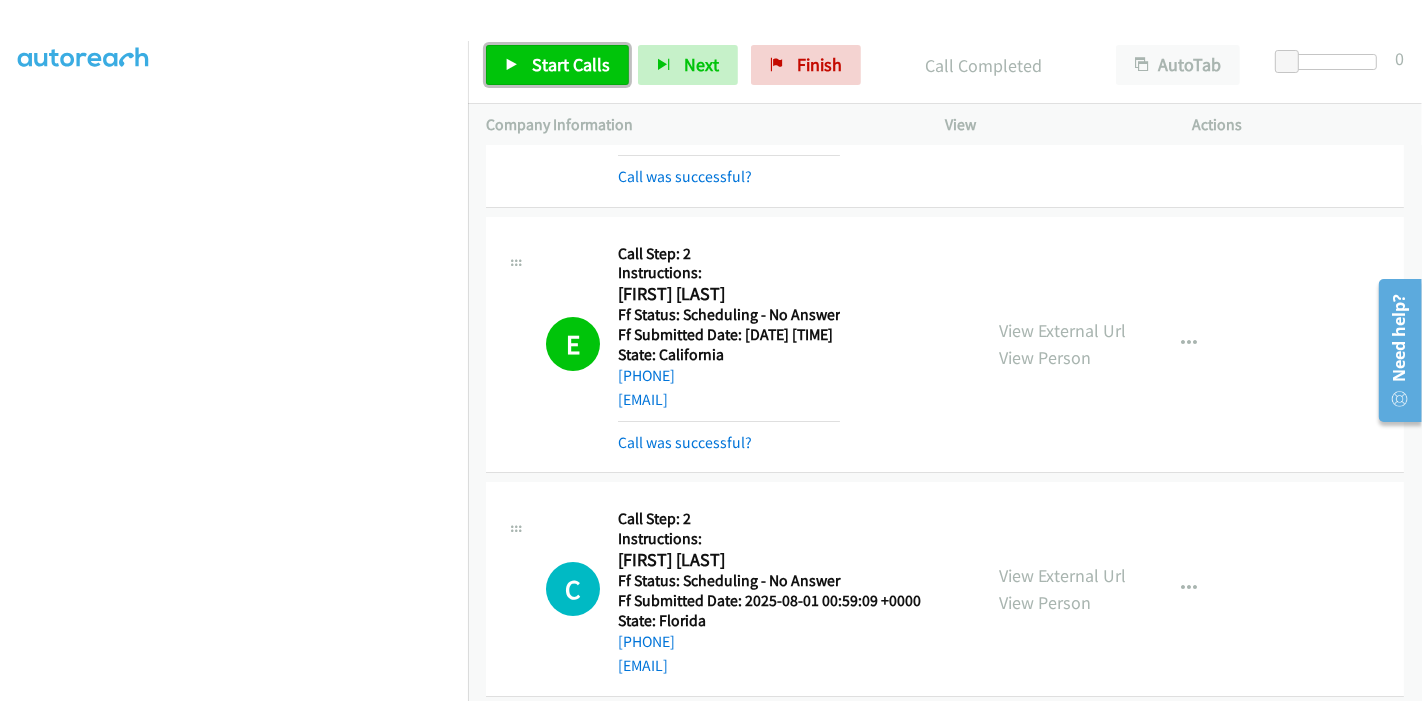 click on "Start Calls" at bounding box center [557, 65] 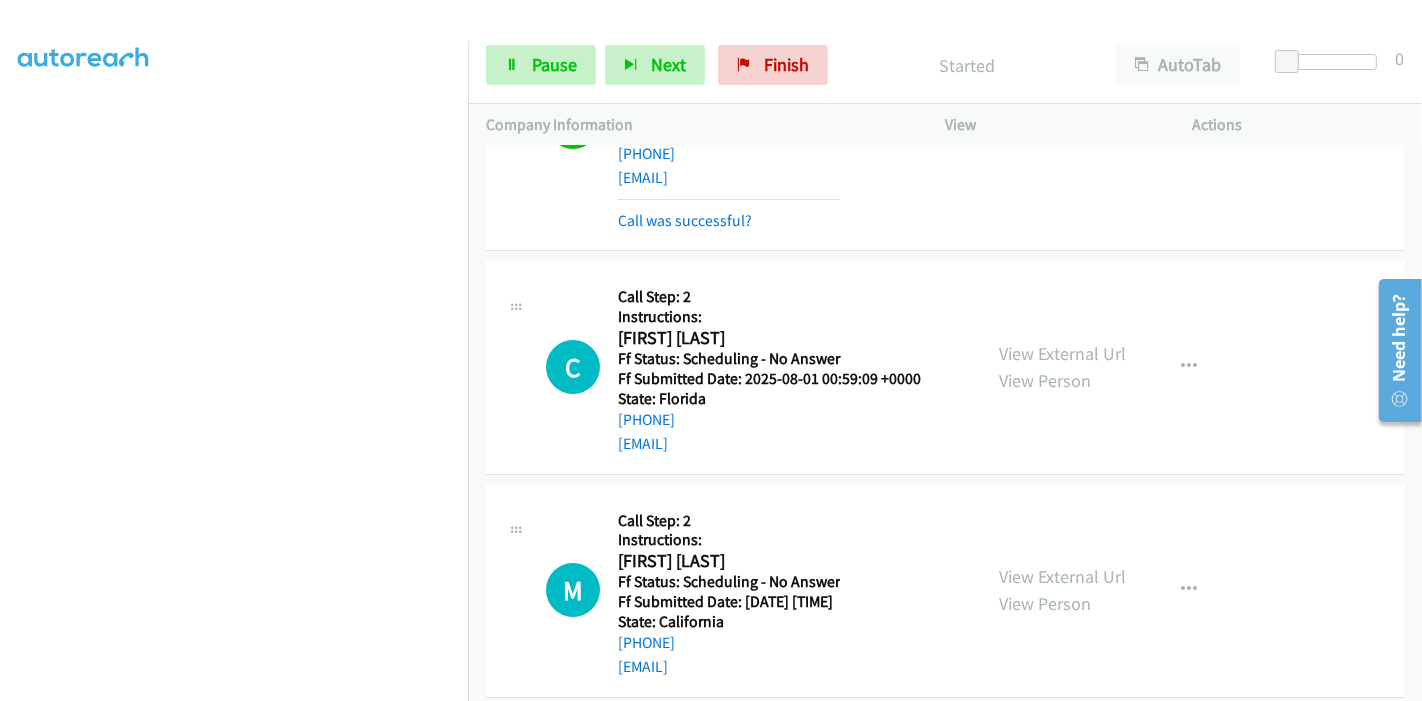 scroll, scrollTop: 6477, scrollLeft: 0, axis: vertical 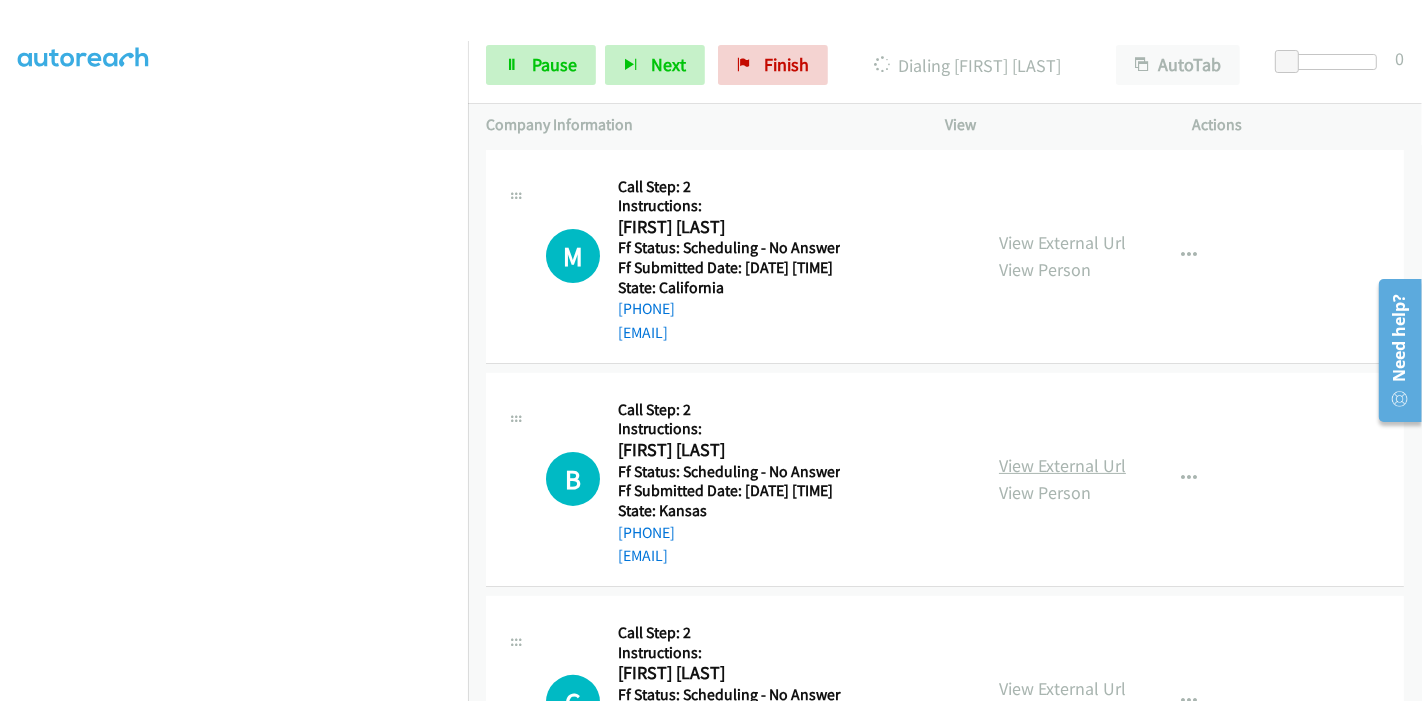 click on "View External Url" at bounding box center (1062, 465) 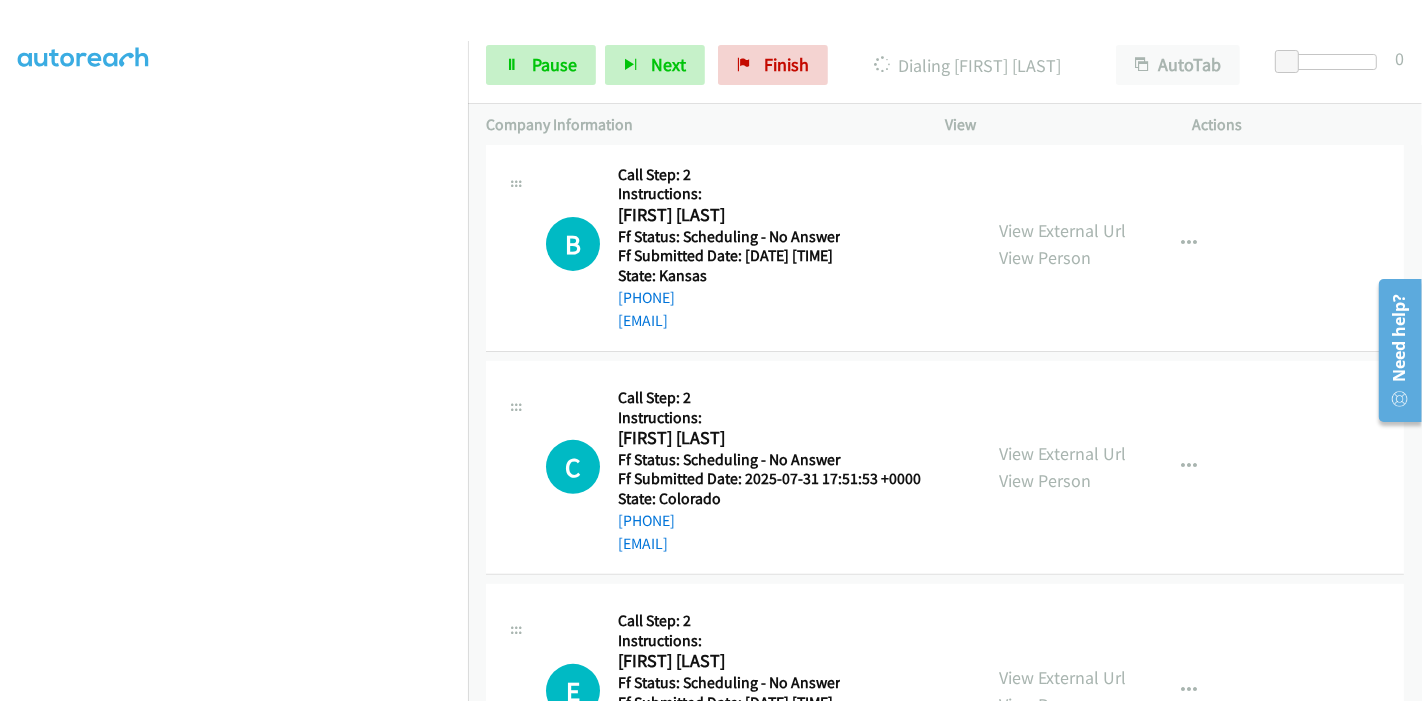 scroll, scrollTop: 7032, scrollLeft: 0, axis: vertical 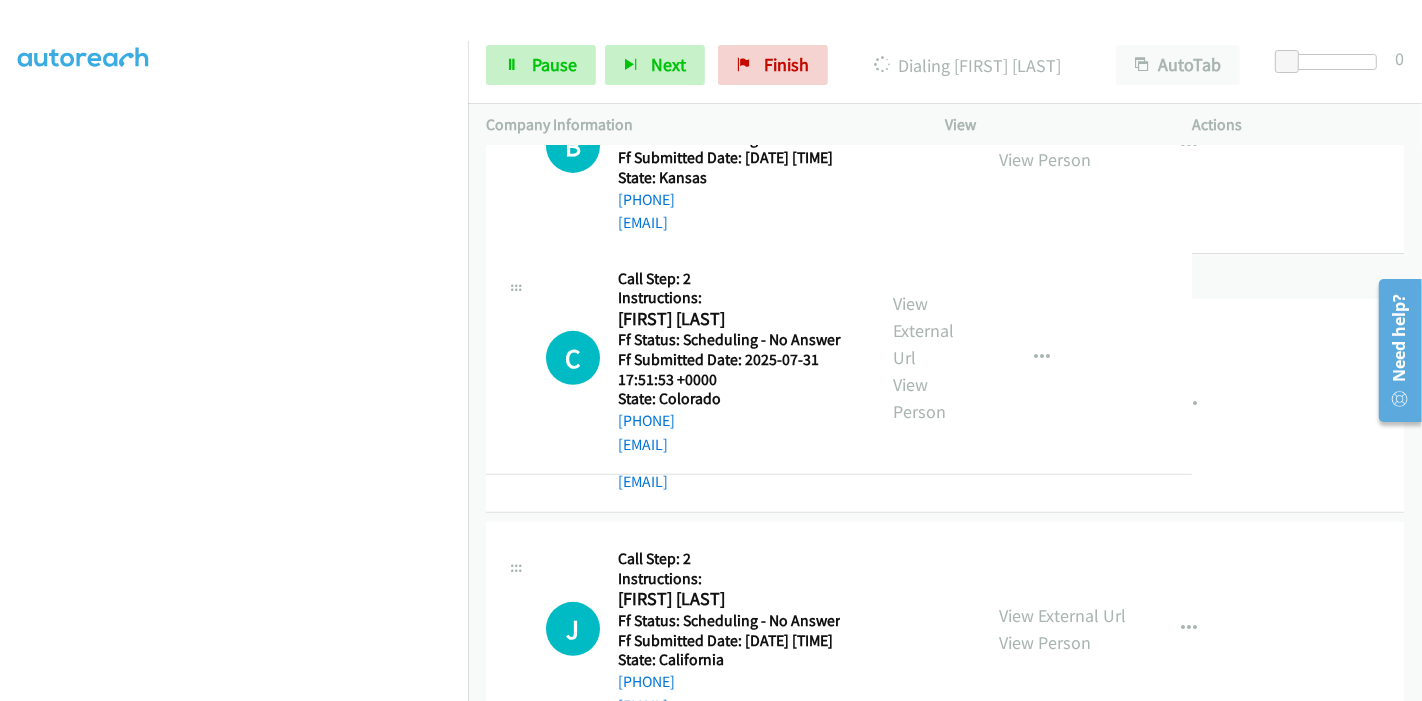 drag, startPoint x: 1057, startPoint y: 357, endPoint x: 1065, endPoint y: 388, distance: 32.01562 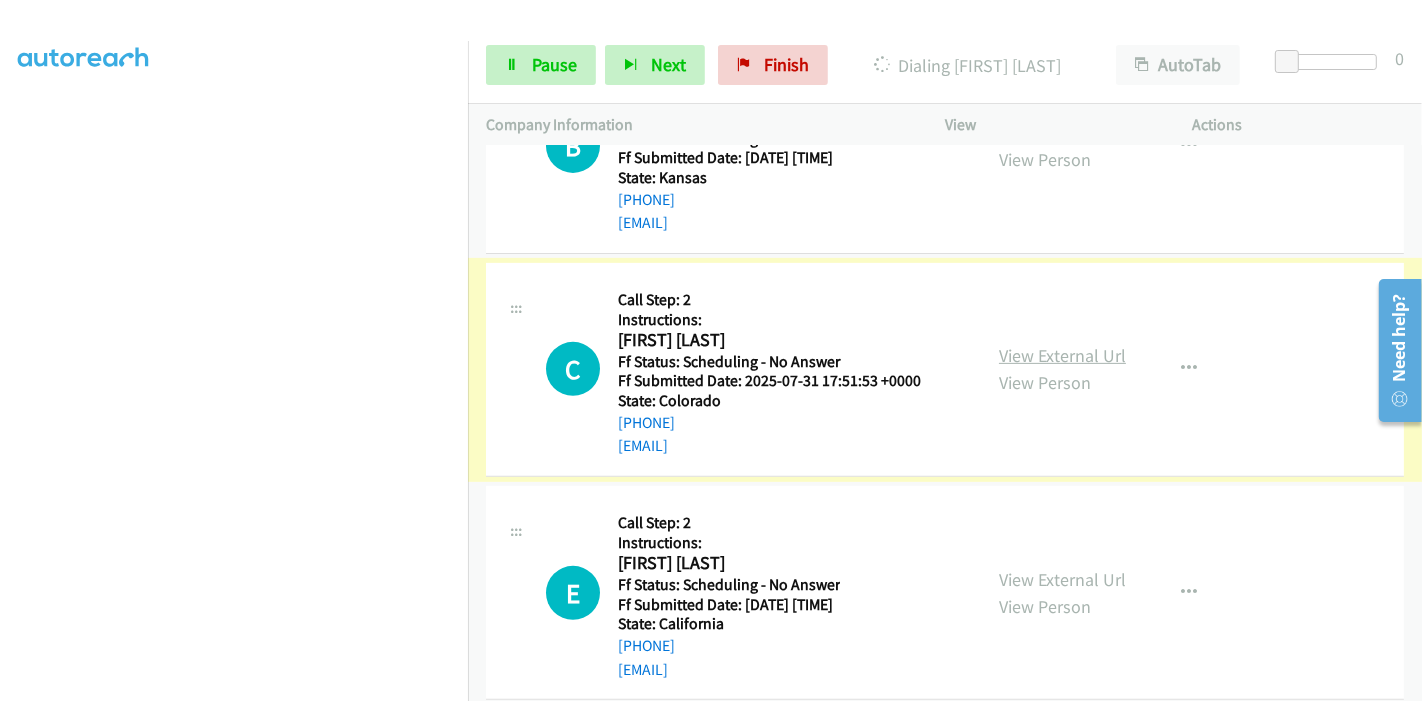 click on "View External Url" at bounding box center (1062, 355) 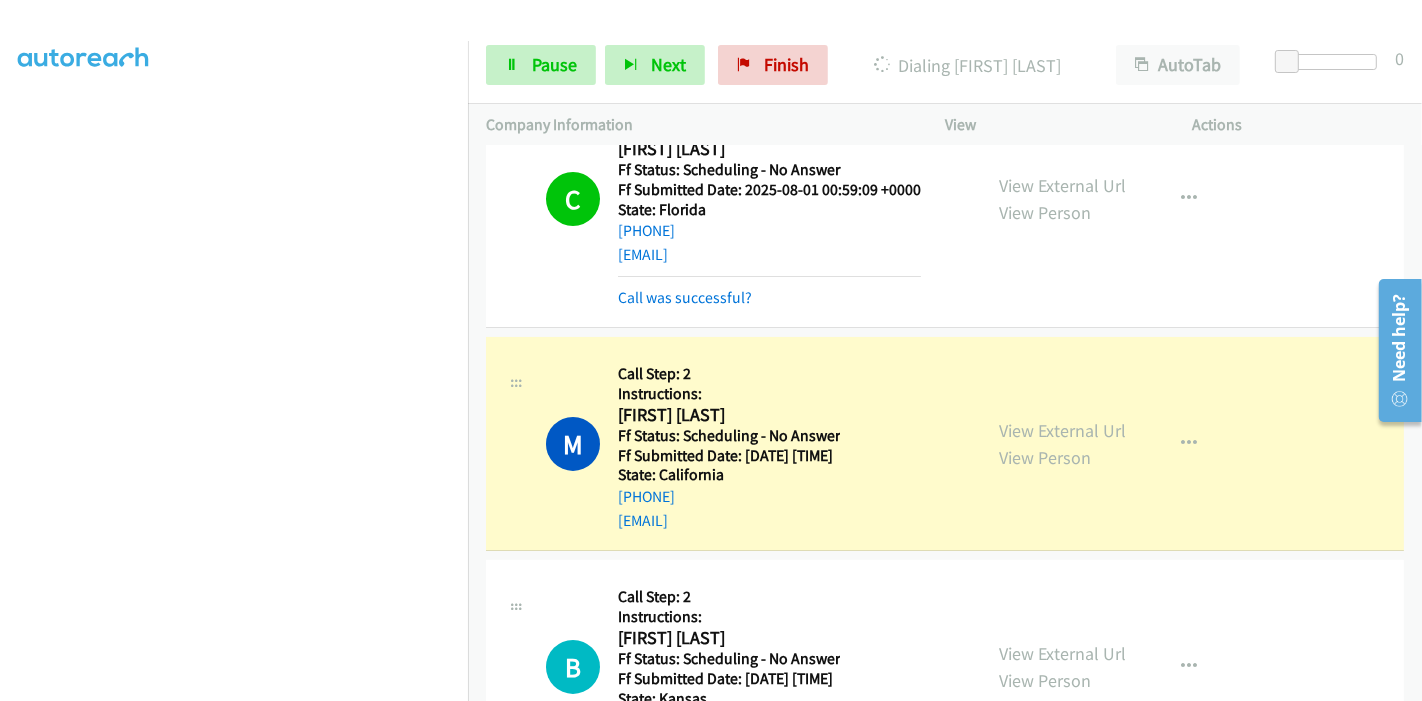 scroll, scrollTop: 6519, scrollLeft: 0, axis: vertical 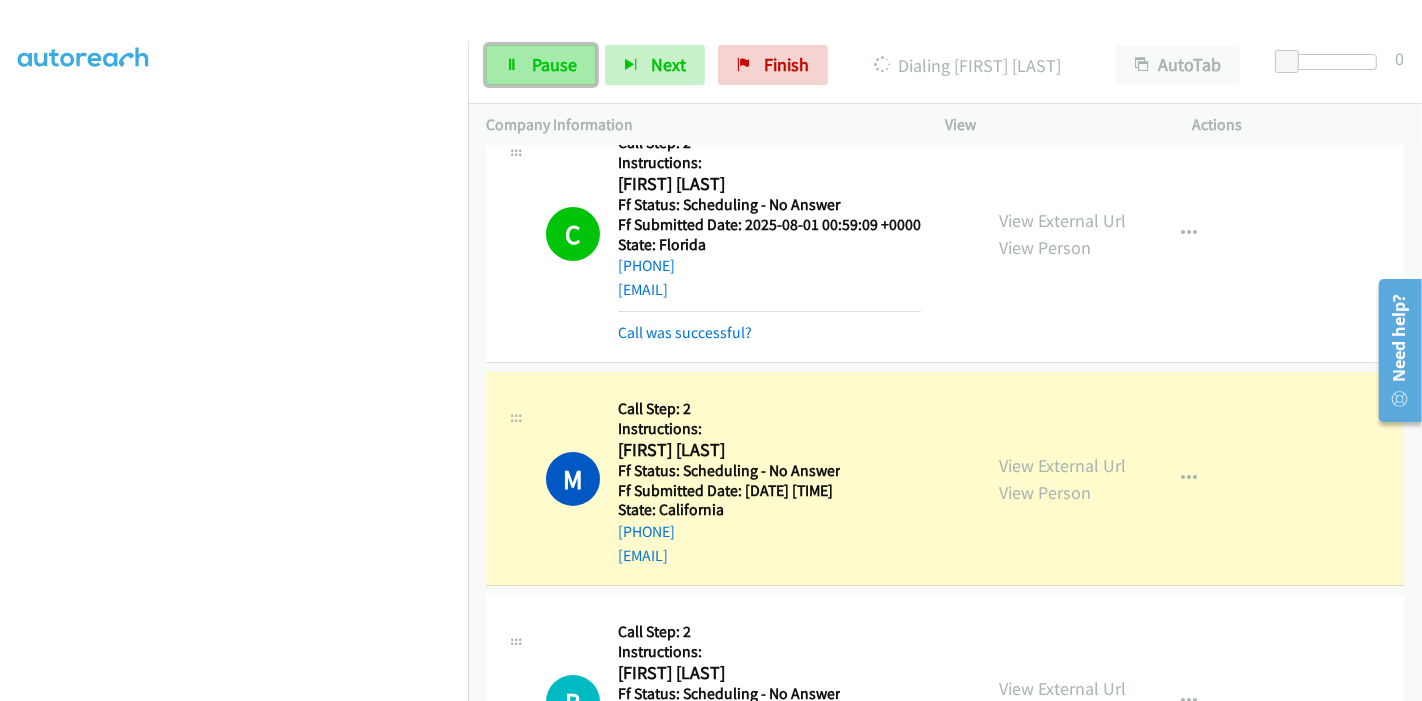 click on "Pause" at bounding box center [554, 64] 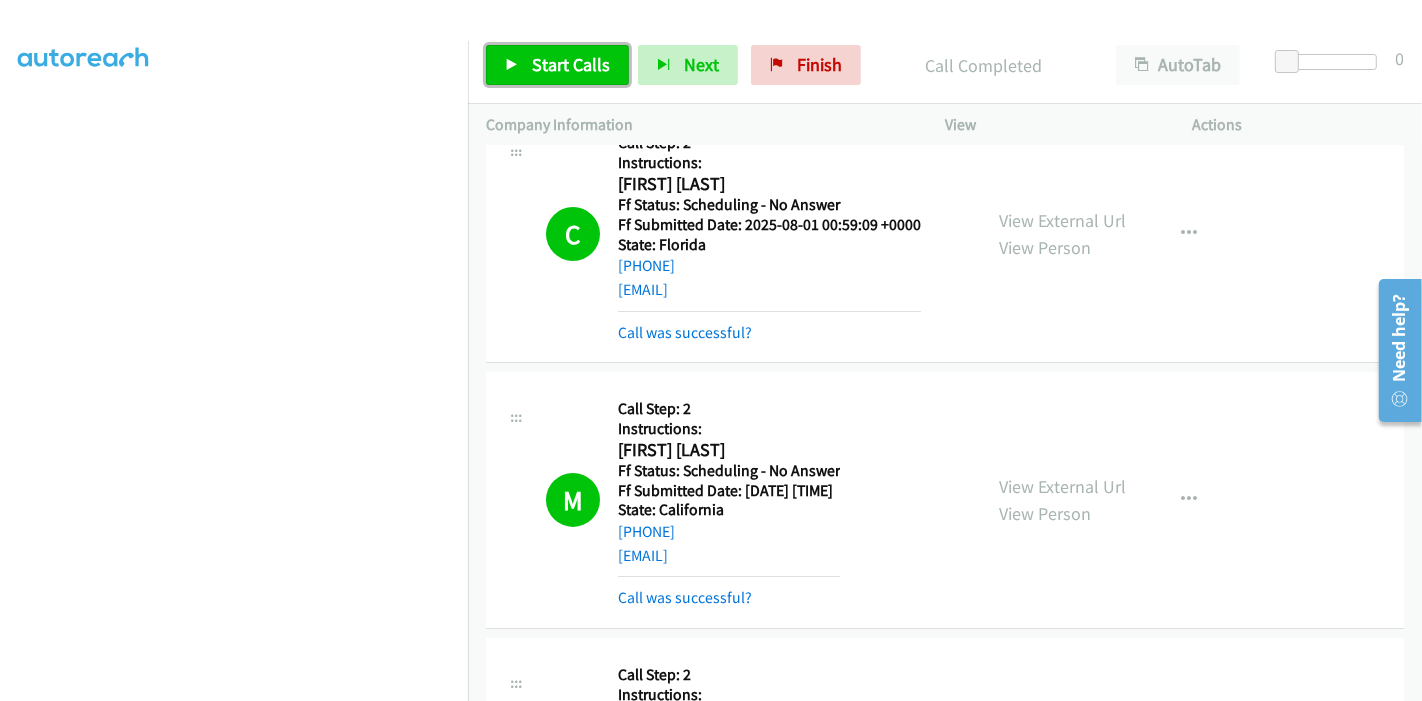 click on "Start Calls" at bounding box center [571, 64] 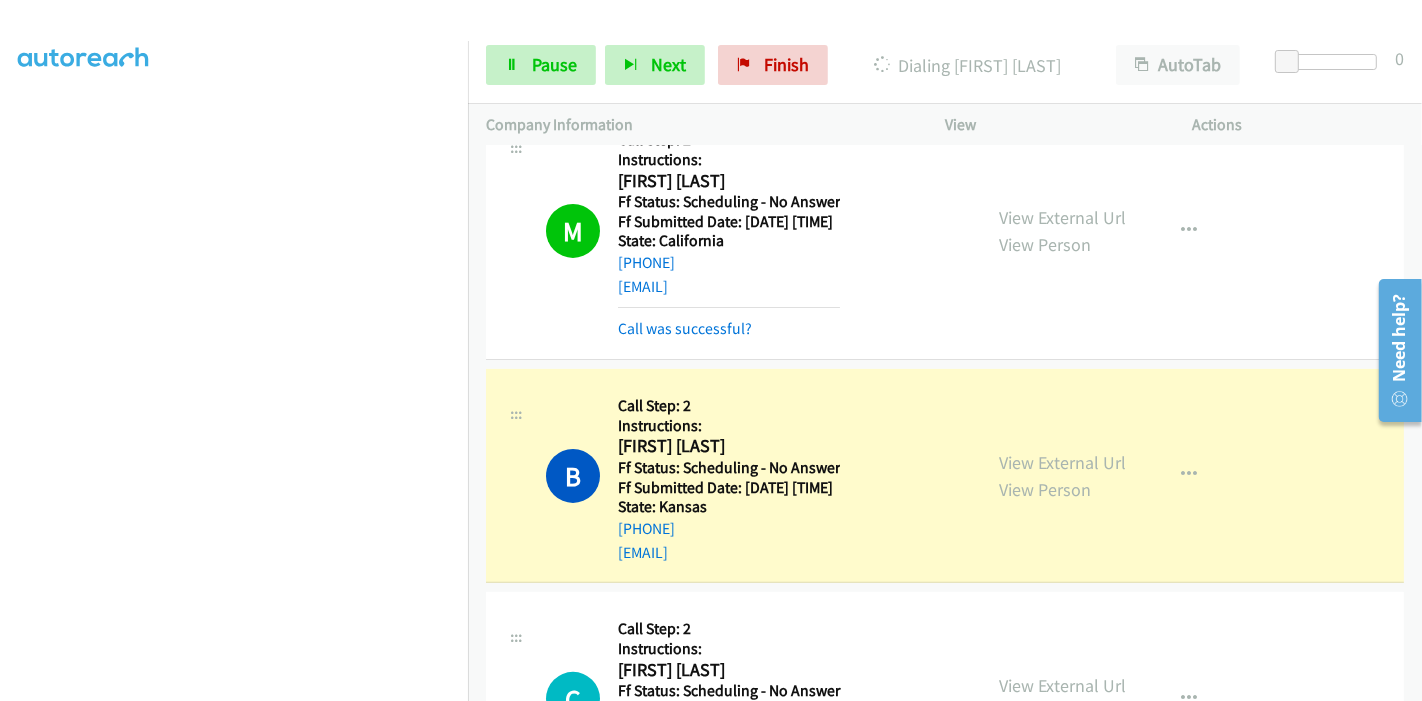 scroll, scrollTop: 6963, scrollLeft: 0, axis: vertical 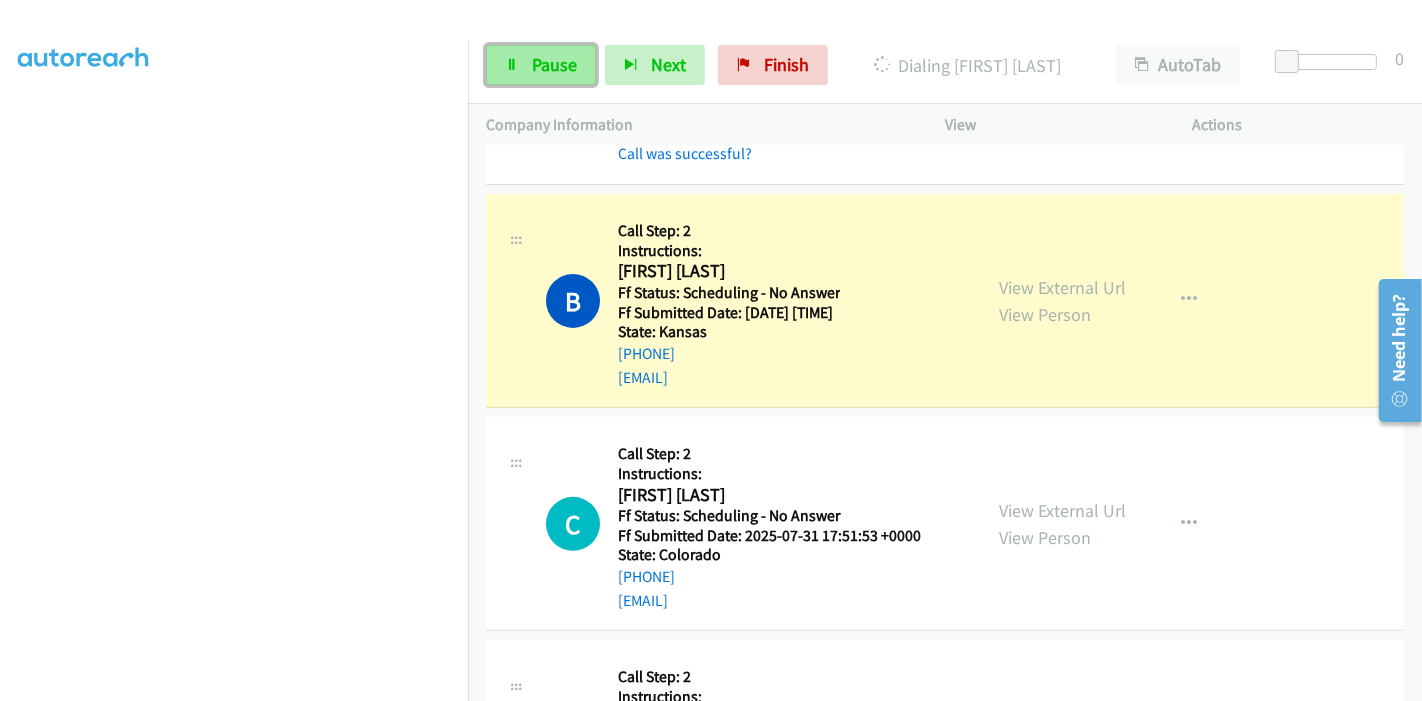 click on "Pause" at bounding box center [541, 65] 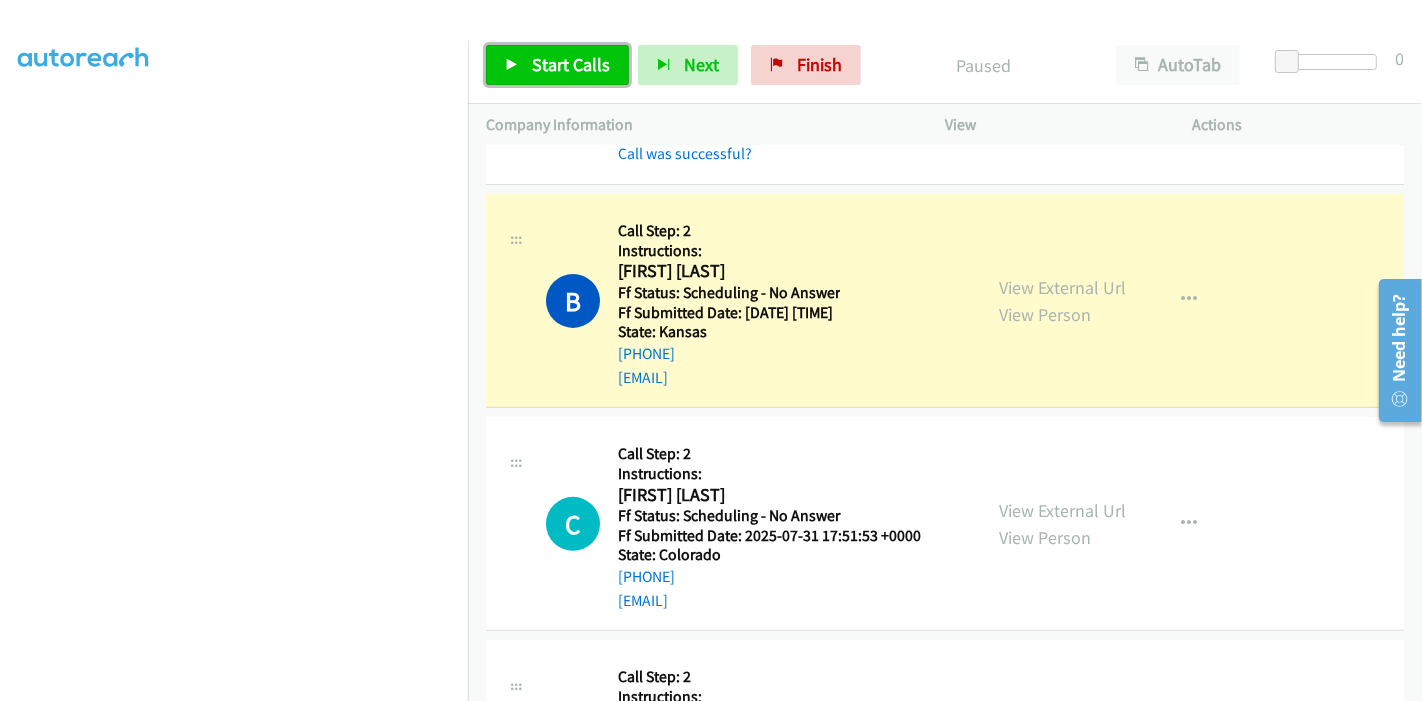 click on "Start Calls" at bounding box center [557, 65] 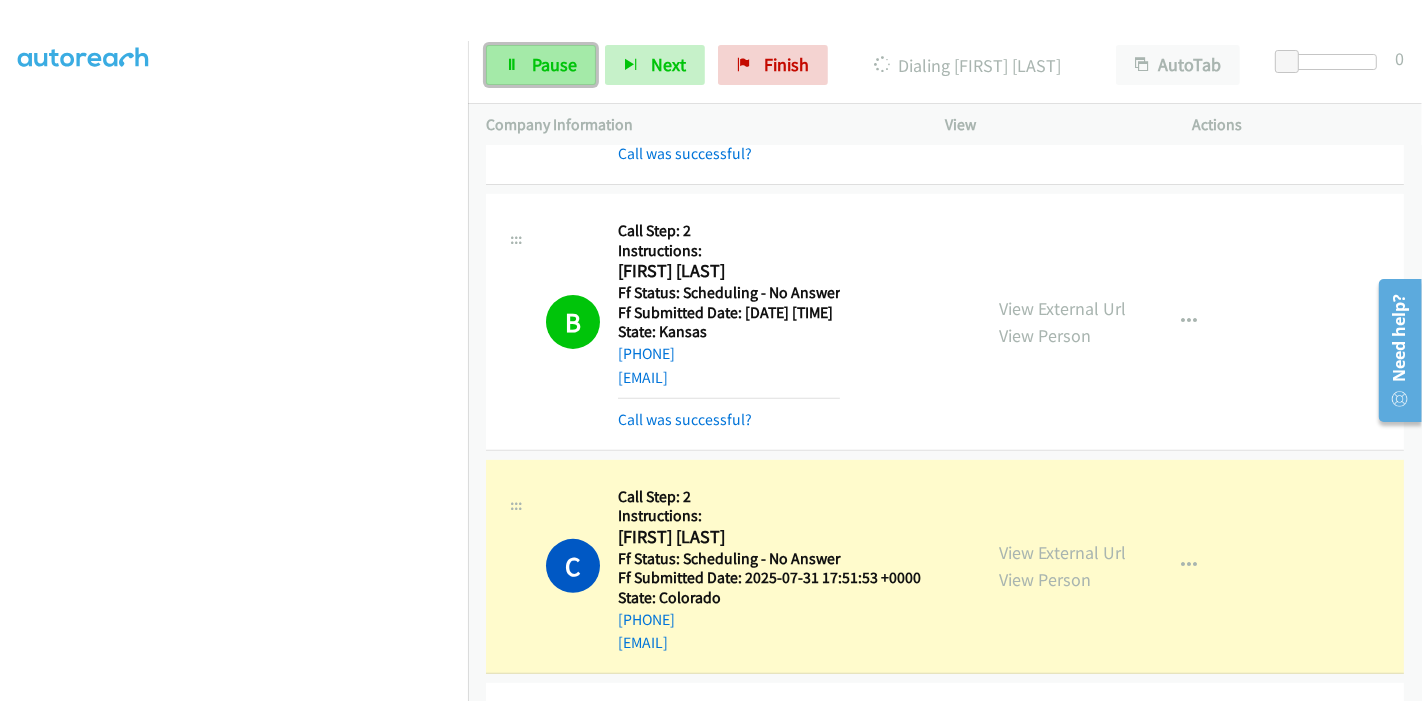 click on "Pause" at bounding box center [554, 64] 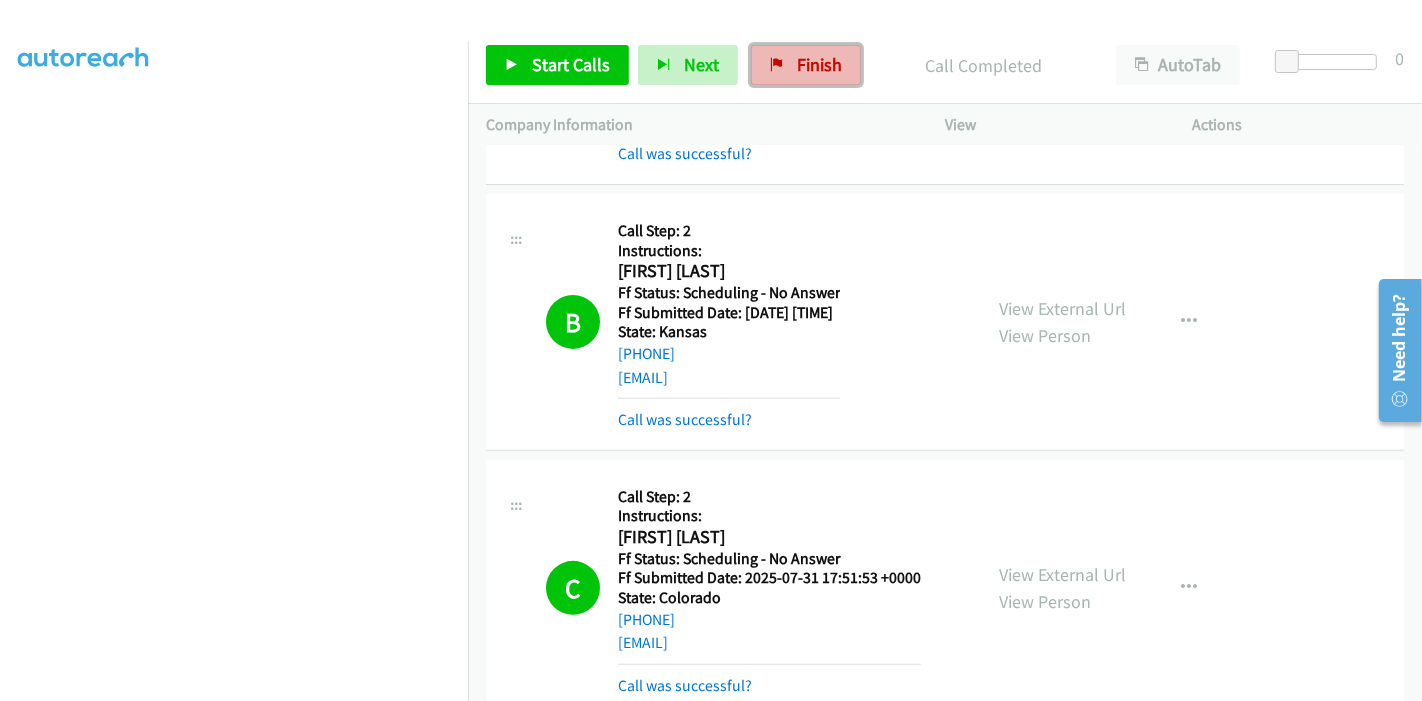 click on "Finish" at bounding box center (819, 64) 